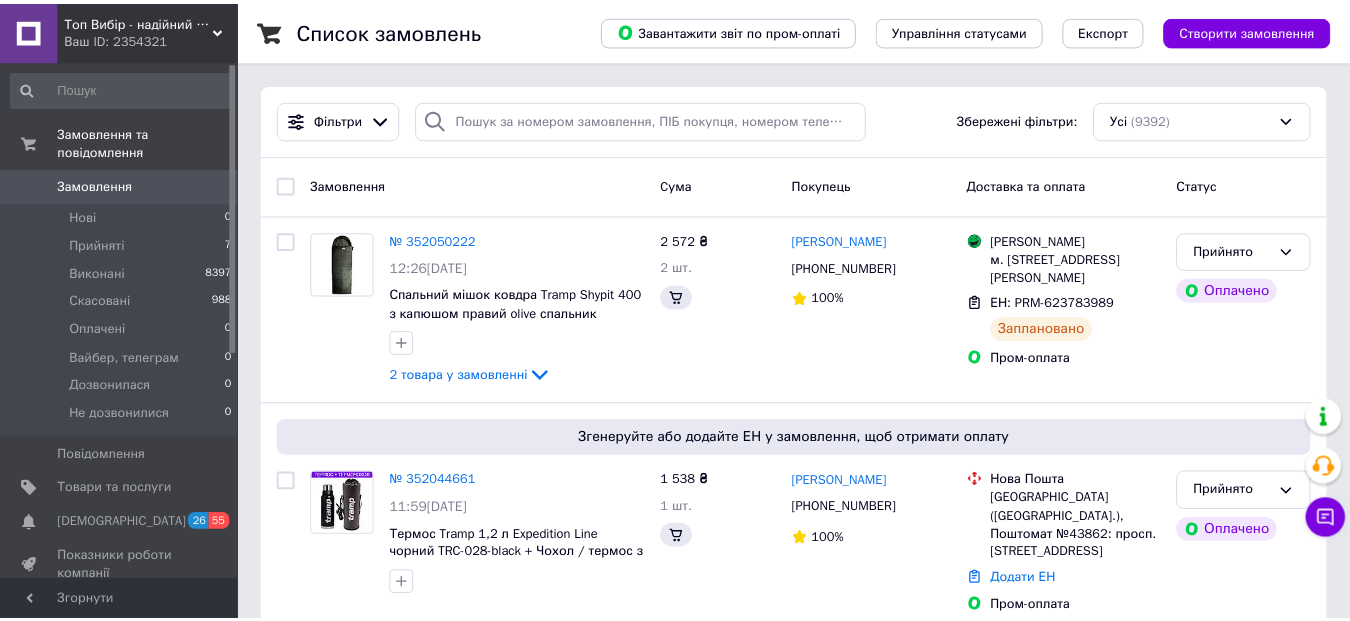 scroll, scrollTop: 0, scrollLeft: 0, axis: both 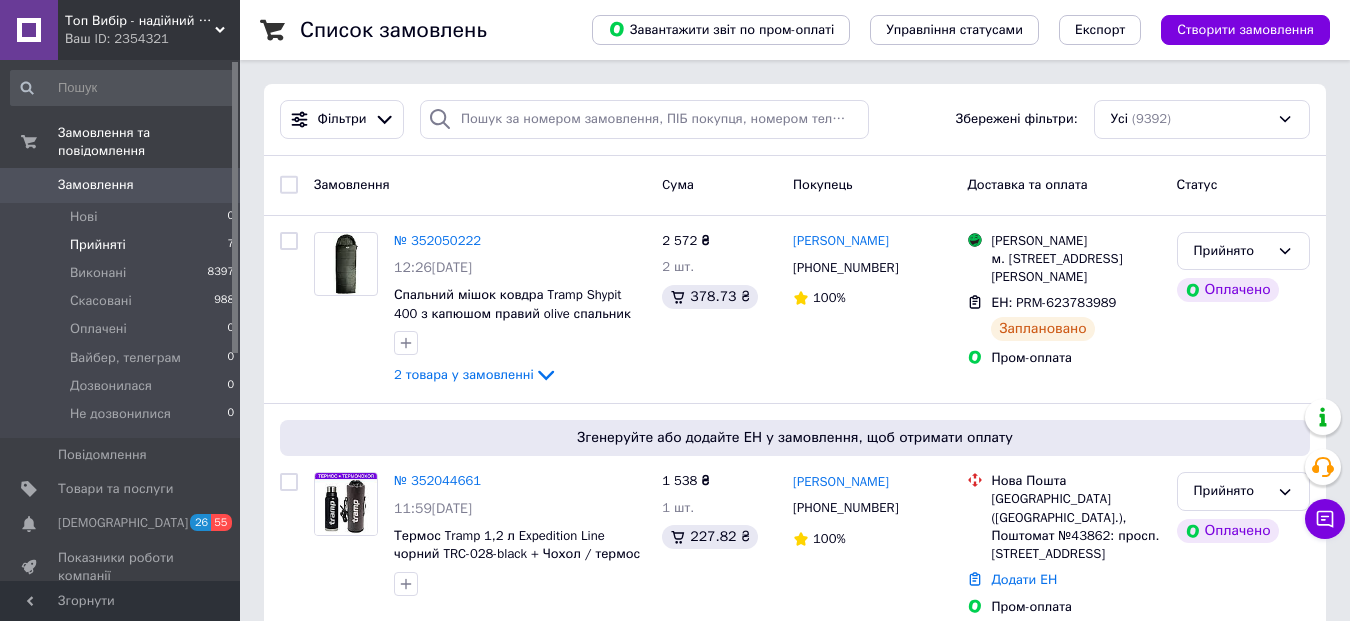 click on "Прийняті 7" at bounding box center (123, 245) 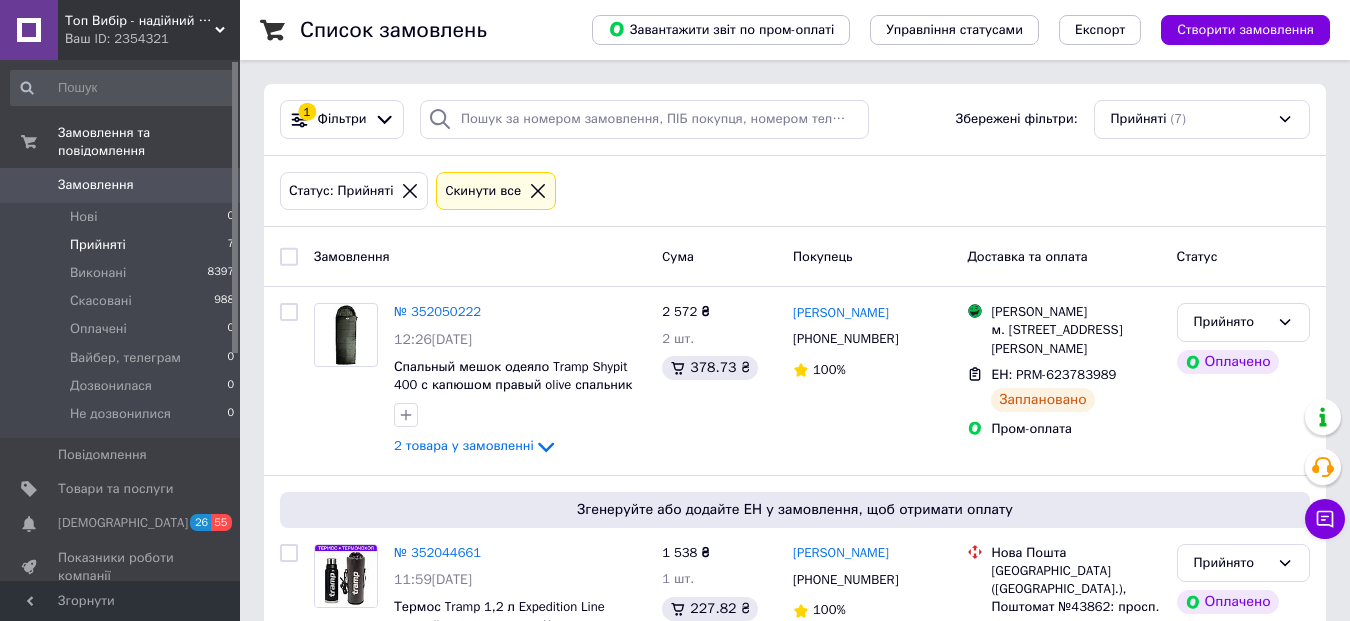 click on "Замовлення" at bounding box center (96, 185) 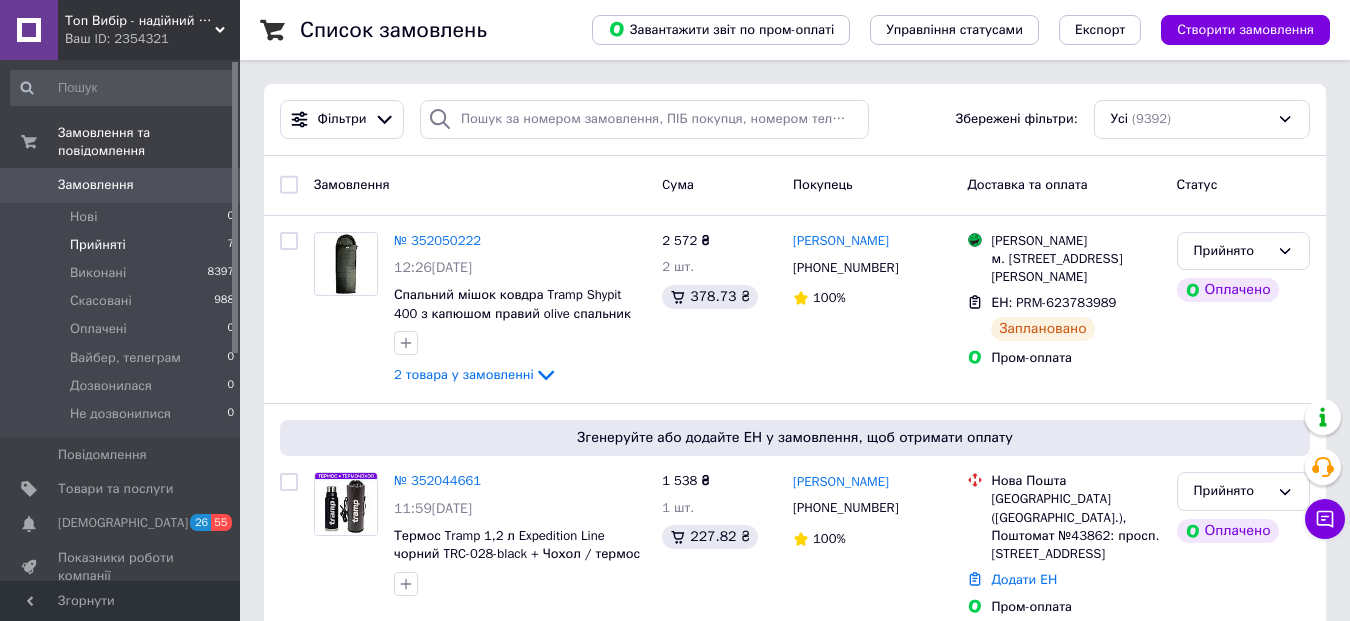 click on "Прийняті" at bounding box center [98, 245] 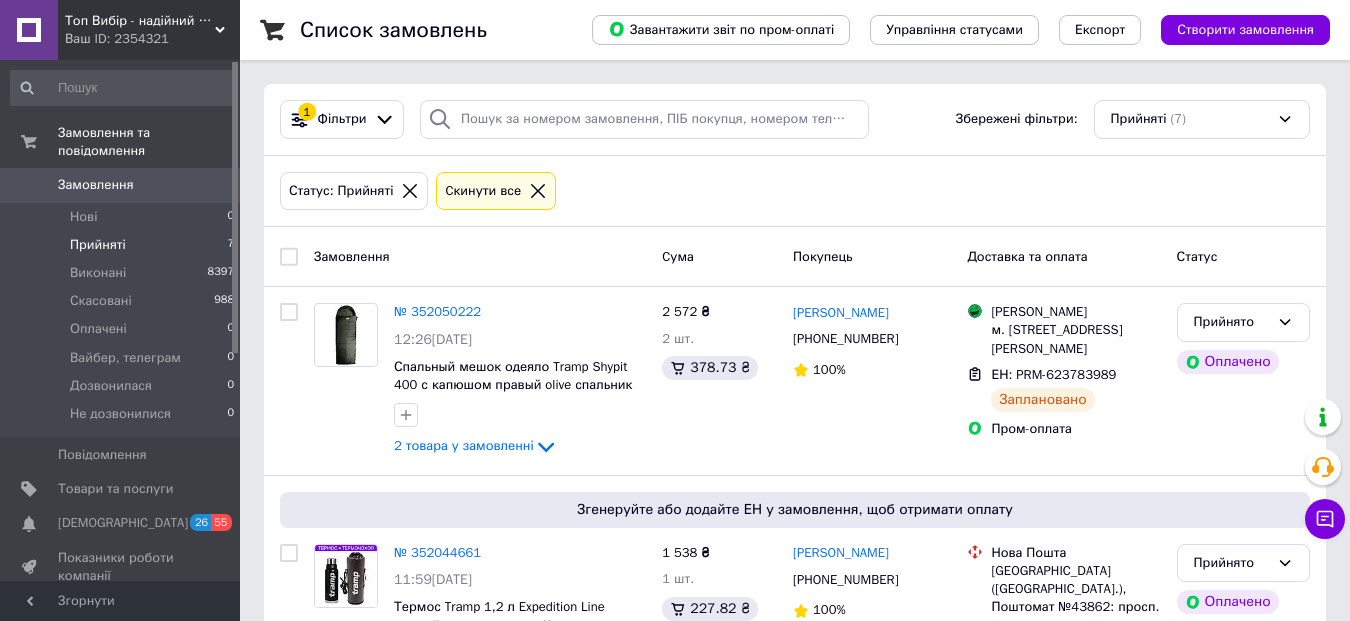 scroll, scrollTop: 1084, scrollLeft: 0, axis: vertical 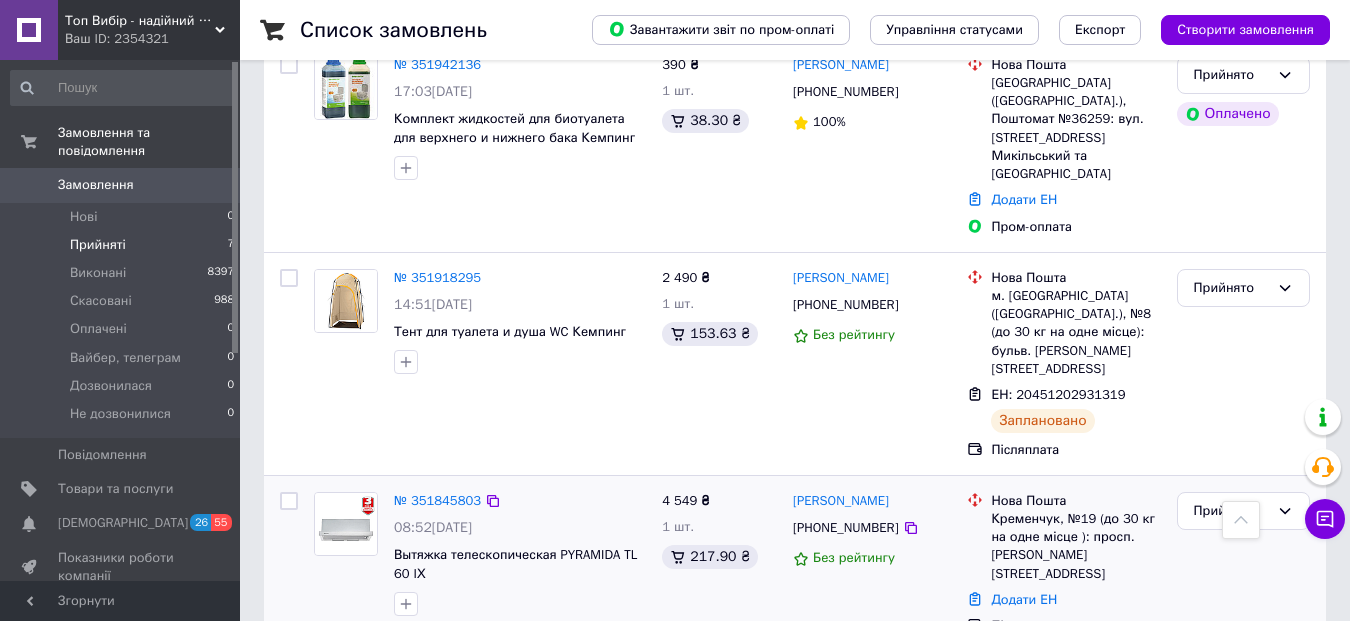 click on "Вытяжка телескопическая PYRAMIDA TL 60 IХ" at bounding box center (520, 564) 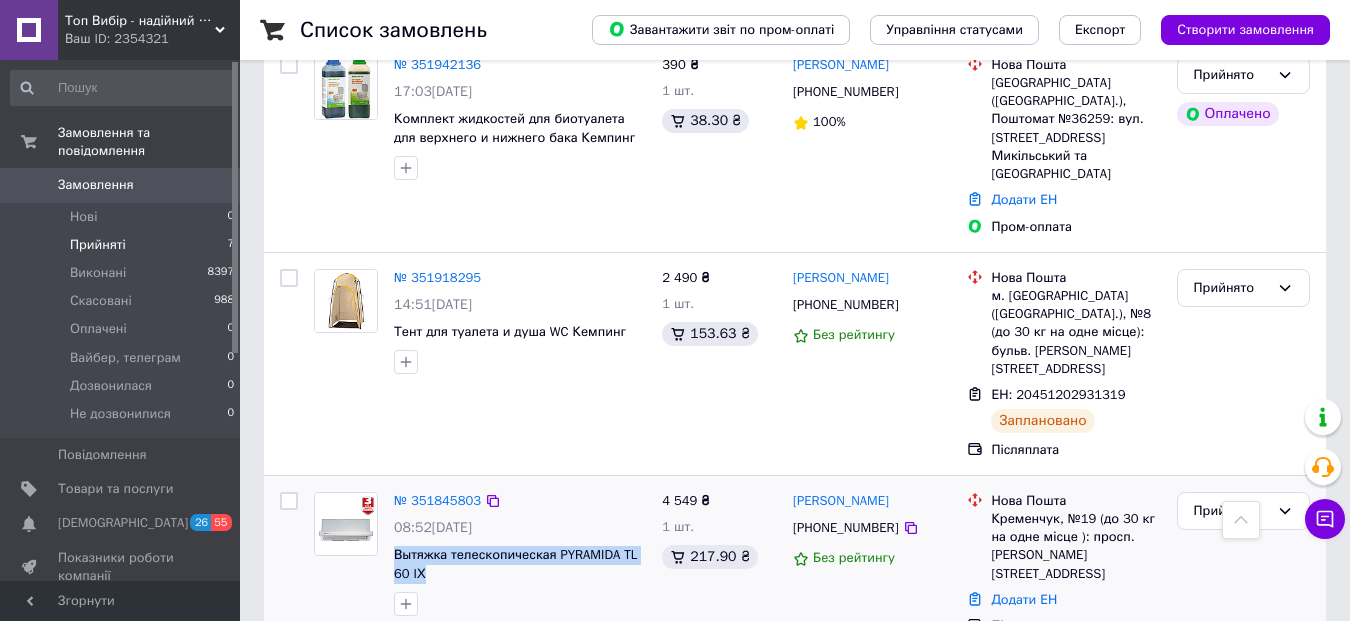 click on "Вытяжка телескопическая PYRAMIDA TL 60 IХ" at bounding box center [520, 564] 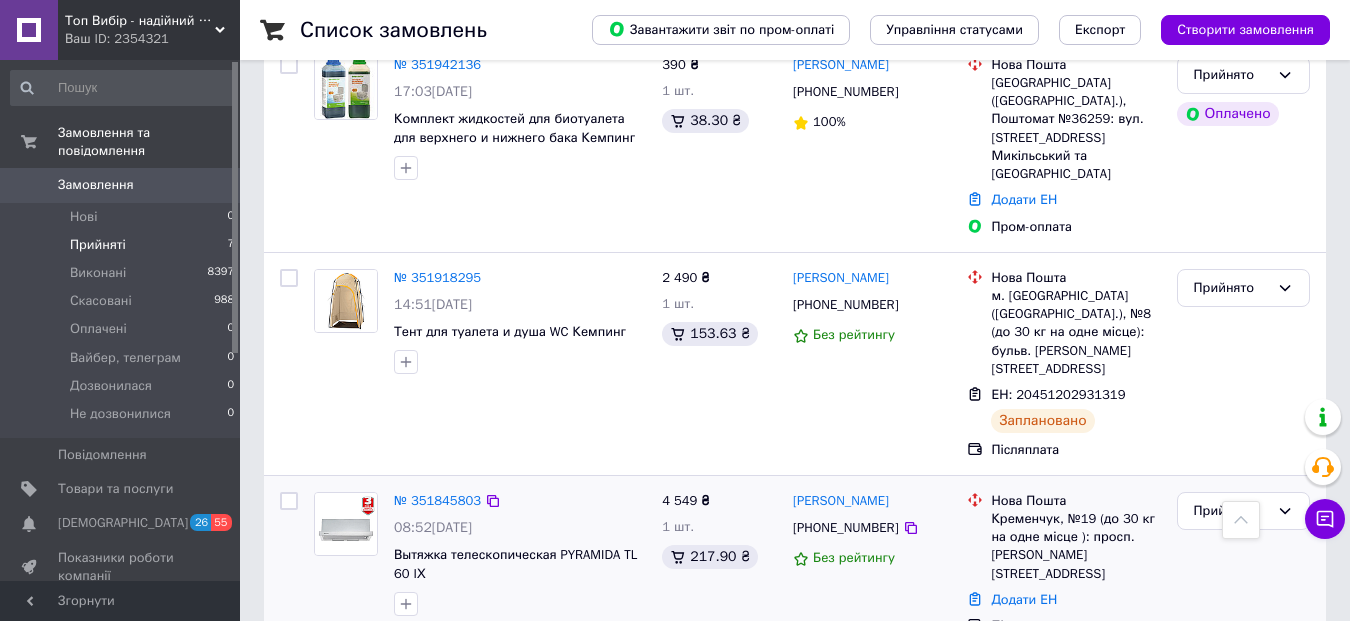 click on "[PERSON_NAME]" at bounding box center (872, 501) 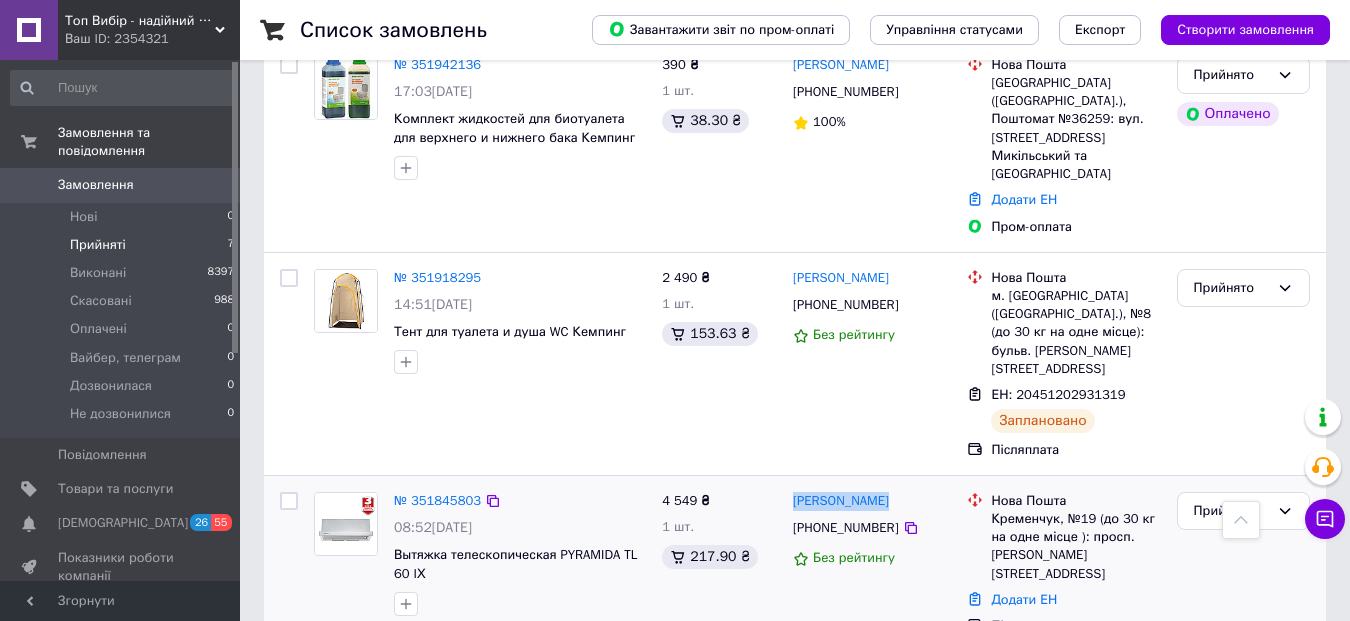 click on "[PERSON_NAME]" at bounding box center (872, 501) 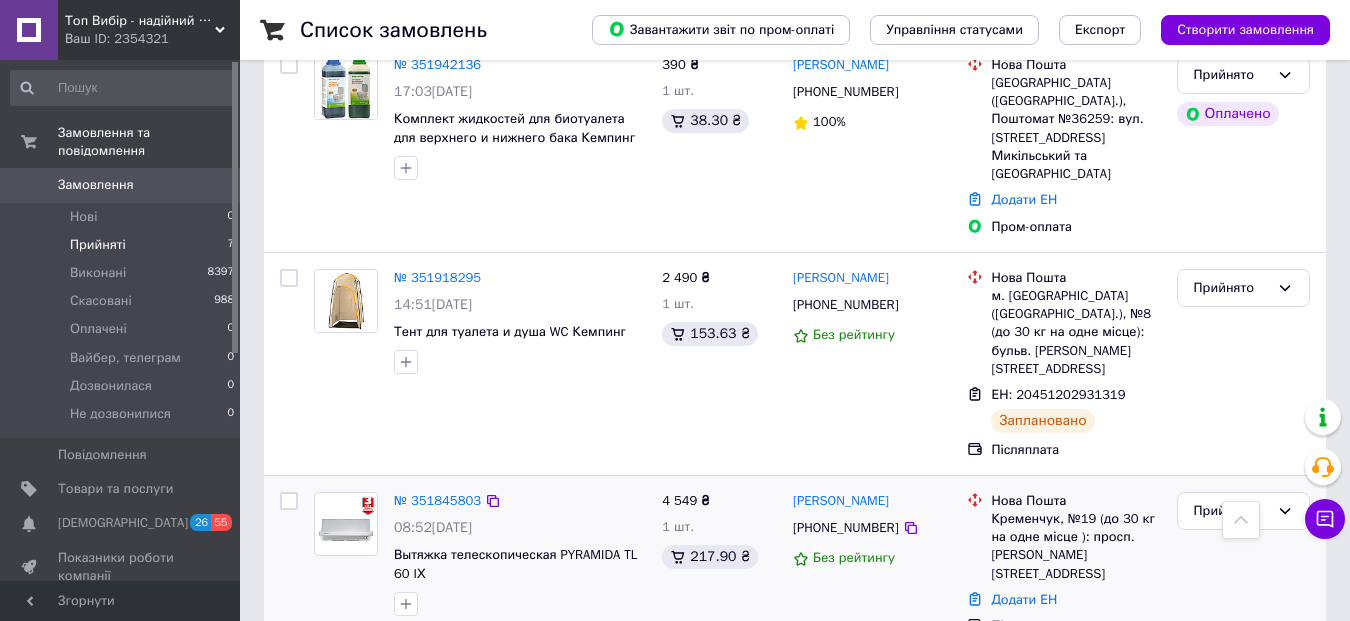 click on "Кременчук, №19 (до 30 кг на одне місце ): просп. [PERSON_NAME][STREET_ADDRESS]" at bounding box center [1075, 546] 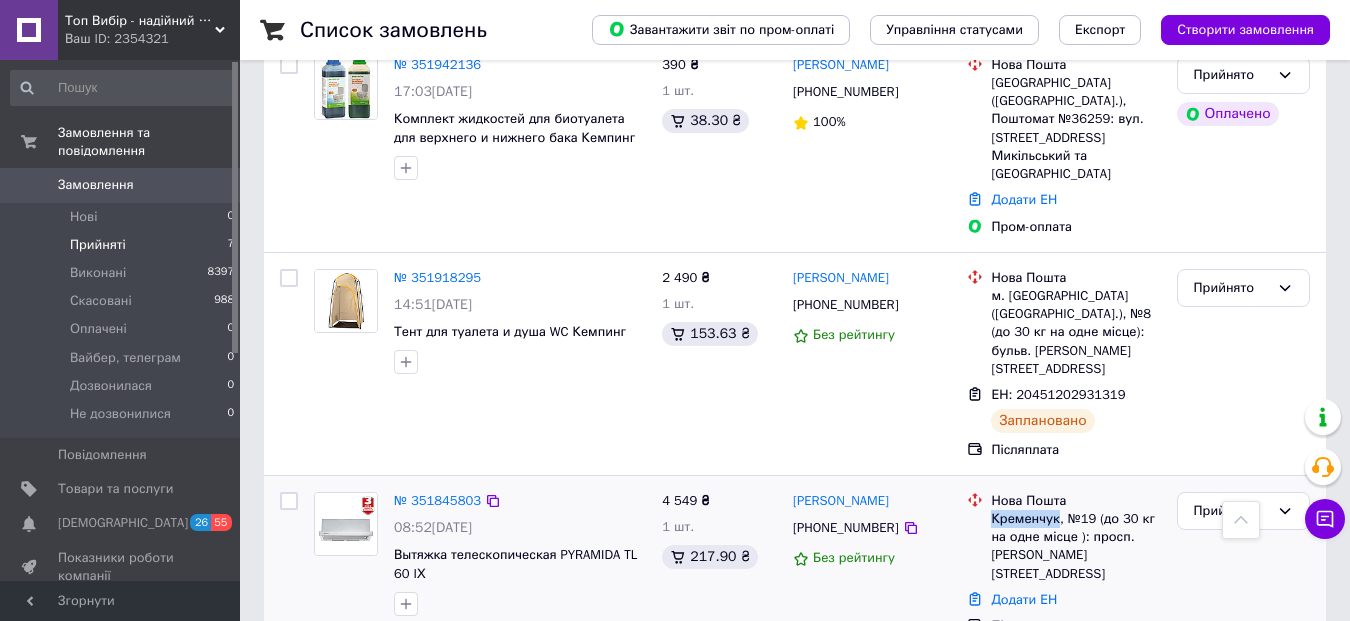 click on "Кременчук, №19 (до 30 кг на одне місце ): просп. [PERSON_NAME][STREET_ADDRESS]" at bounding box center (1075, 546) 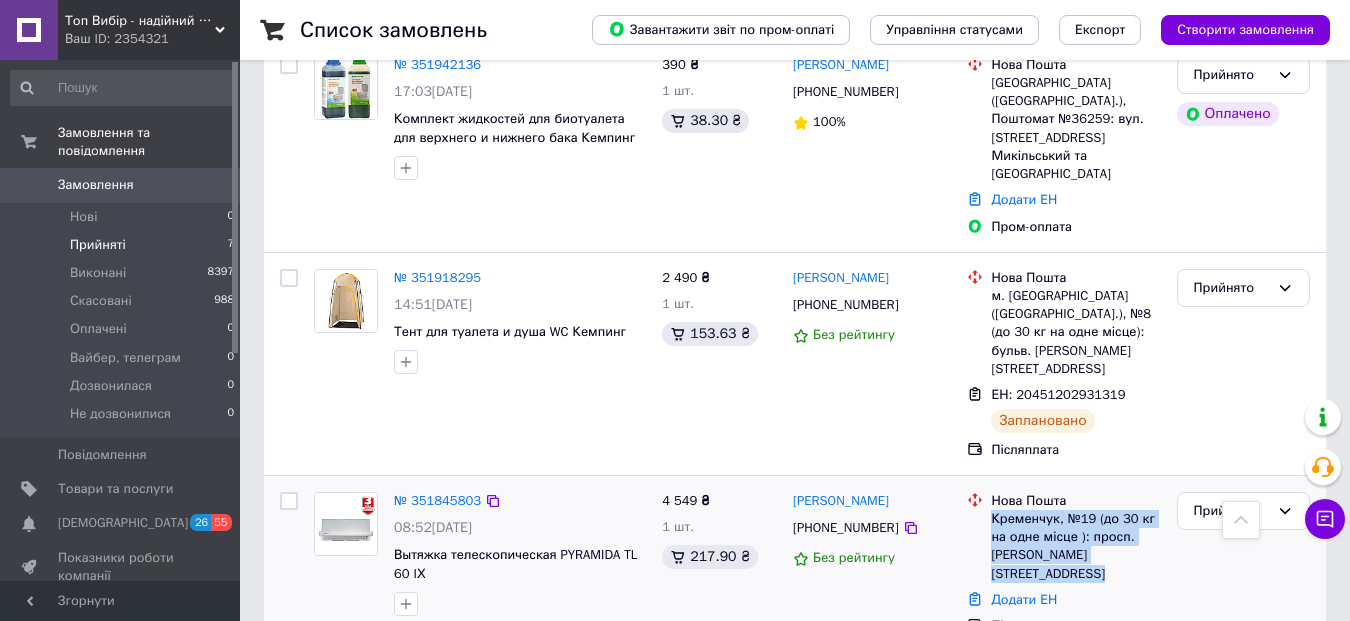 click on "Кременчук, №19 (до 30 кг на одне місце ): просп. [PERSON_NAME][STREET_ADDRESS]" at bounding box center (1075, 546) 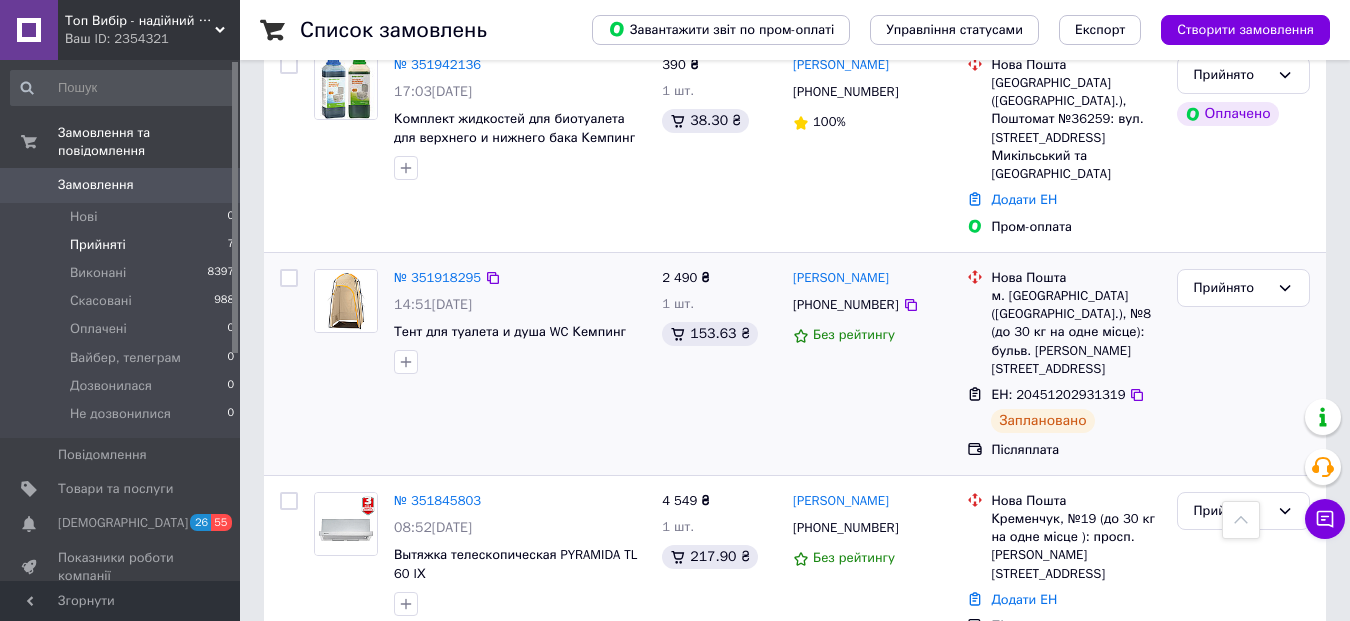 click on "Тент для туалета и душа WC Кемпинг" at bounding box center [520, 332] 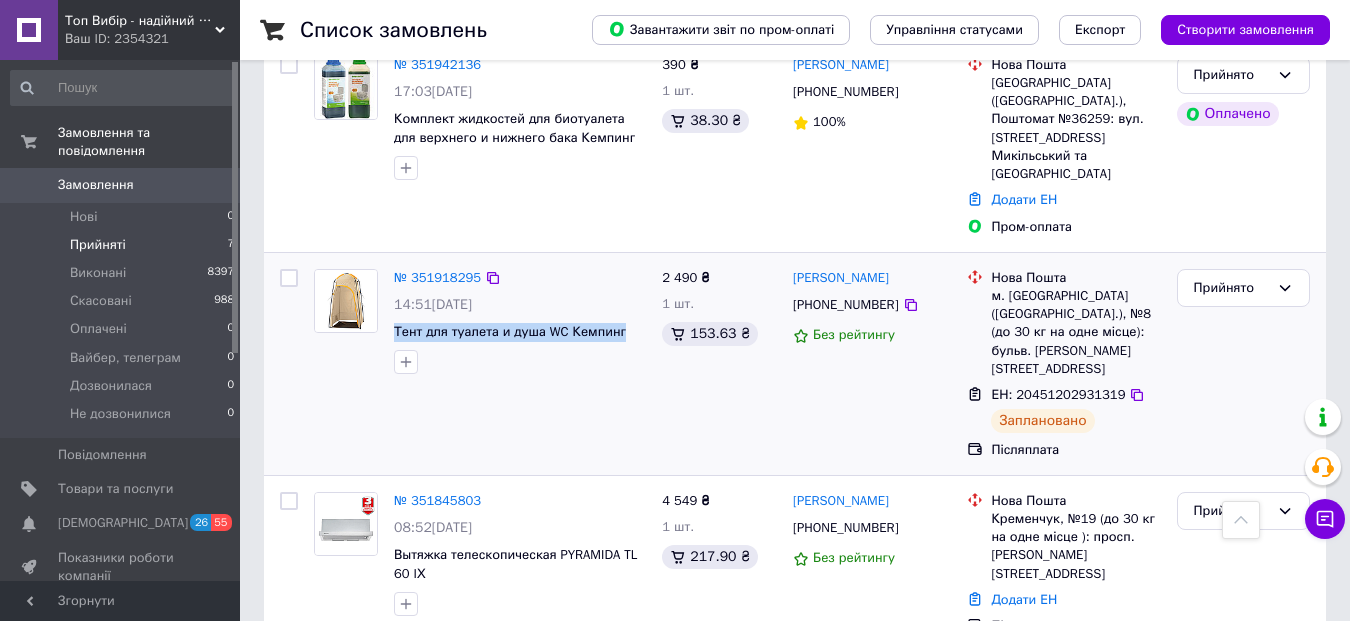 click on "Тент для туалета и душа WC Кемпинг" at bounding box center (520, 332) 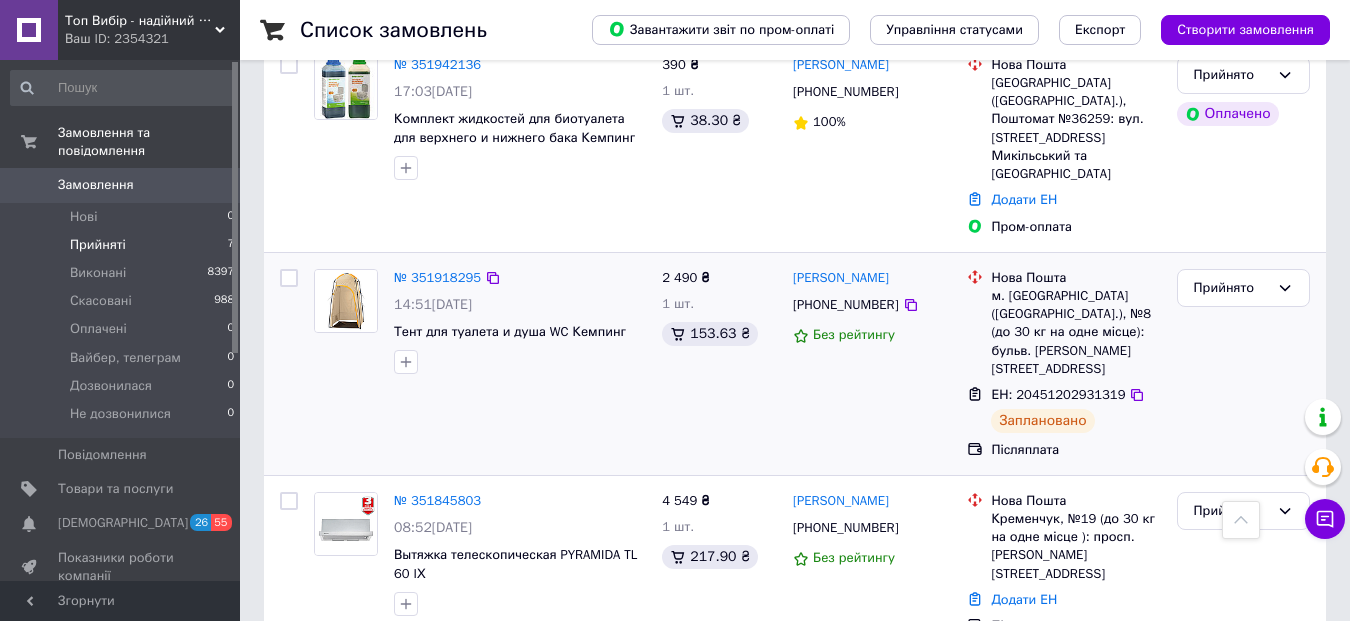 click on "[PERSON_NAME]" at bounding box center (872, 278) 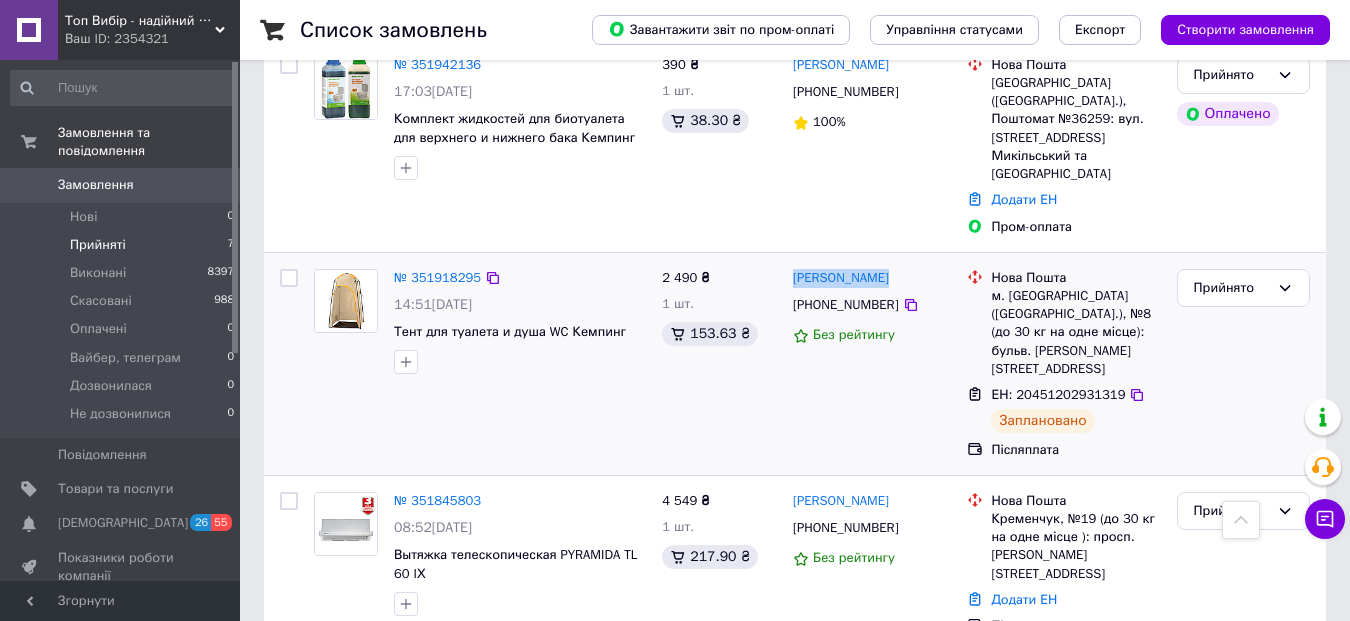 click on "[PERSON_NAME]" at bounding box center (872, 278) 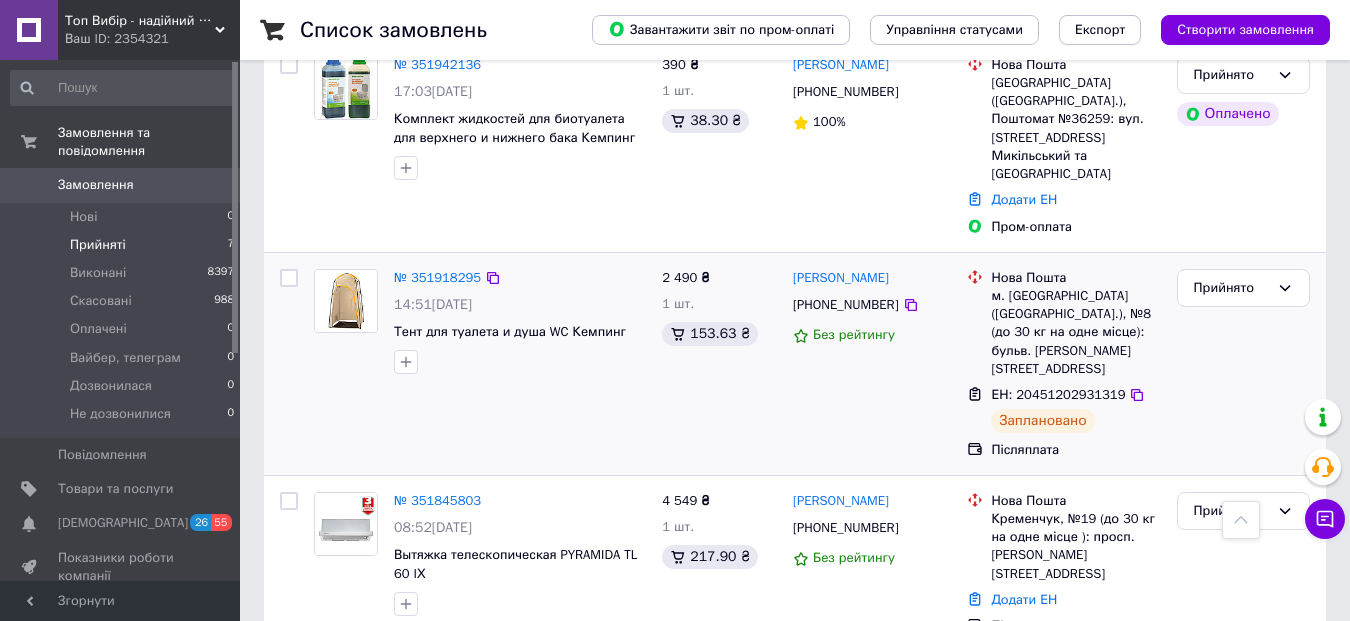 click on "м. [GEOGRAPHIC_DATA] ([GEOGRAPHIC_DATA].), №8 (до 30 кг на одне місце): бульв. [PERSON_NAME][STREET_ADDRESS]" at bounding box center (1075, 332) 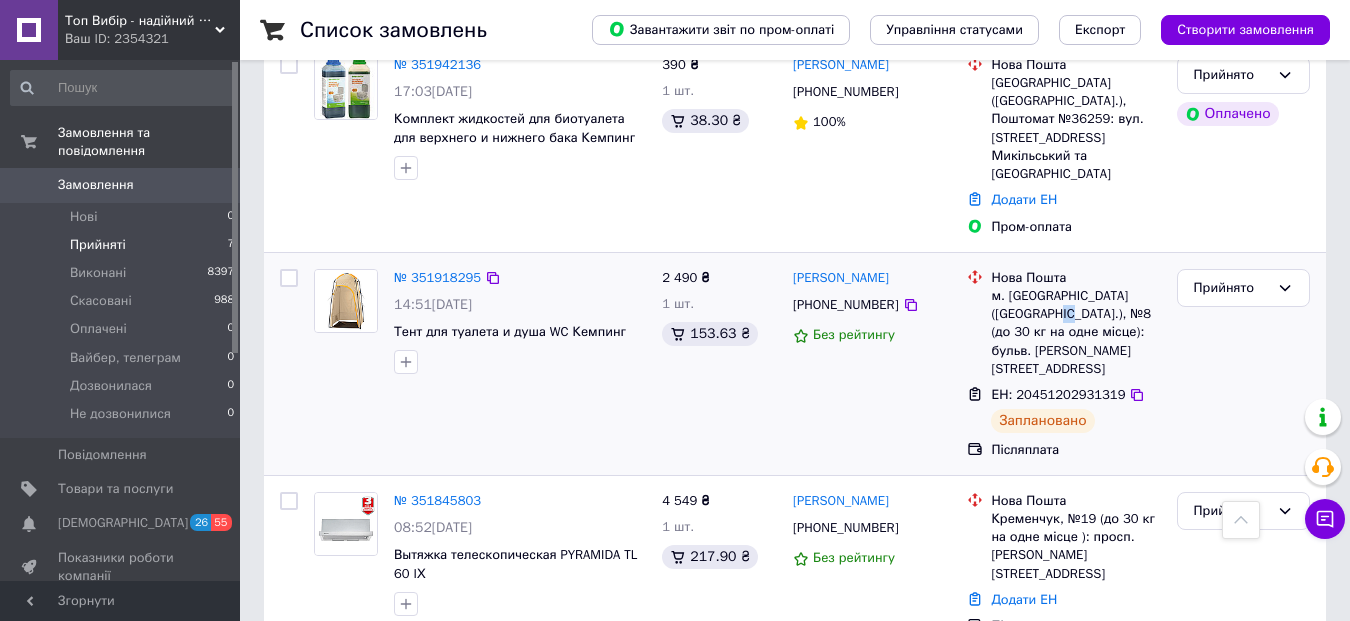 click on "м. [GEOGRAPHIC_DATA] ([GEOGRAPHIC_DATA].), №8 (до 30 кг на одне місце): бульв. [PERSON_NAME][STREET_ADDRESS]" at bounding box center [1075, 332] 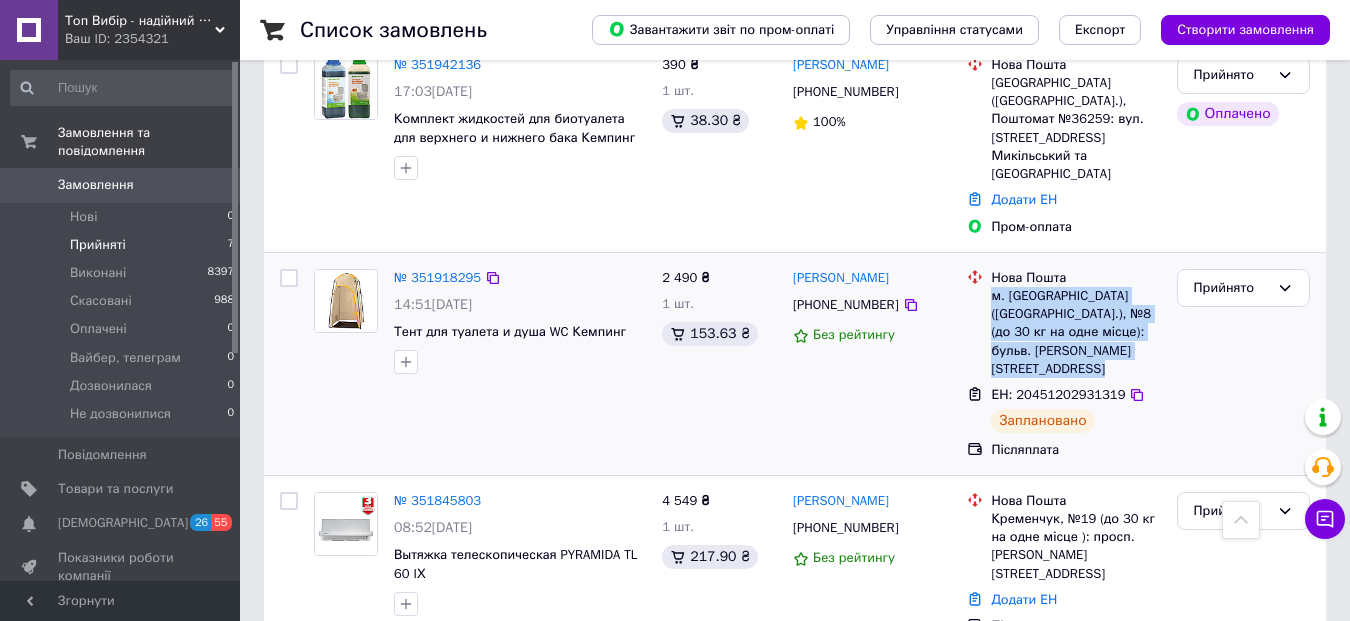 click on "м. [GEOGRAPHIC_DATA] ([GEOGRAPHIC_DATA].), №8 (до 30 кг на одне місце): бульв. [PERSON_NAME][STREET_ADDRESS]" at bounding box center (1075, 332) 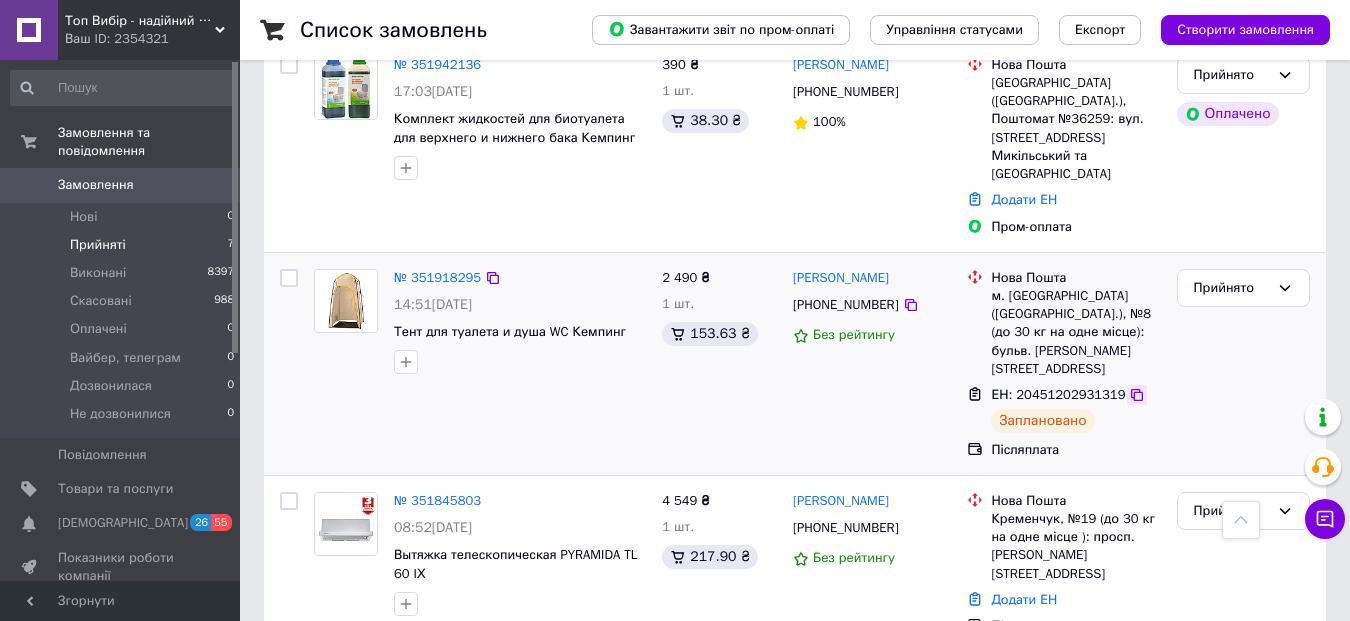click 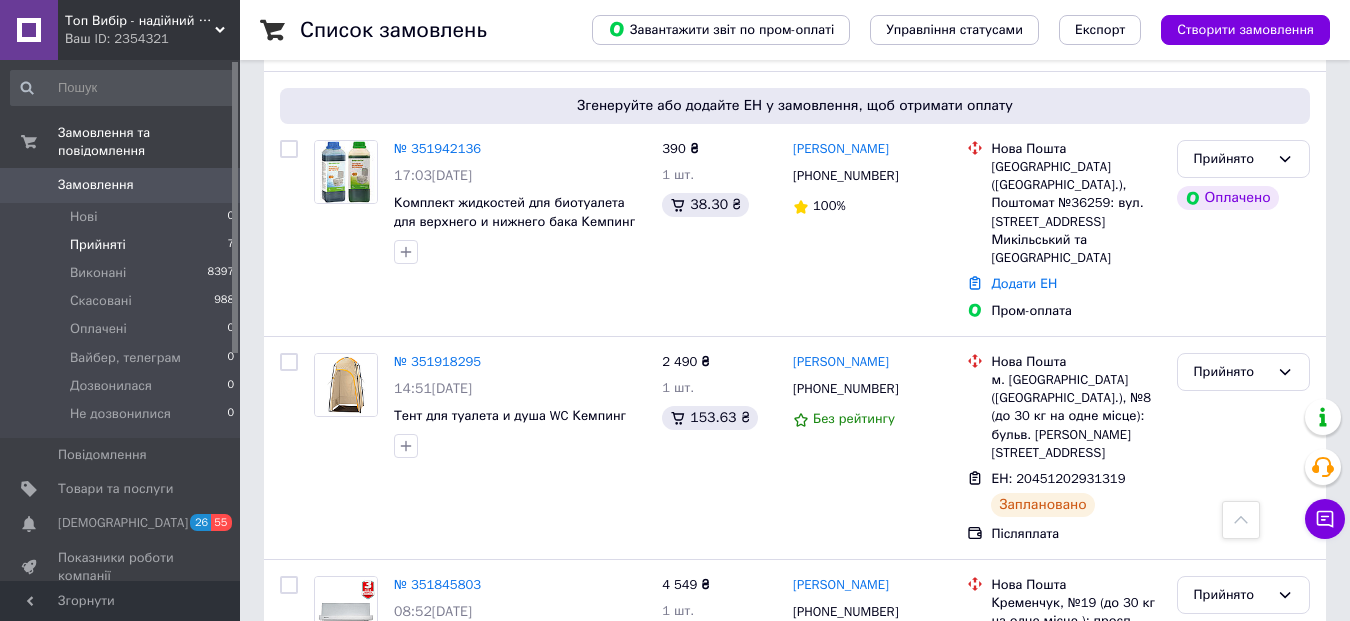 scroll, scrollTop: 962, scrollLeft: 0, axis: vertical 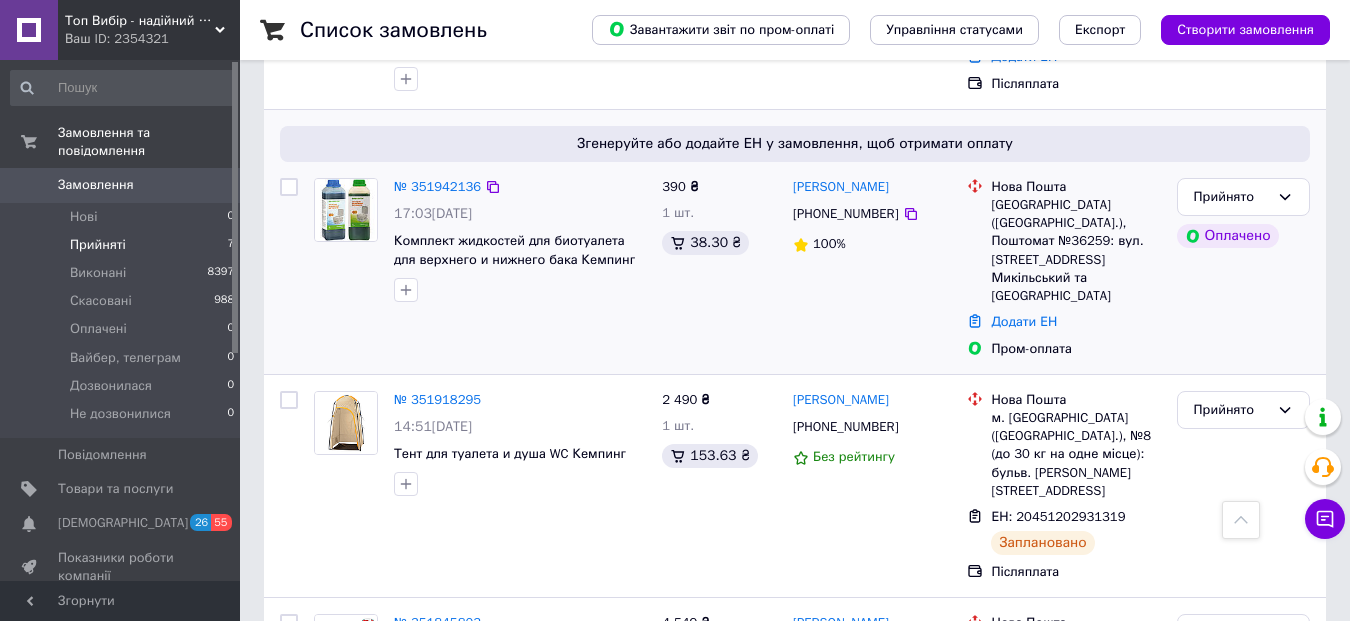 click on "№ 351942136 17:03[DATE] Комплект жидкостей для биотуалета для верхнего и нижнего бака Кемпинг 1+1 л (концентрат 1:100)" at bounding box center [520, 240] 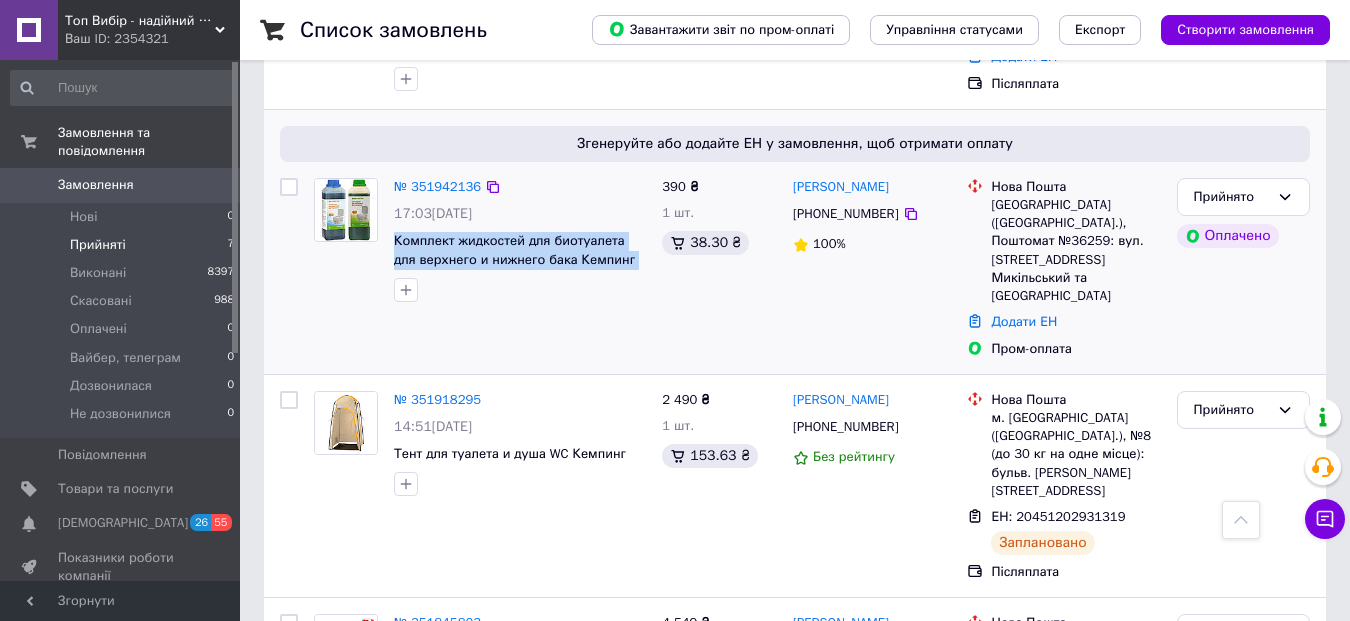 click on "№ 351942136 17:03[DATE] Комплект жидкостей для биотуалета для верхнего и нижнего бака Кемпинг 1+1 л (концентрат 1:100)" at bounding box center (520, 240) 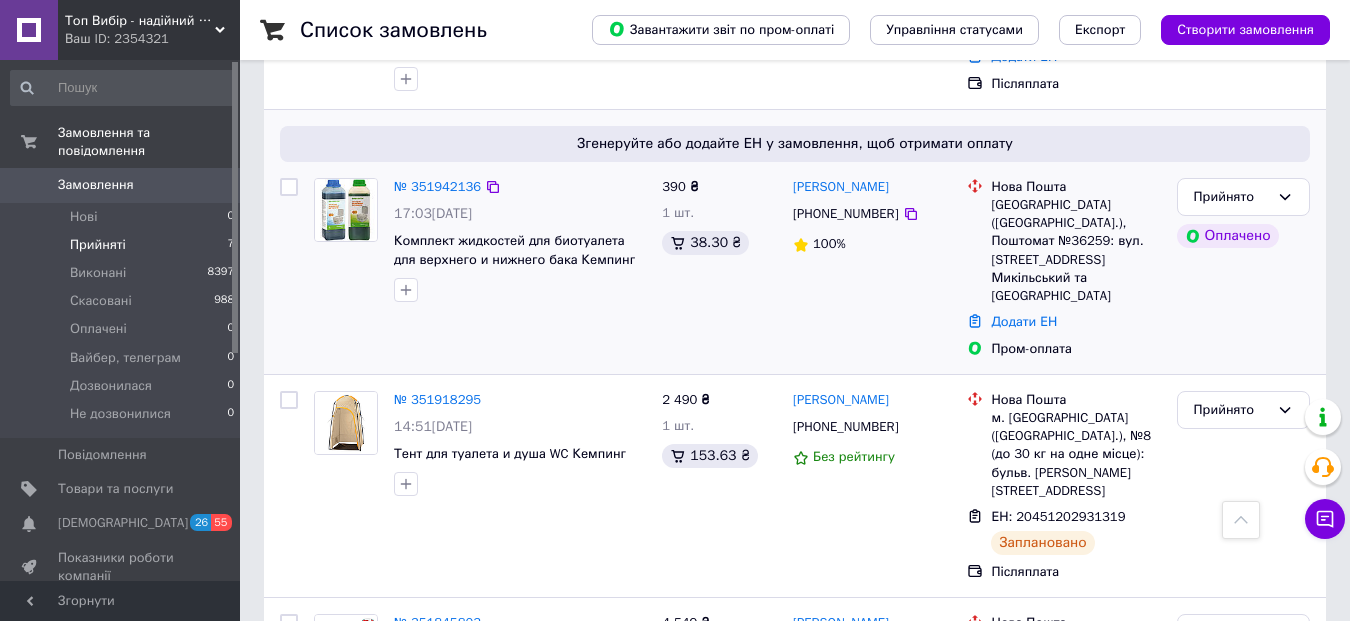 click on "[PERSON_NAME]" at bounding box center [872, 187] 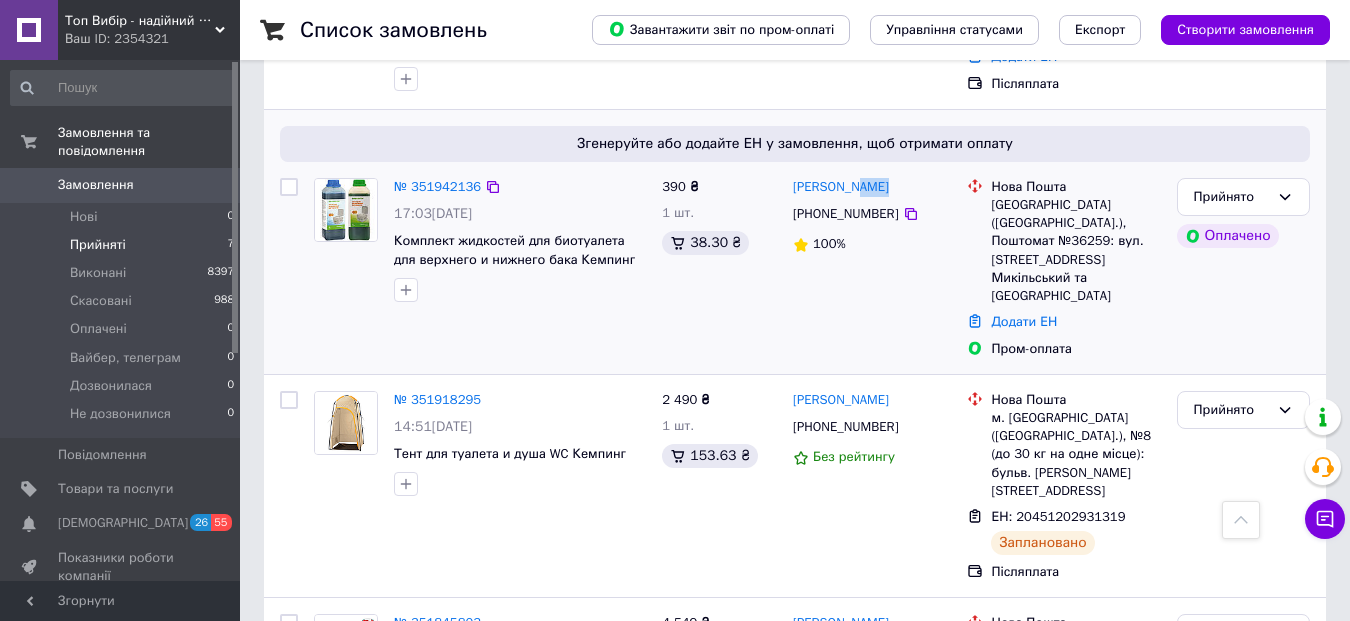 click on "[PERSON_NAME]" at bounding box center (872, 187) 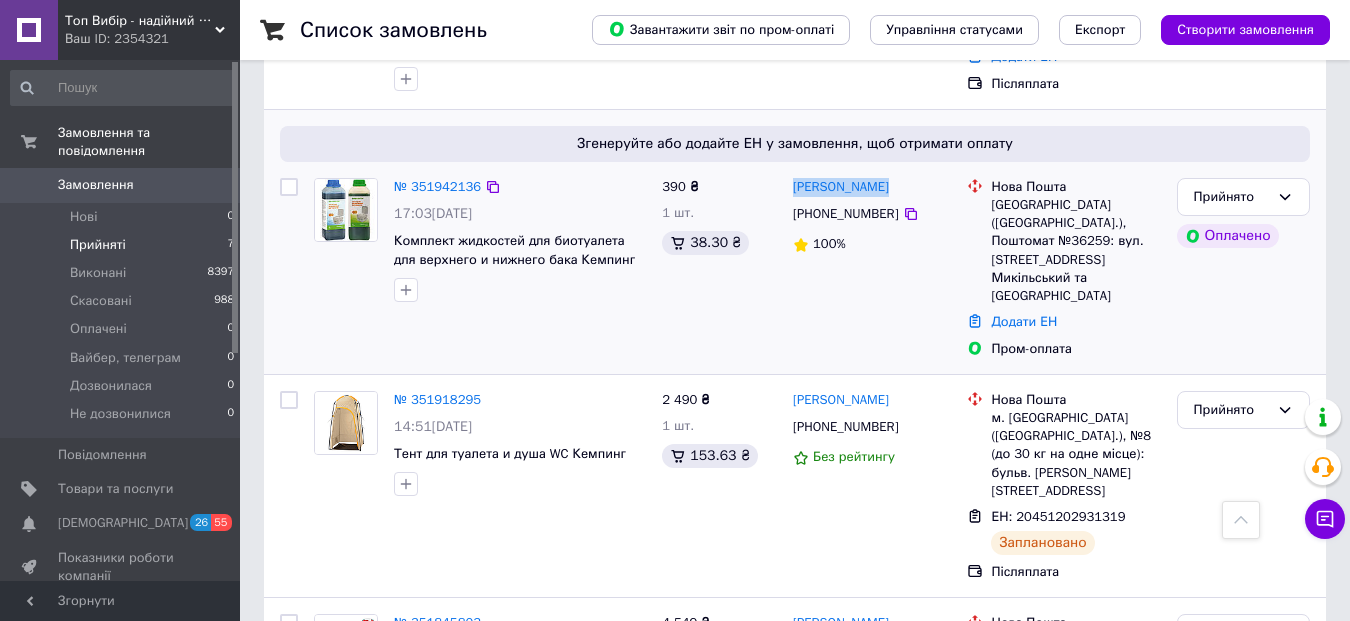click on "[PERSON_NAME]" at bounding box center (872, 187) 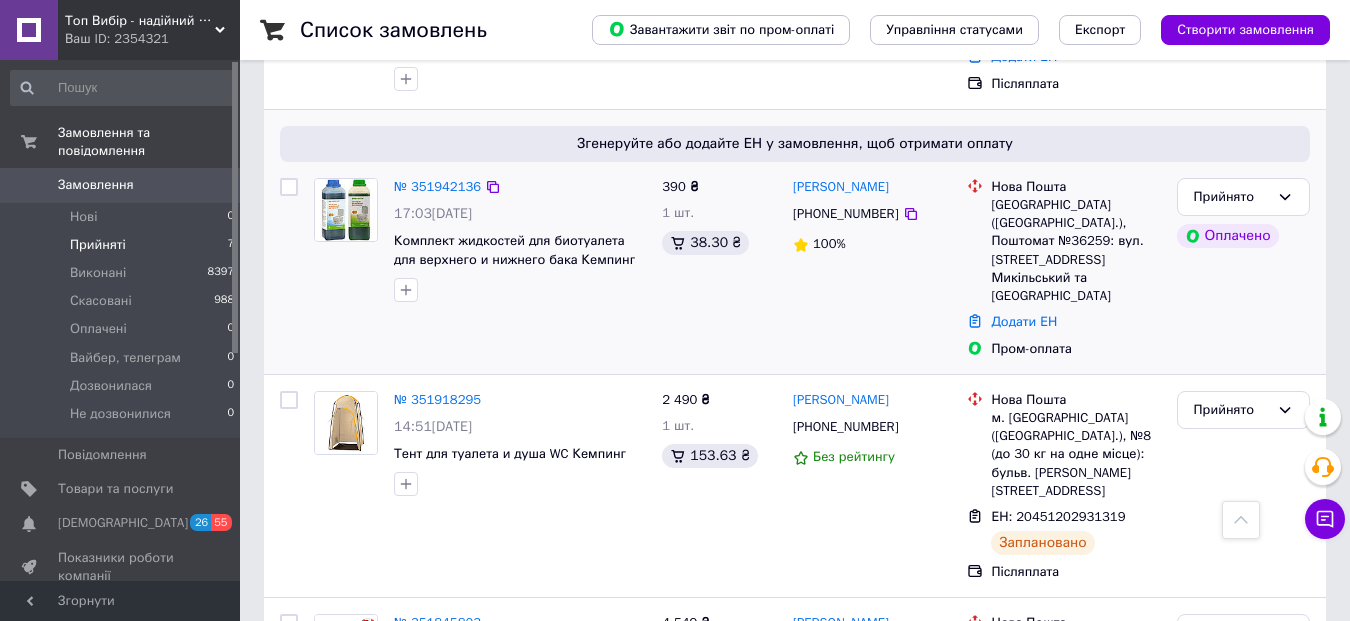 click on "[GEOGRAPHIC_DATA] ([GEOGRAPHIC_DATA].), Поштомат №36259: вул. [STREET_ADDRESS] Микільський та [GEOGRAPHIC_DATA]" at bounding box center [1075, 250] 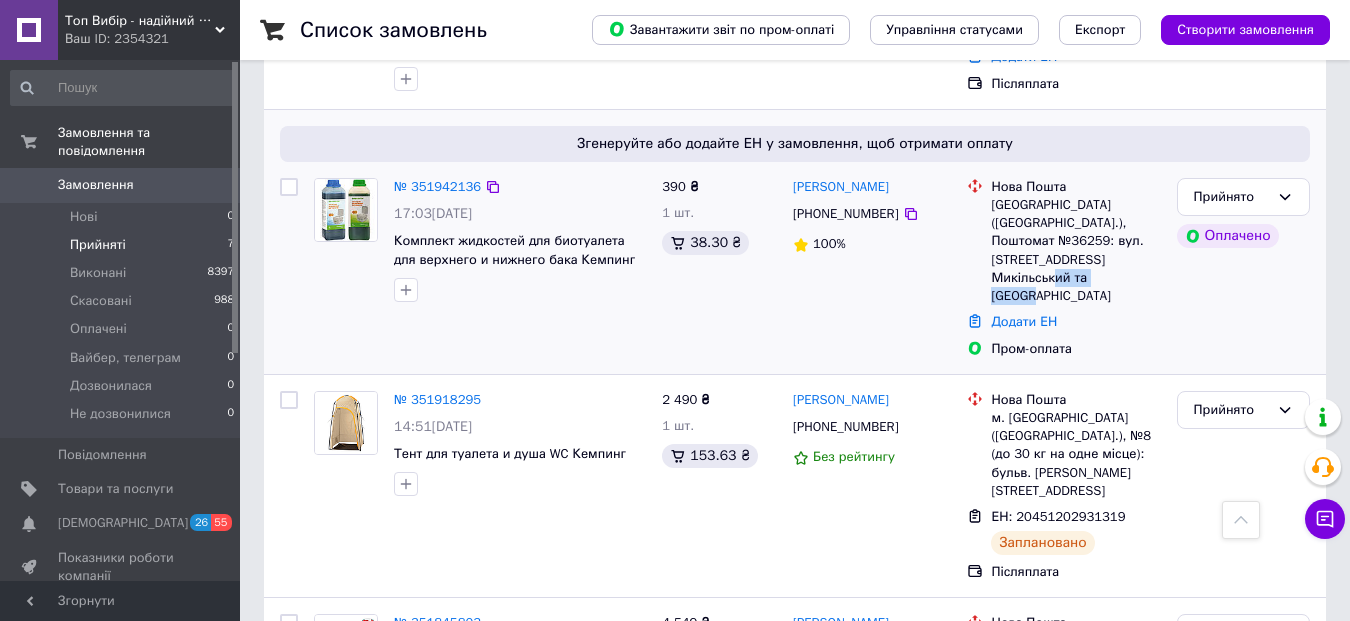 click on "[GEOGRAPHIC_DATA] ([GEOGRAPHIC_DATA].), Поштомат №36259: вул. [STREET_ADDRESS] Микільський та [GEOGRAPHIC_DATA]" at bounding box center (1075, 250) 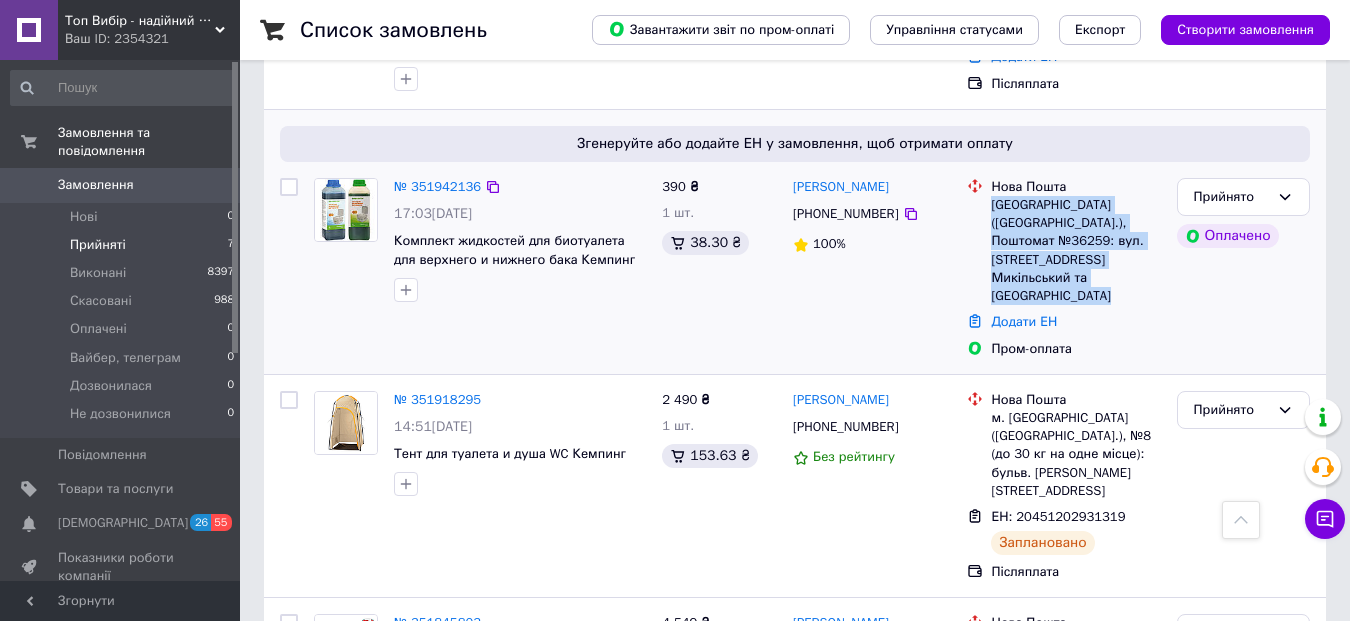 click on "[GEOGRAPHIC_DATA] ([GEOGRAPHIC_DATA].), Поштомат №36259: вул. [STREET_ADDRESS] Микільський та [GEOGRAPHIC_DATA]" at bounding box center [1075, 250] 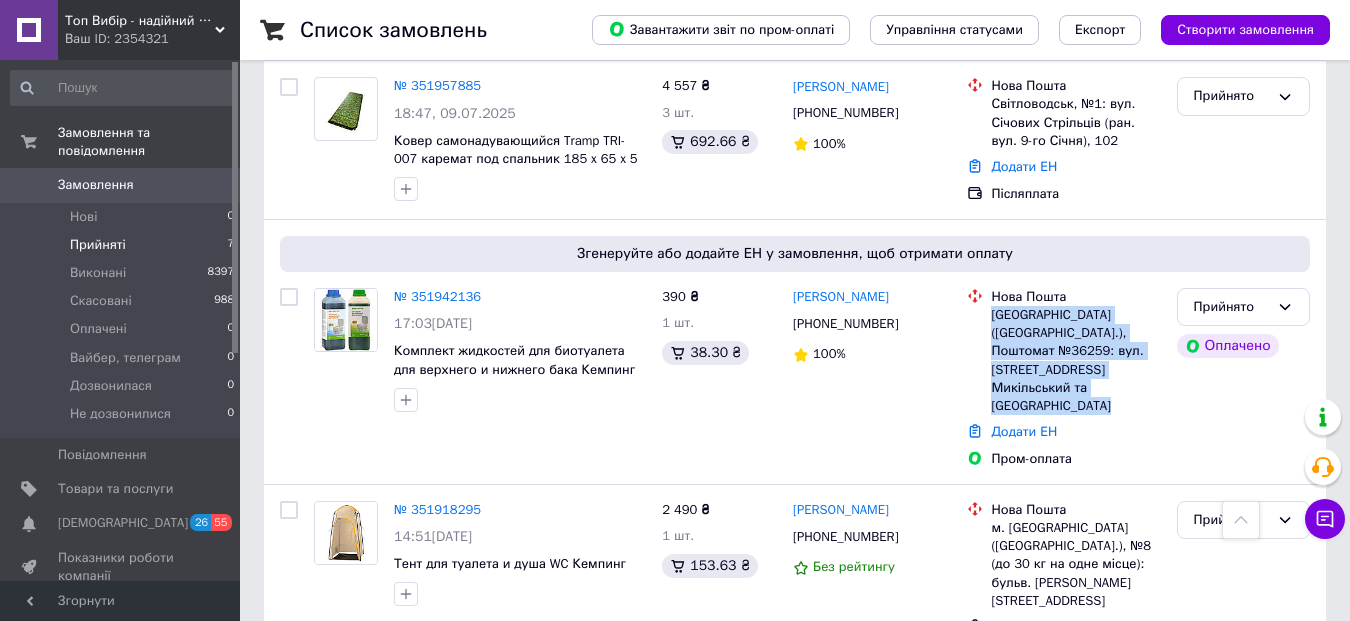 scroll, scrollTop: 762, scrollLeft: 0, axis: vertical 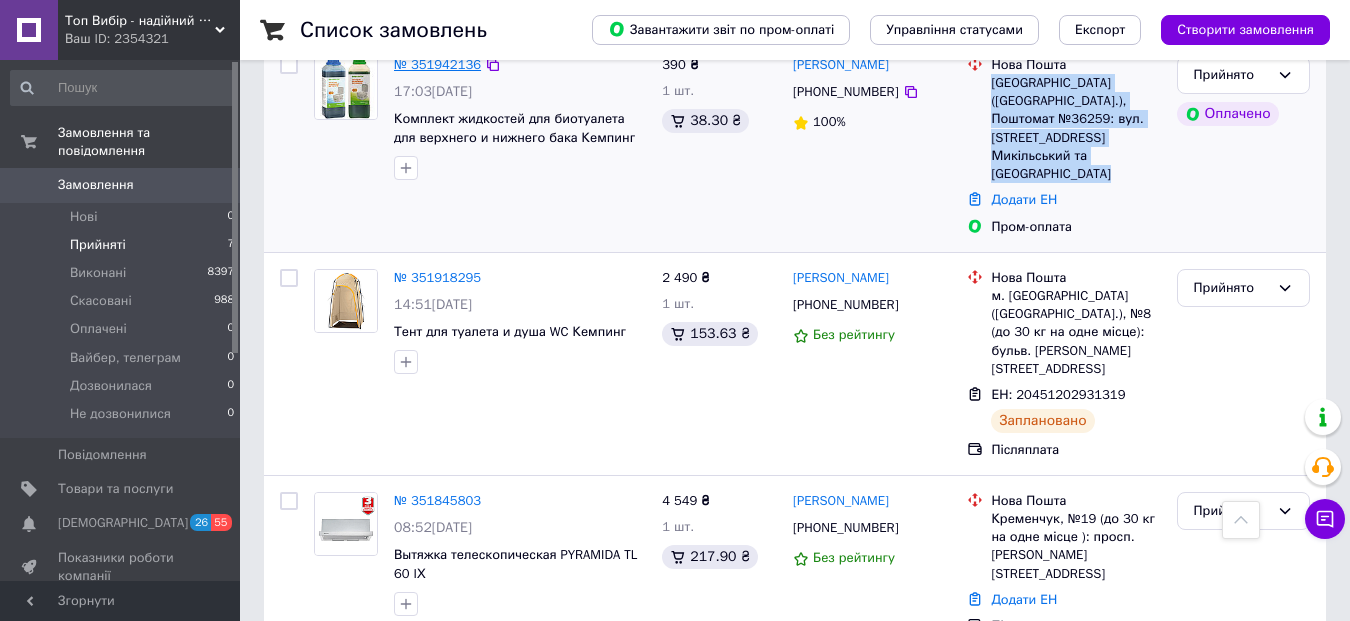 click on "№ 351942136" at bounding box center [437, 64] 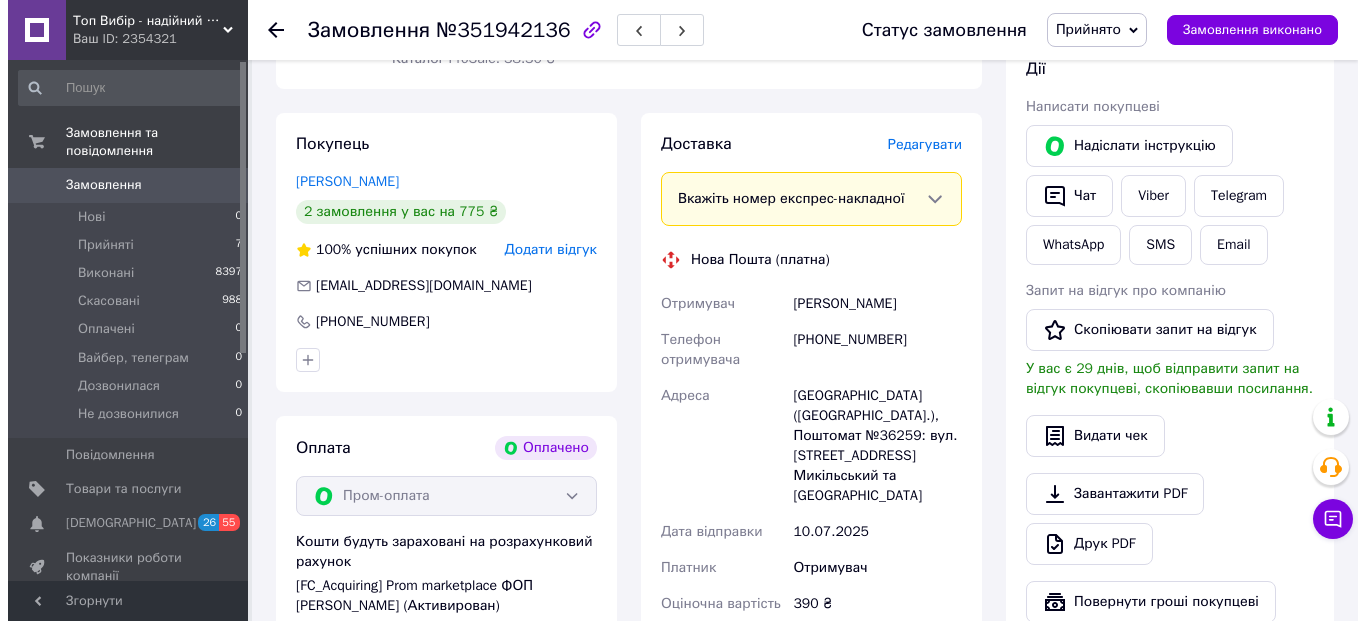 scroll, scrollTop: 829, scrollLeft: 0, axis: vertical 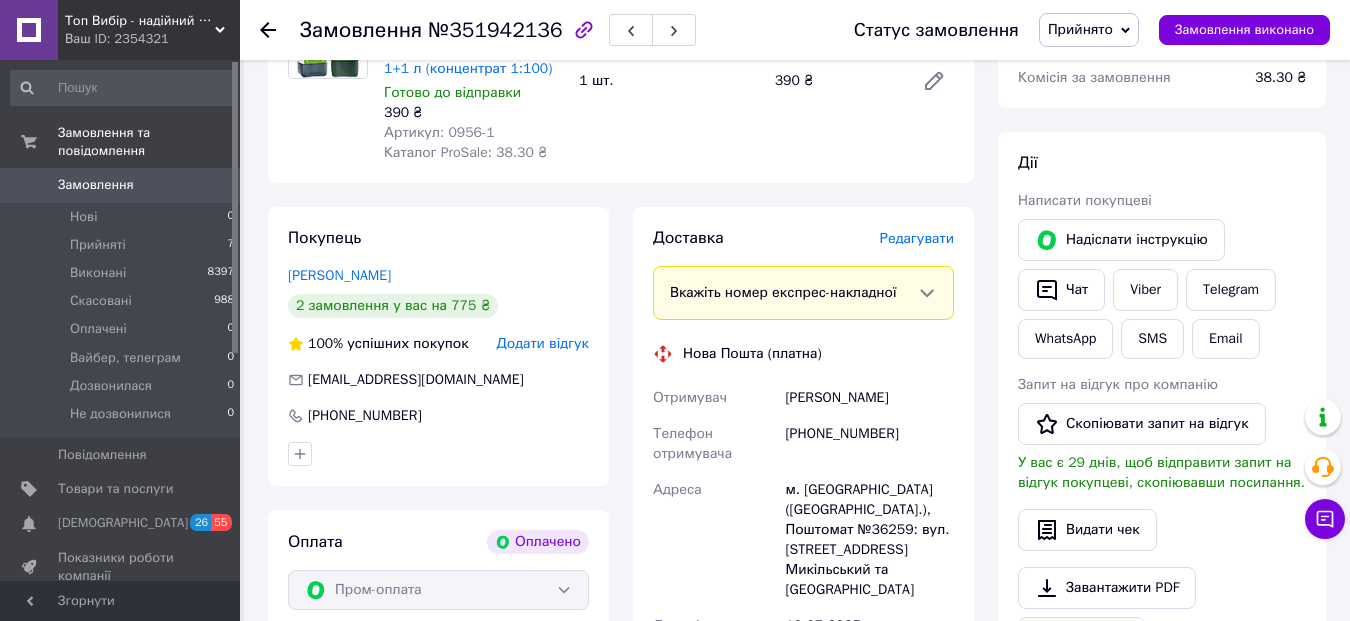 click on "Редагувати" at bounding box center [917, 238] 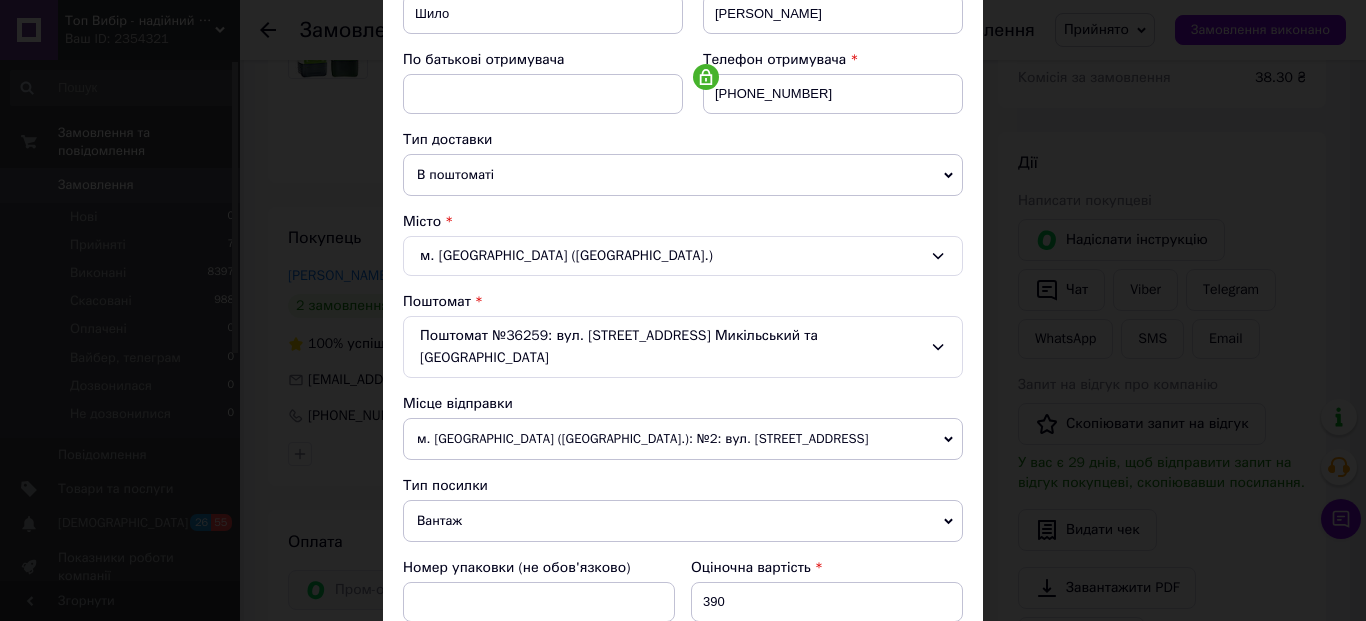 scroll, scrollTop: 572, scrollLeft: 0, axis: vertical 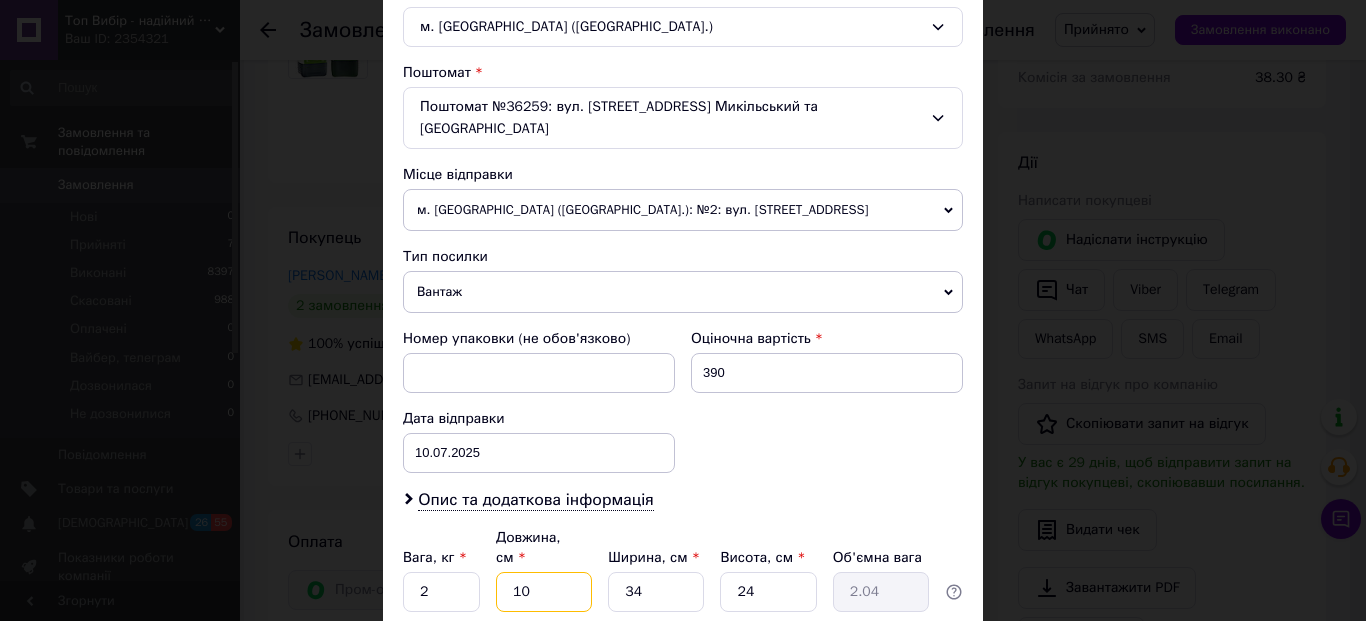 click on "10" at bounding box center [544, 592] 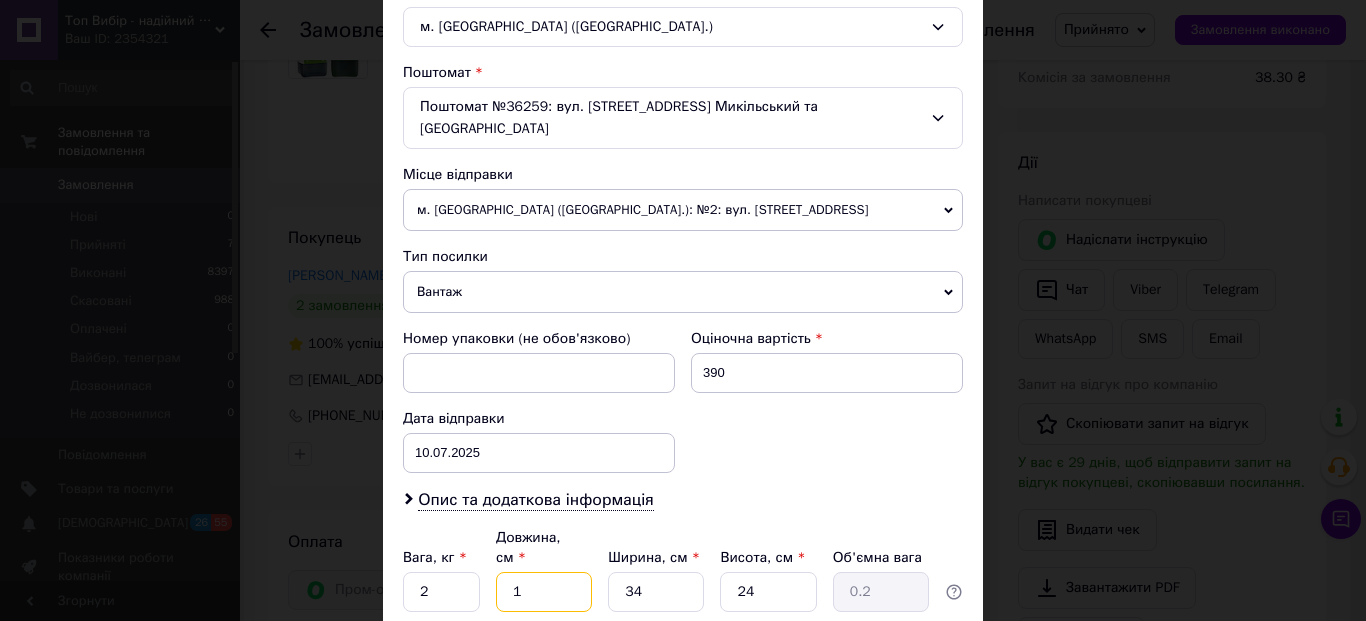 type on "17" 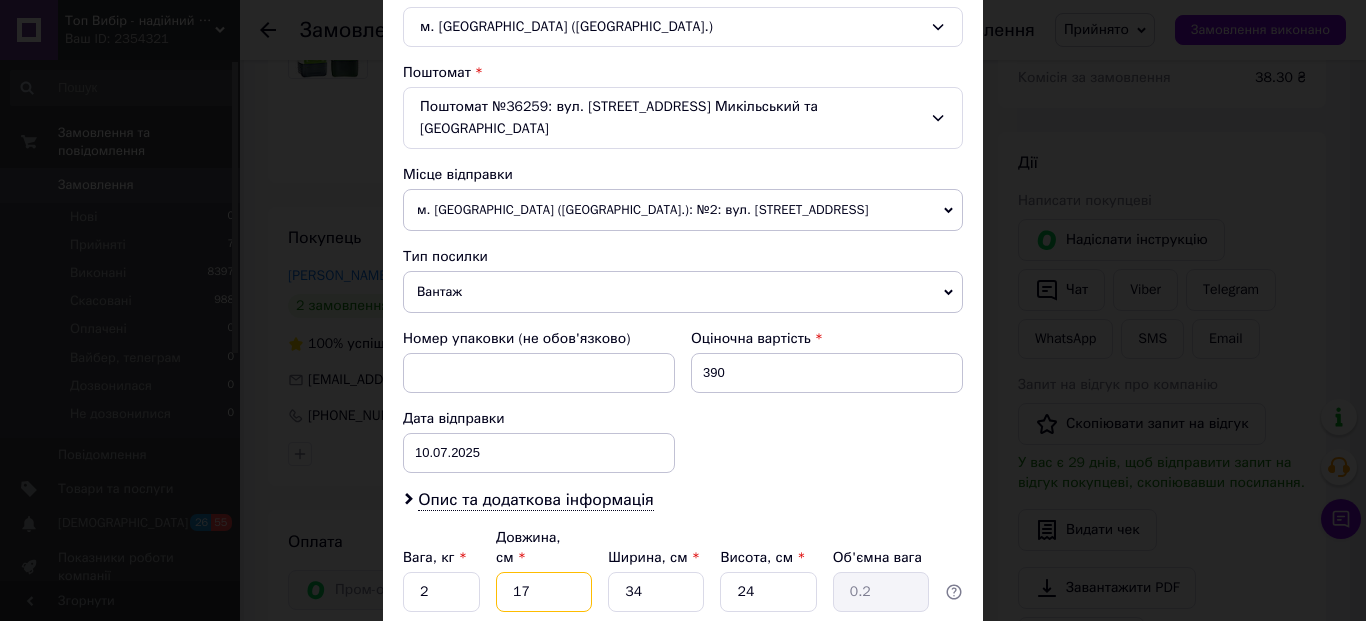type on "3.47" 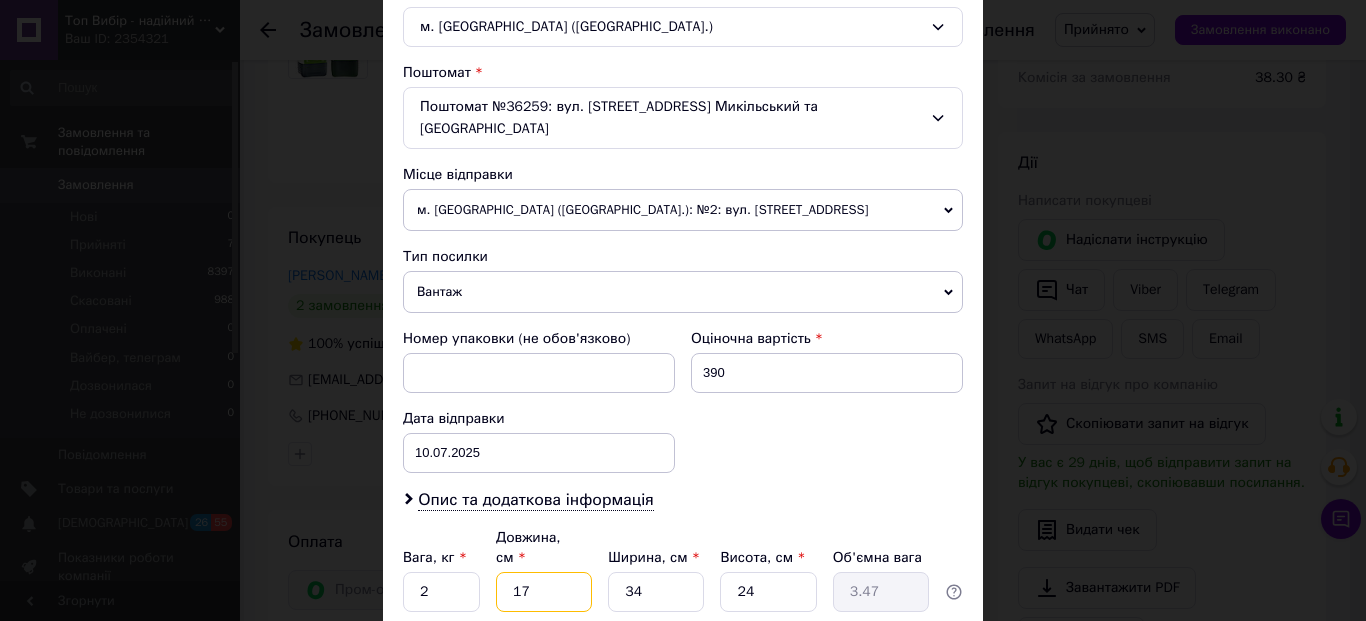 type on "17" 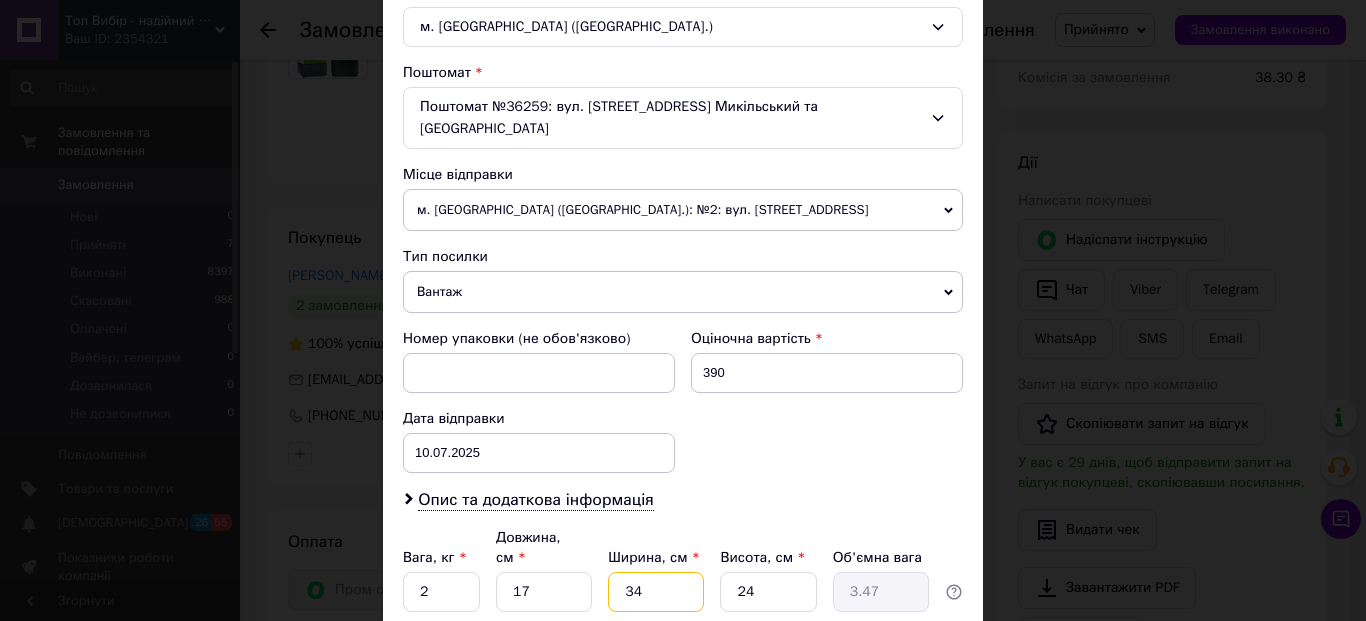 click on "34" at bounding box center (656, 592) 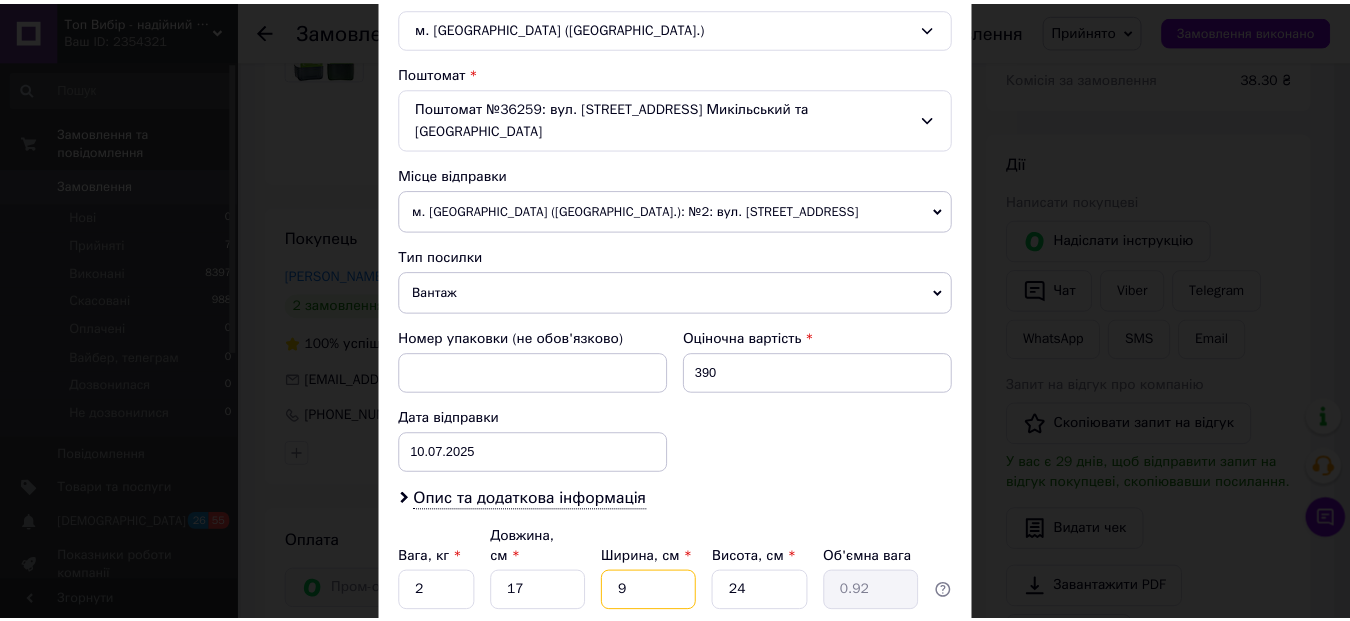 scroll, scrollTop: 709, scrollLeft: 0, axis: vertical 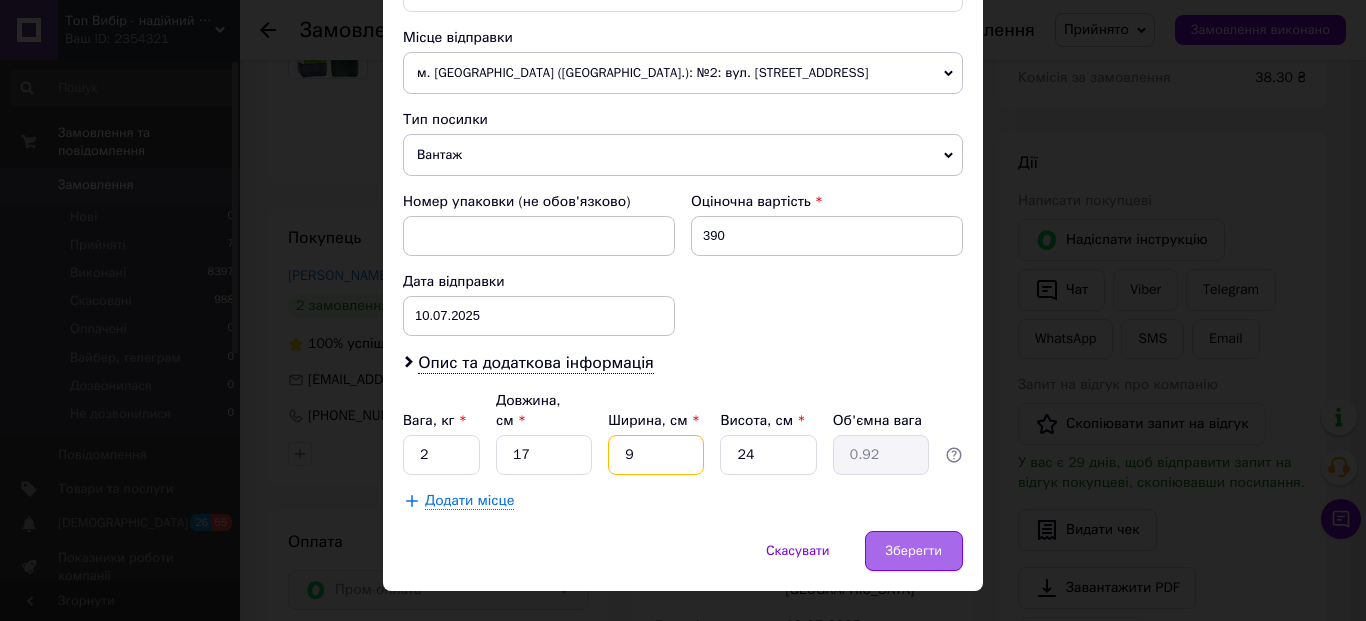 type on "9" 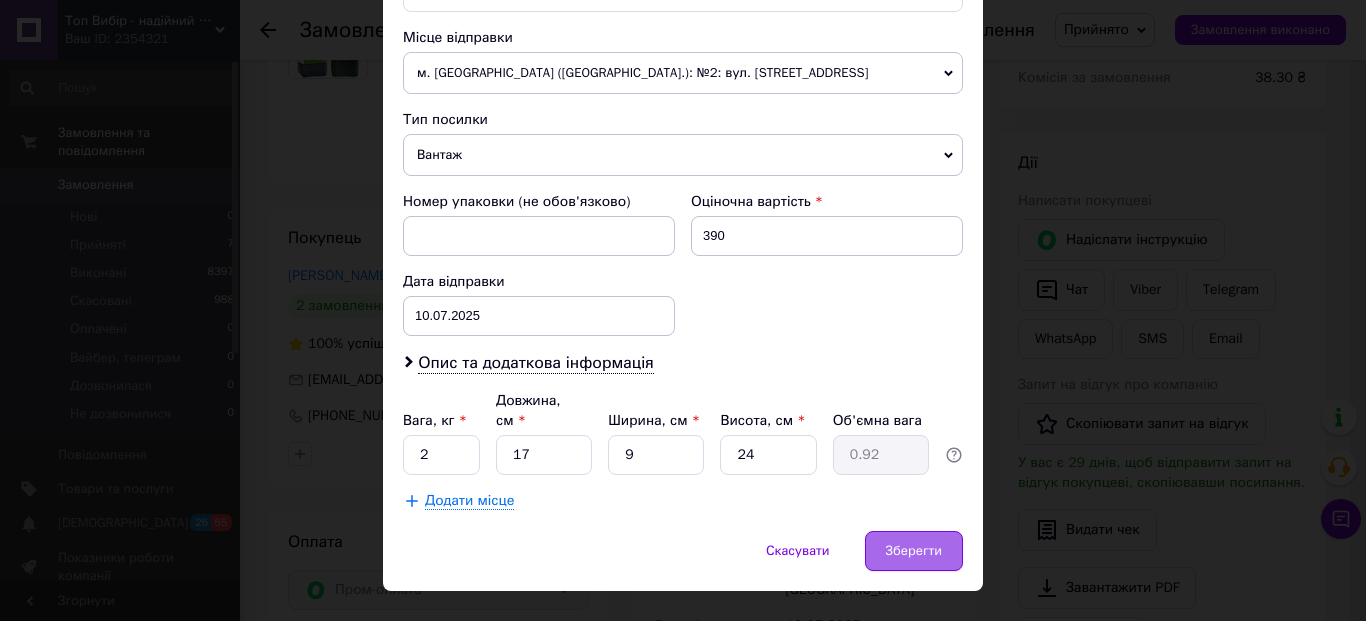 click on "Зберегти" at bounding box center [914, 551] 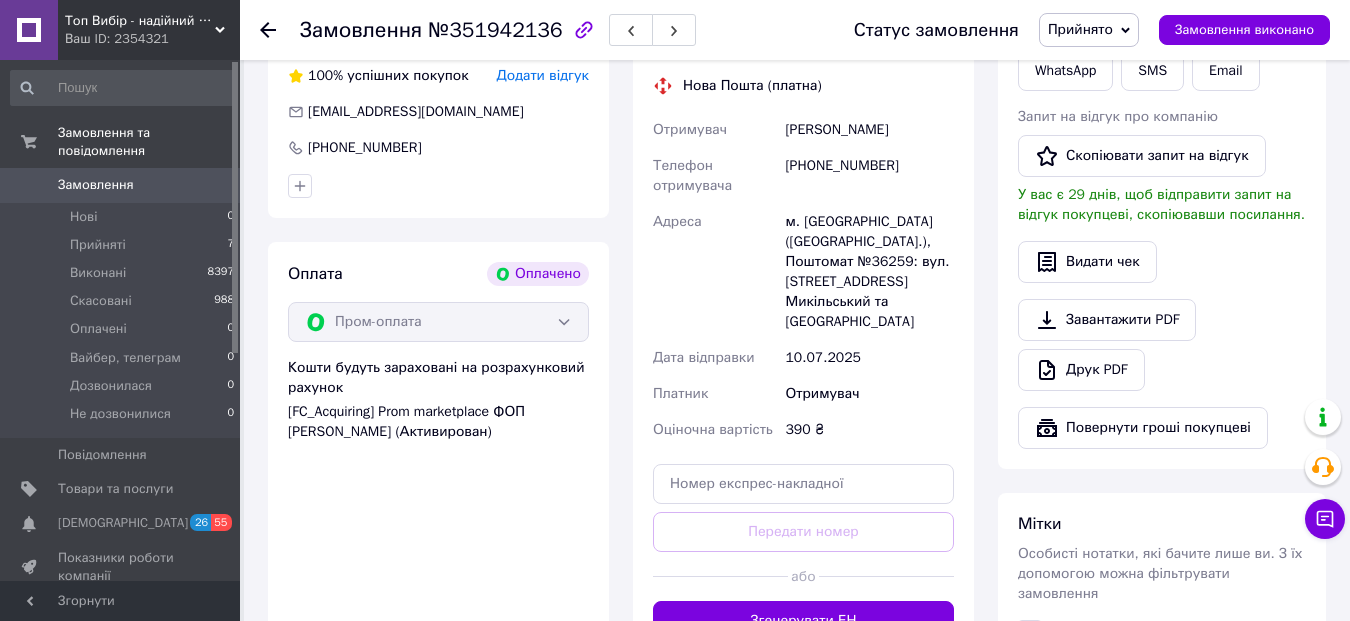 scroll, scrollTop: 1197, scrollLeft: 0, axis: vertical 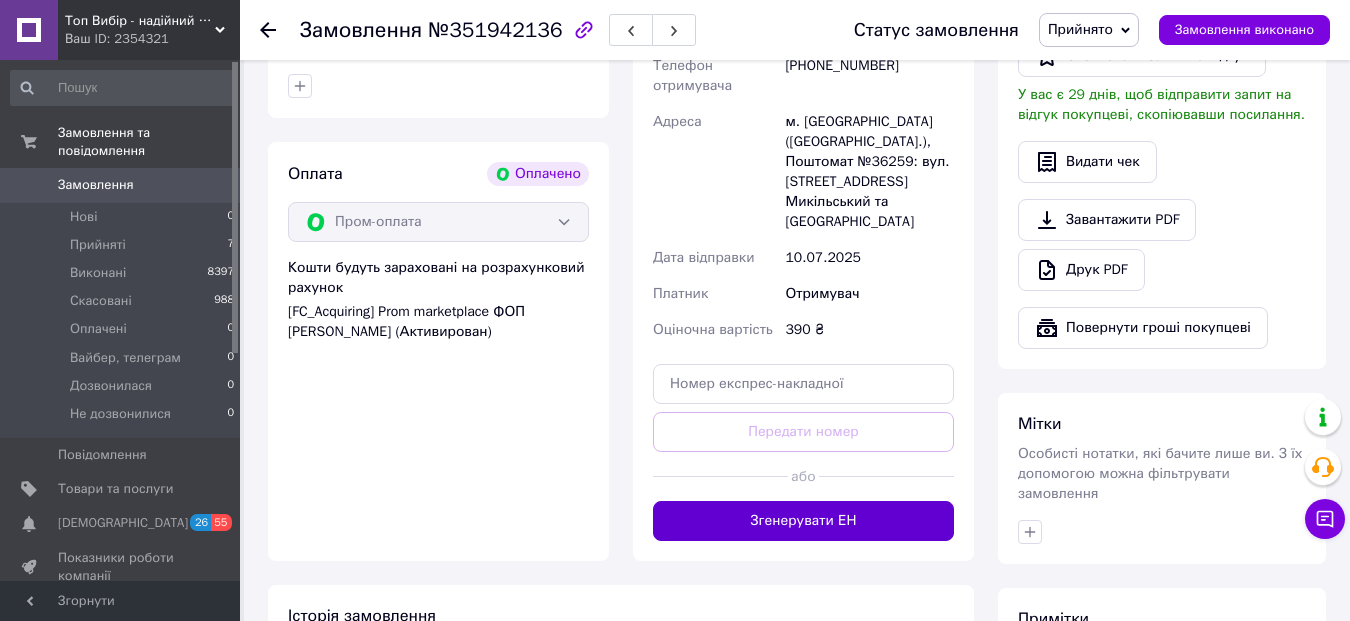 click on "Згенерувати ЕН" at bounding box center [803, 521] 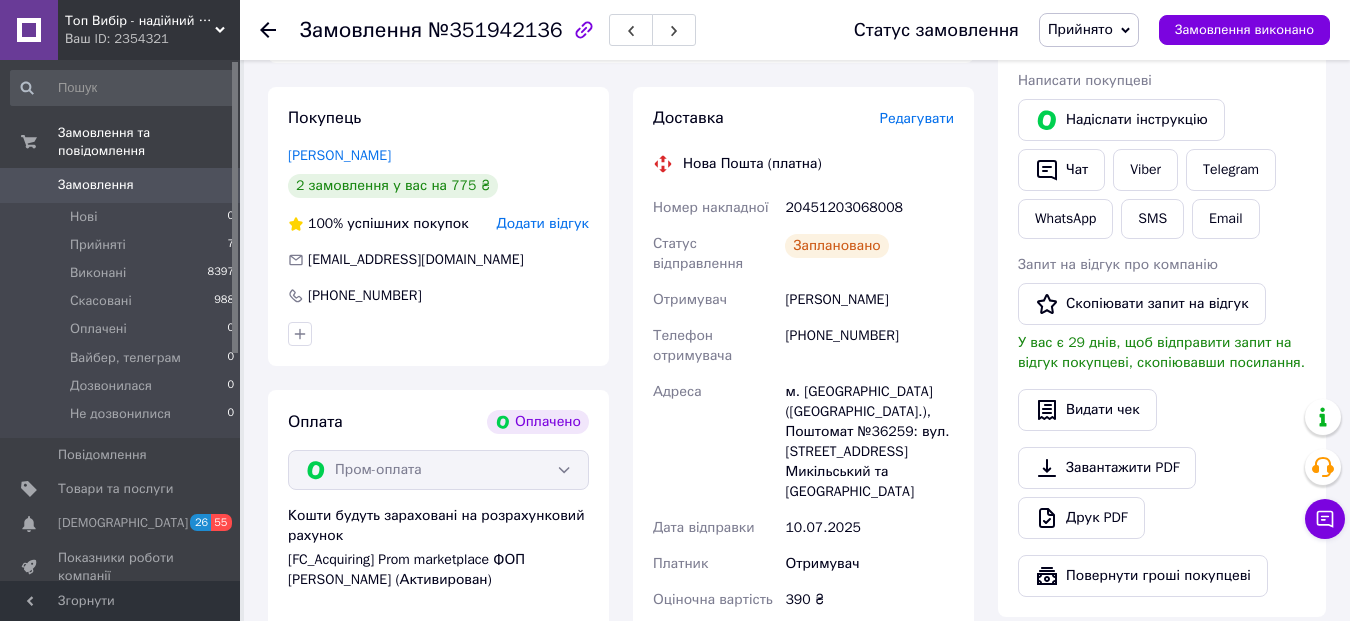 scroll, scrollTop: 893, scrollLeft: 0, axis: vertical 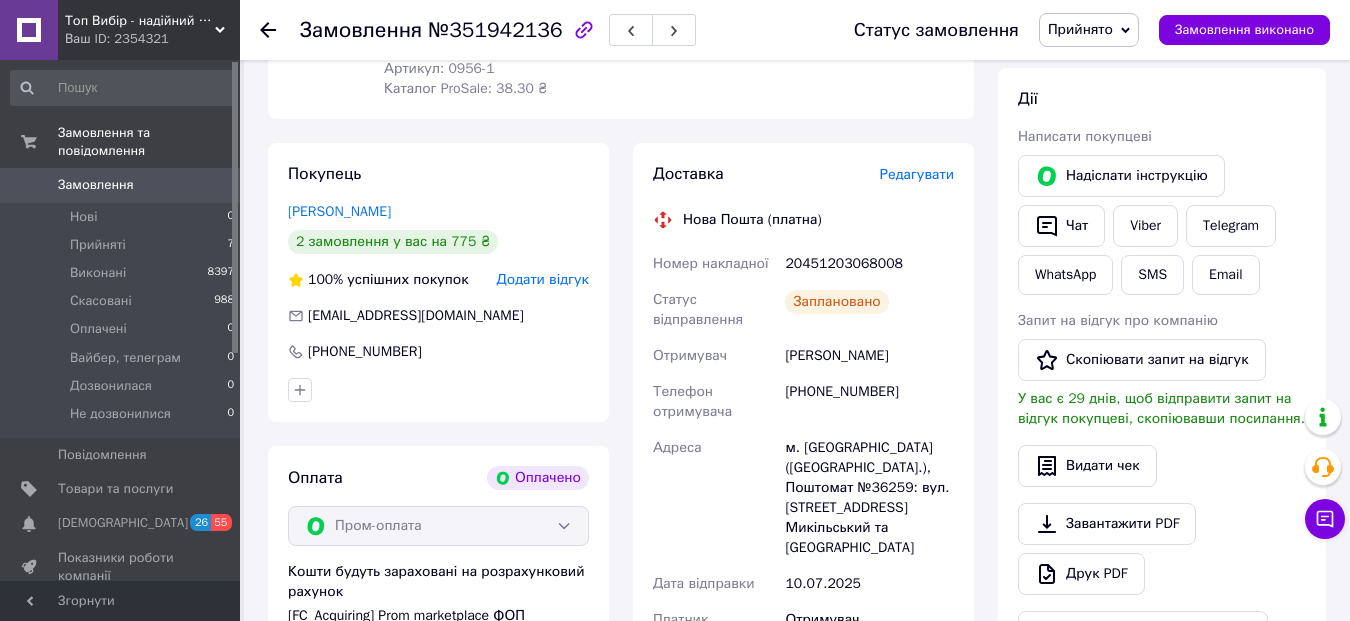 click on "20451203068008" at bounding box center [869, 264] 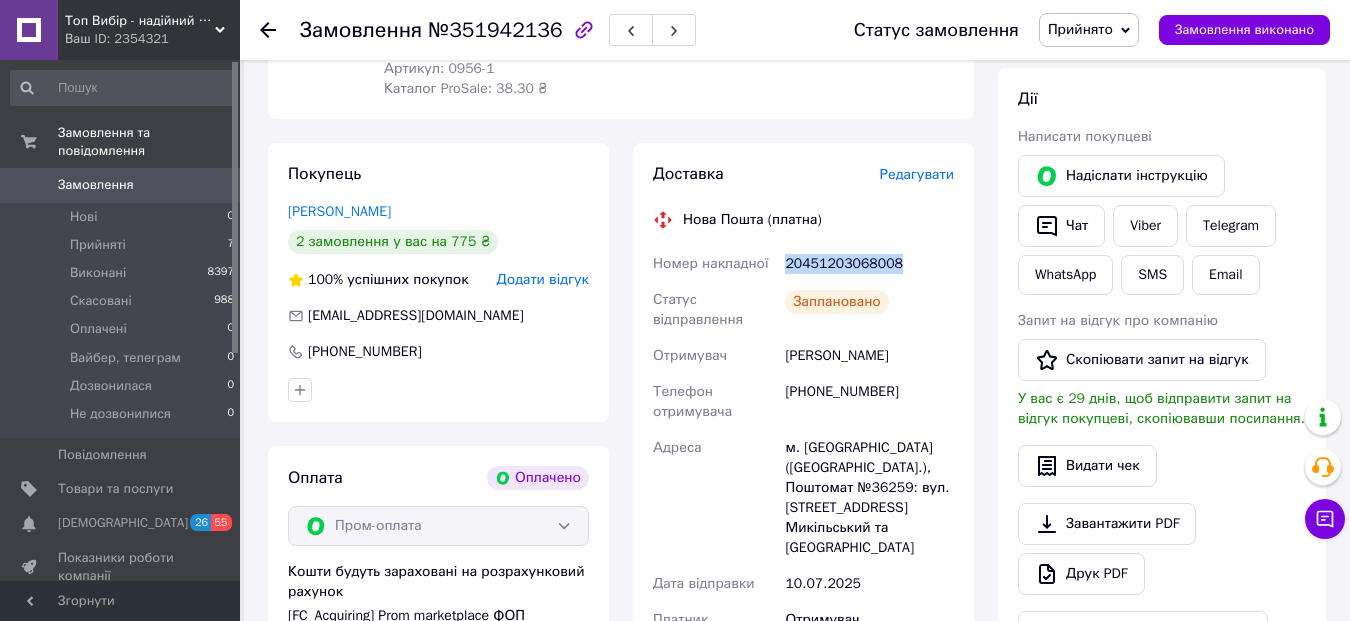 click on "20451203068008" at bounding box center [869, 264] 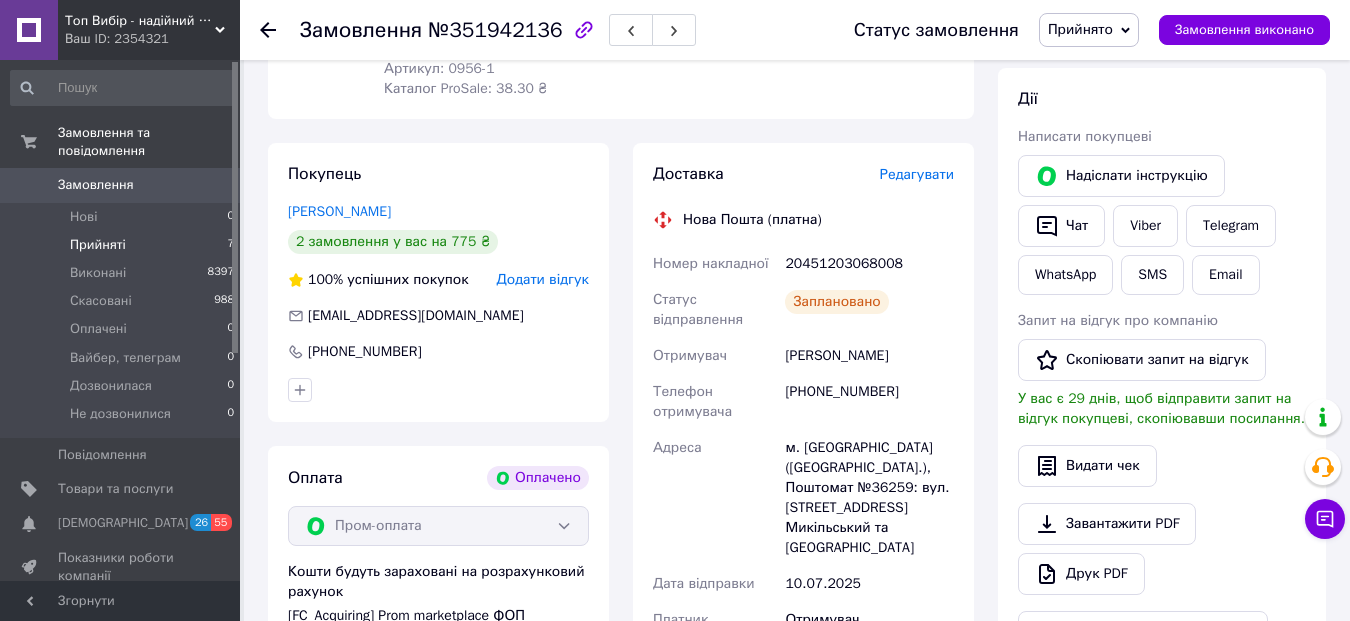 click on "Прийняті 7" at bounding box center (123, 245) 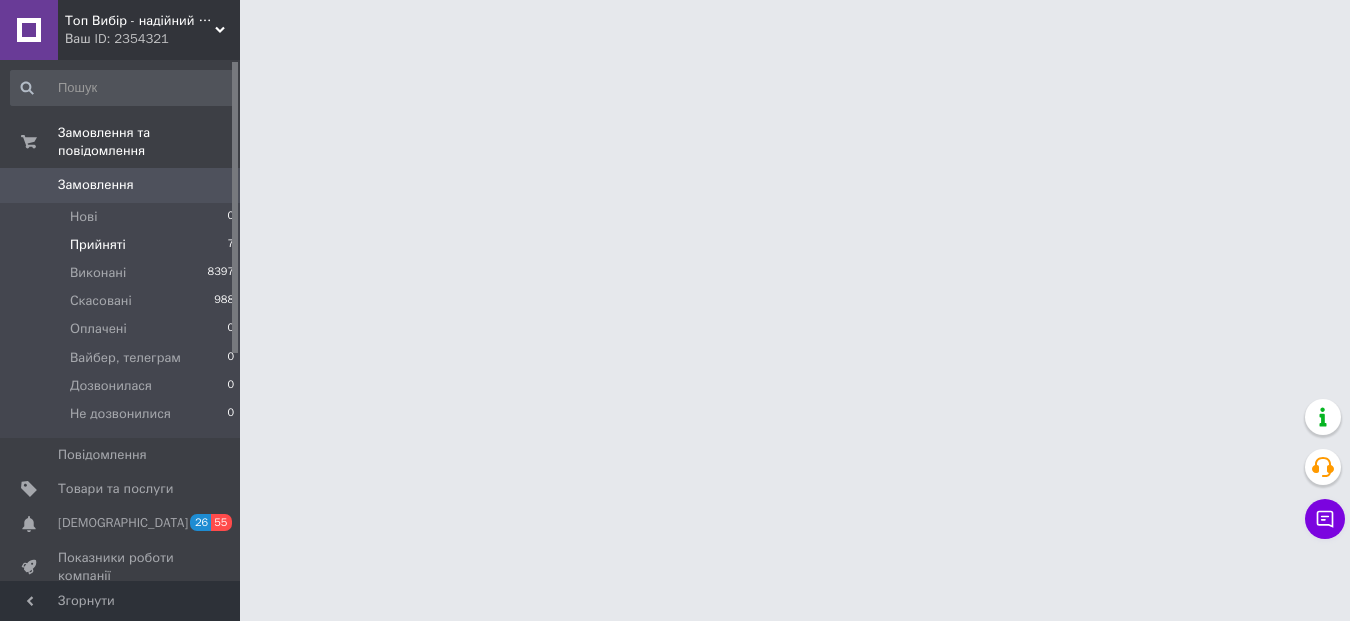 scroll, scrollTop: 0, scrollLeft: 0, axis: both 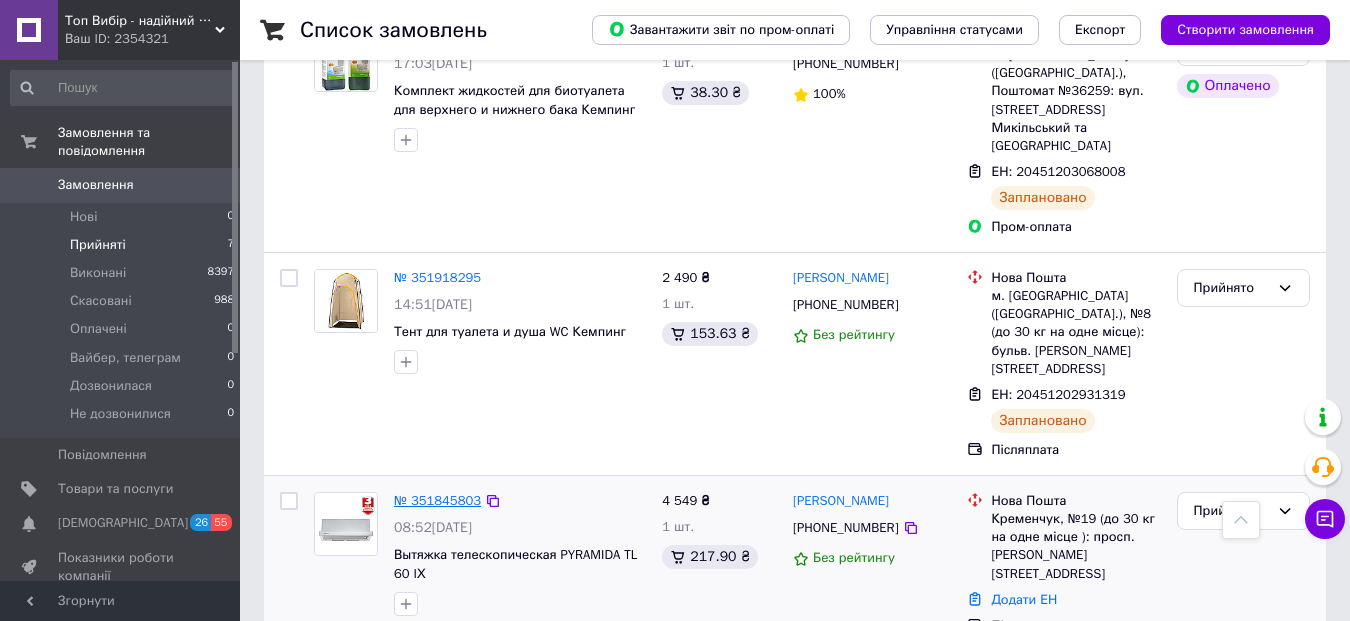 click on "№ 351845803" at bounding box center [437, 500] 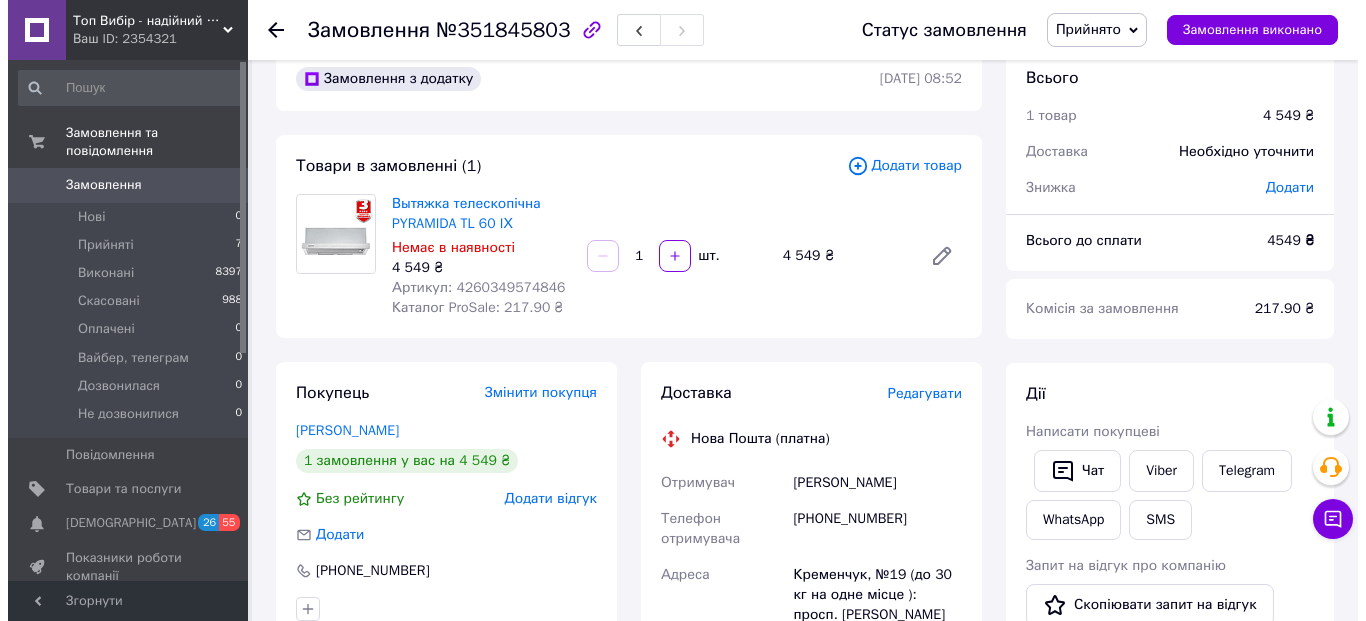 scroll, scrollTop: 0, scrollLeft: 0, axis: both 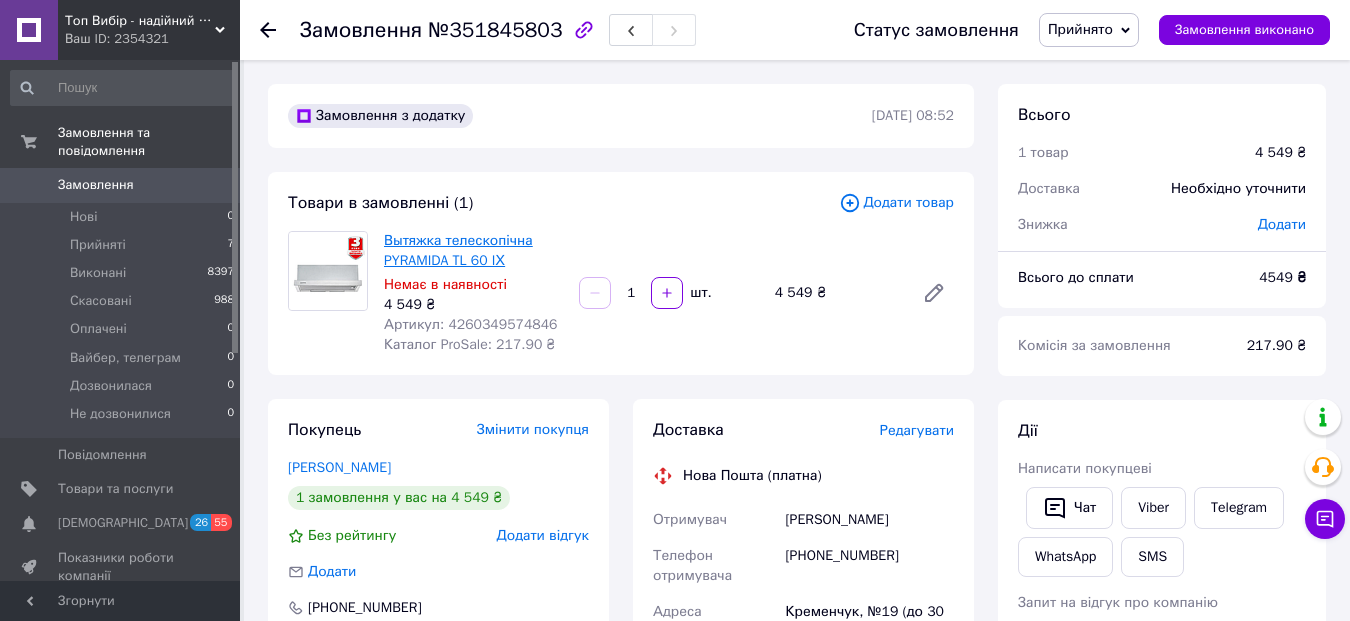 click on "Вытяжка телескопічна PYRAMIDA TL 60 IХ" at bounding box center [458, 250] 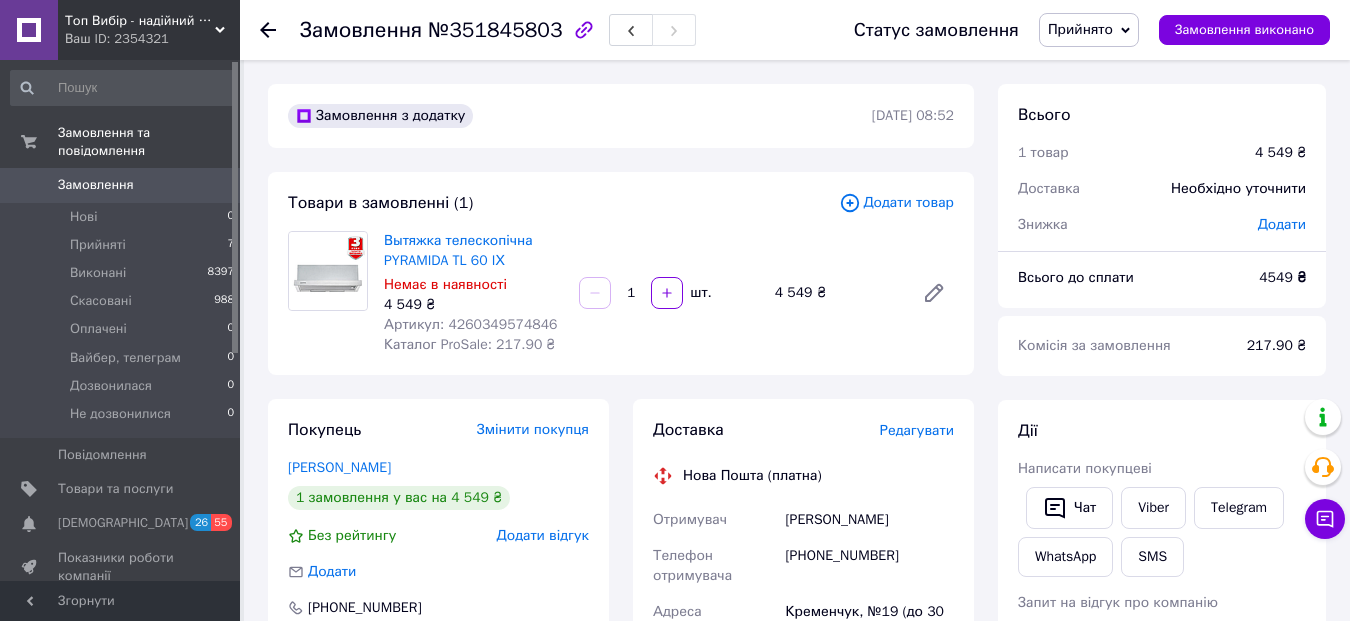 click on "Редагувати" at bounding box center (917, 430) 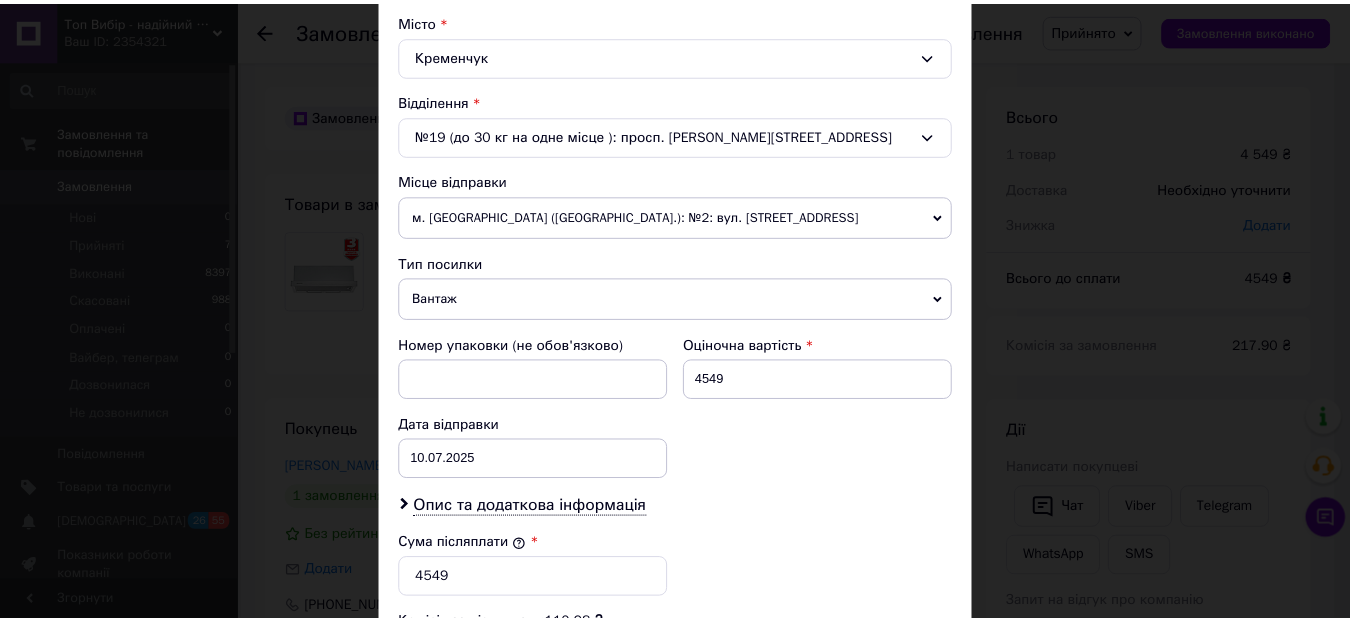 scroll, scrollTop: 905, scrollLeft: 0, axis: vertical 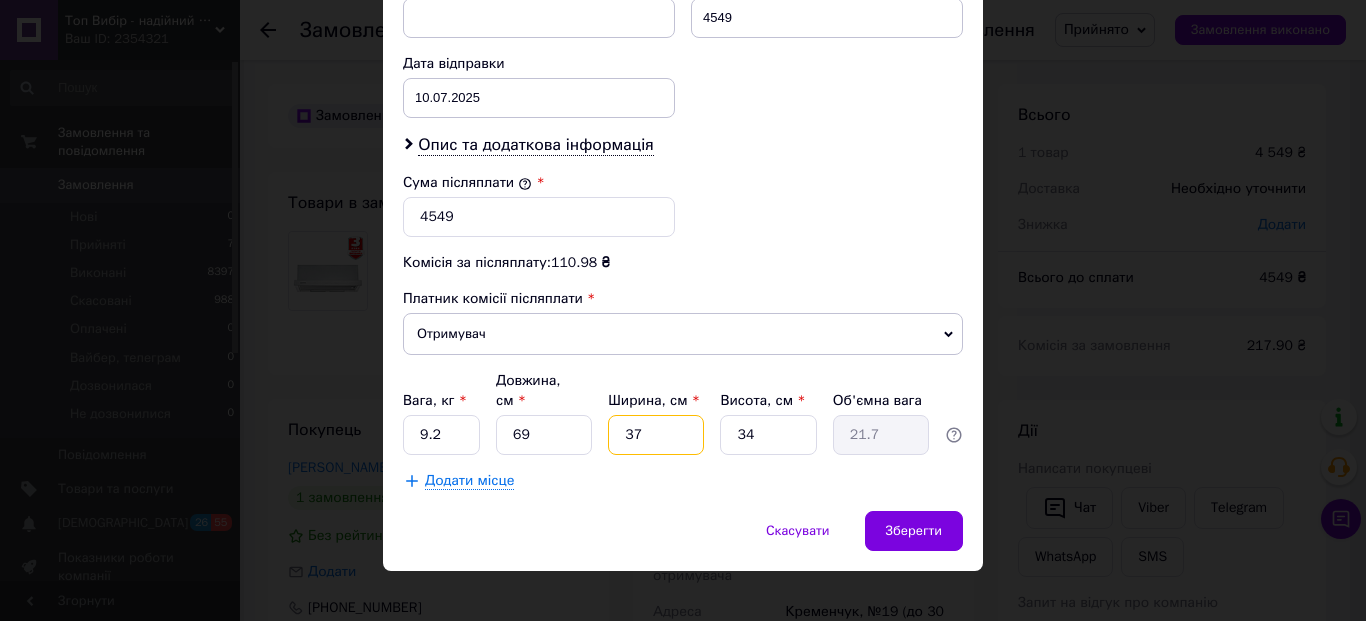 click on "37" at bounding box center [656, 435] 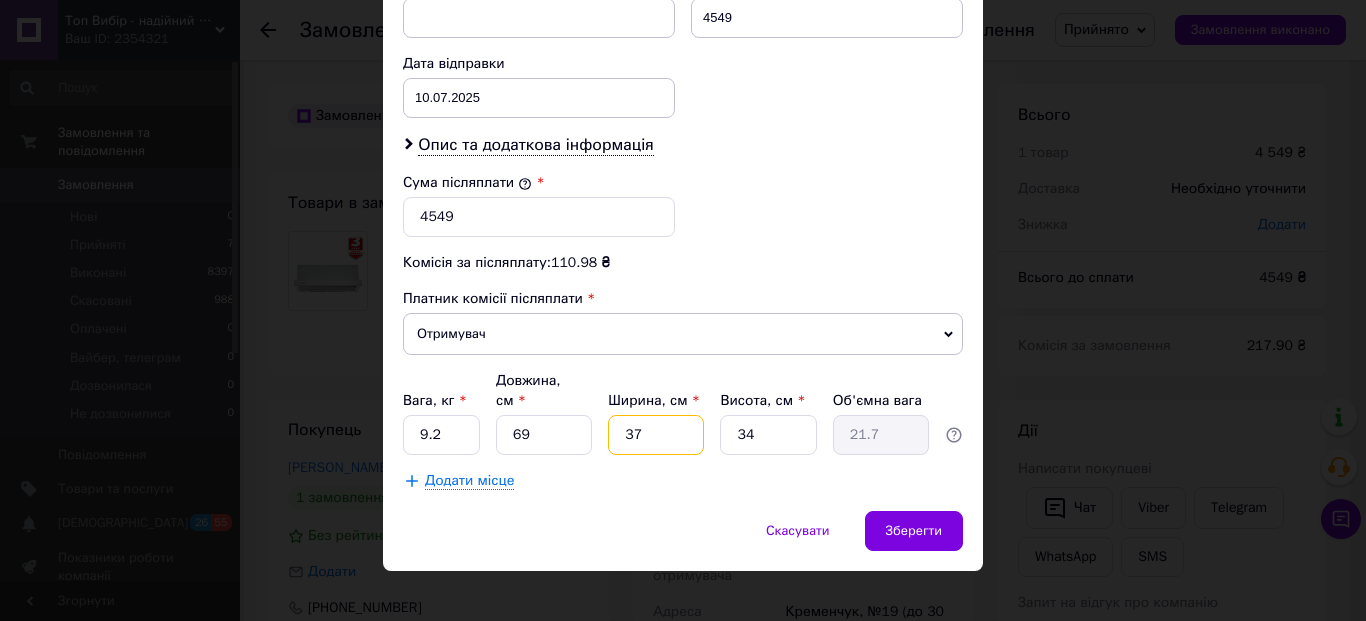type on "3" 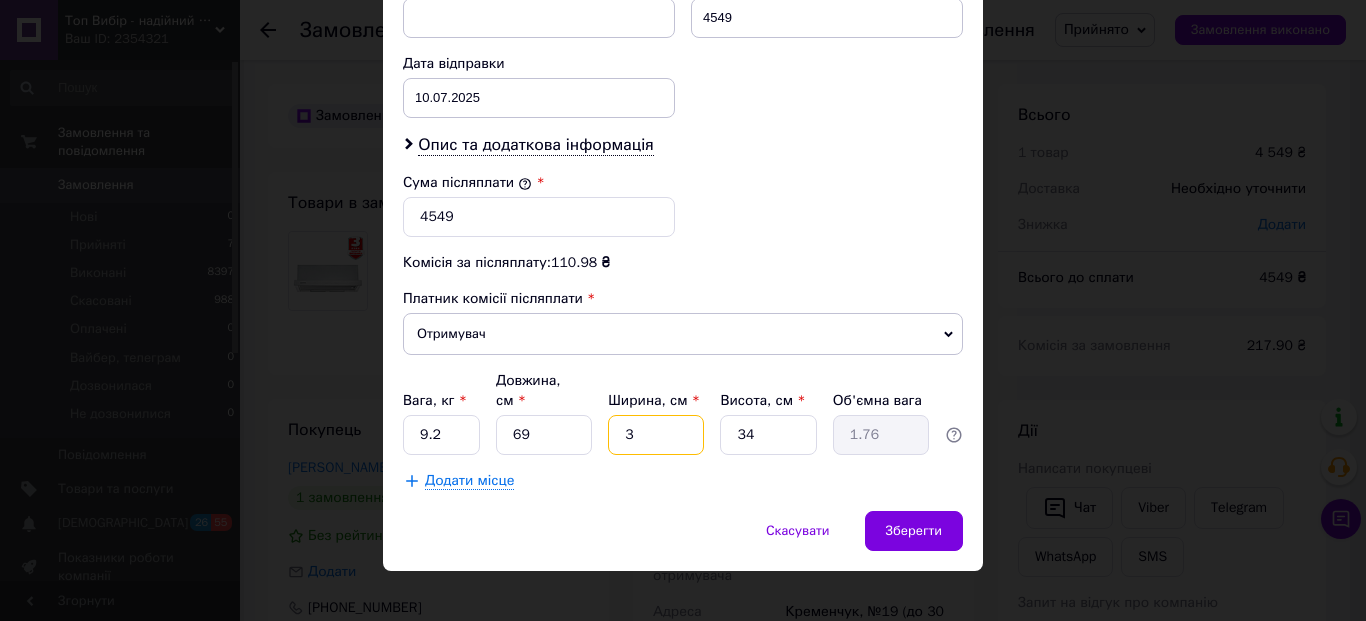 type on "36" 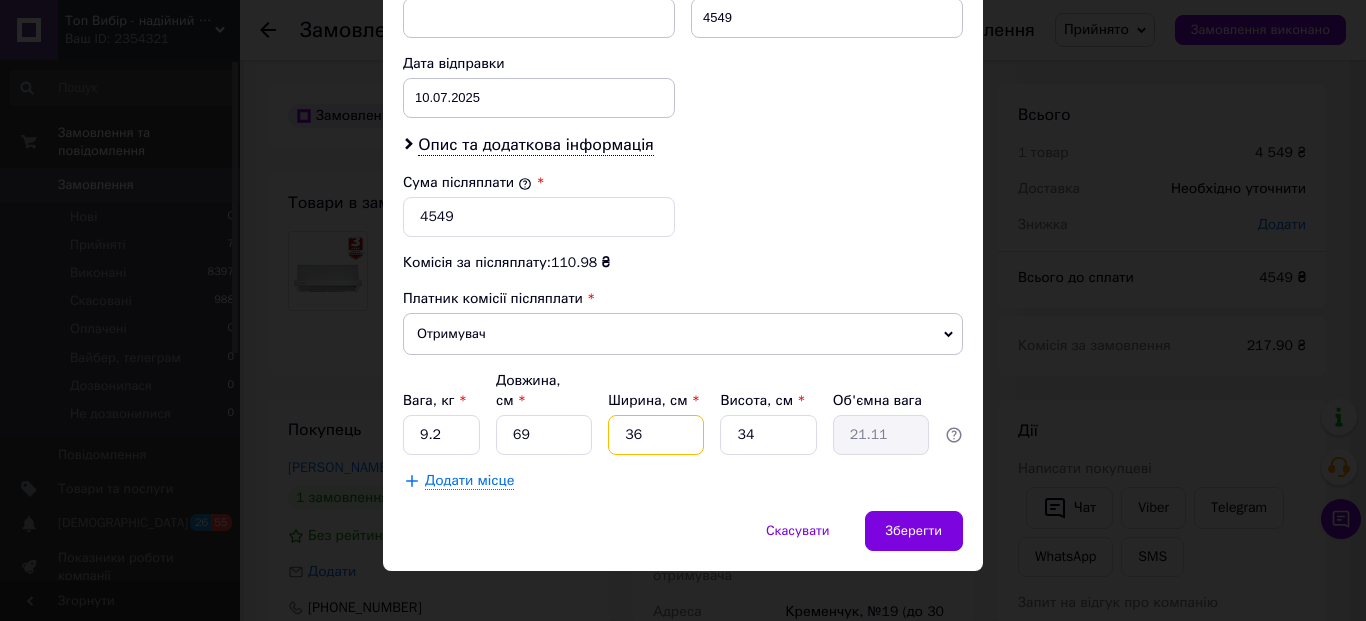 type on "36" 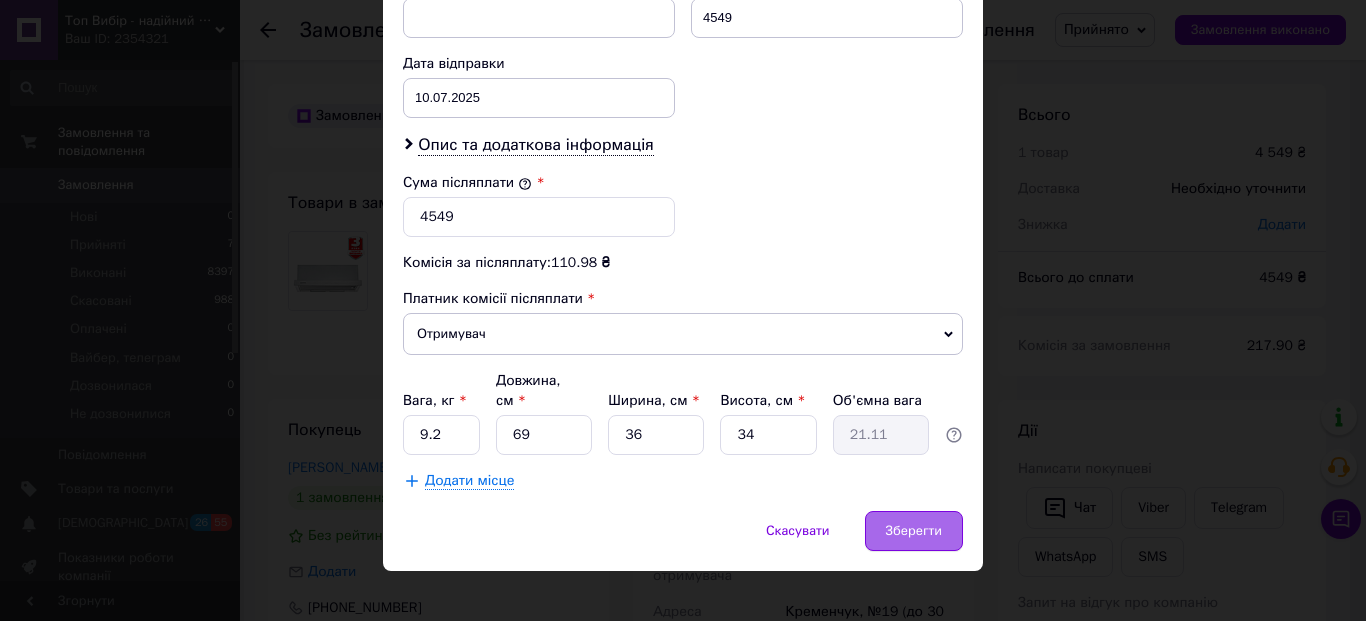 click on "Зберегти" at bounding box center (914, 531) 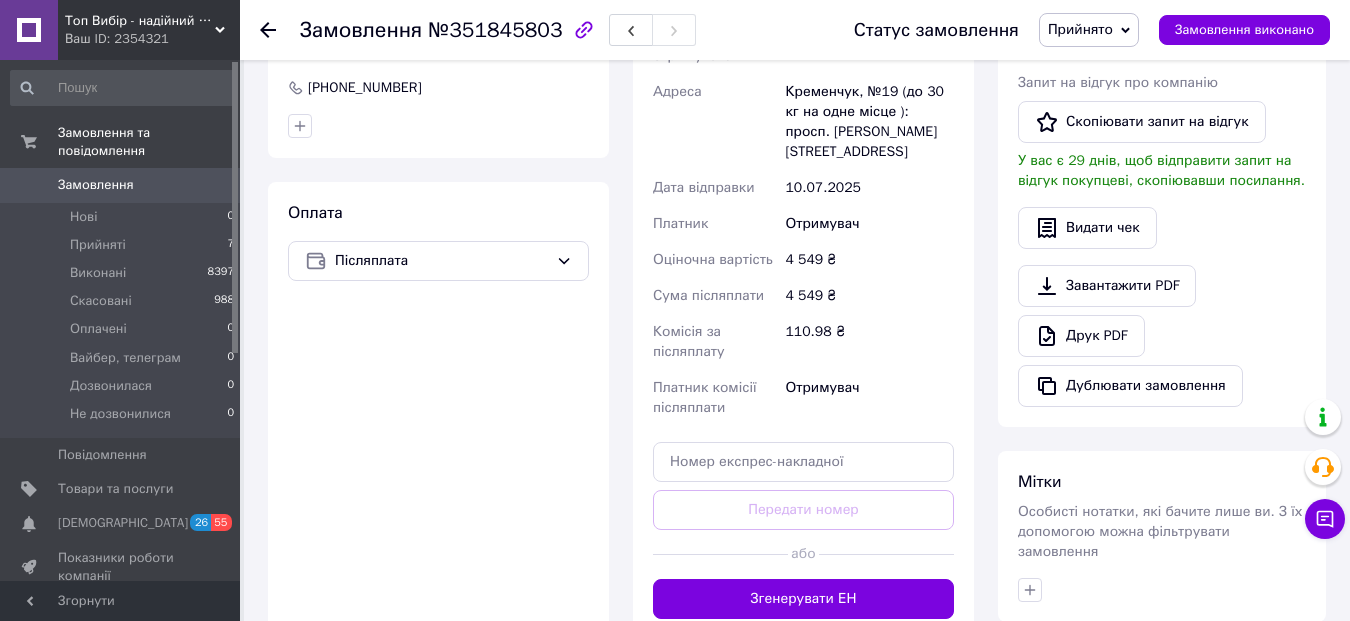 scroll, scrollTop: 584, scrollLeft: 0, axis: vertical 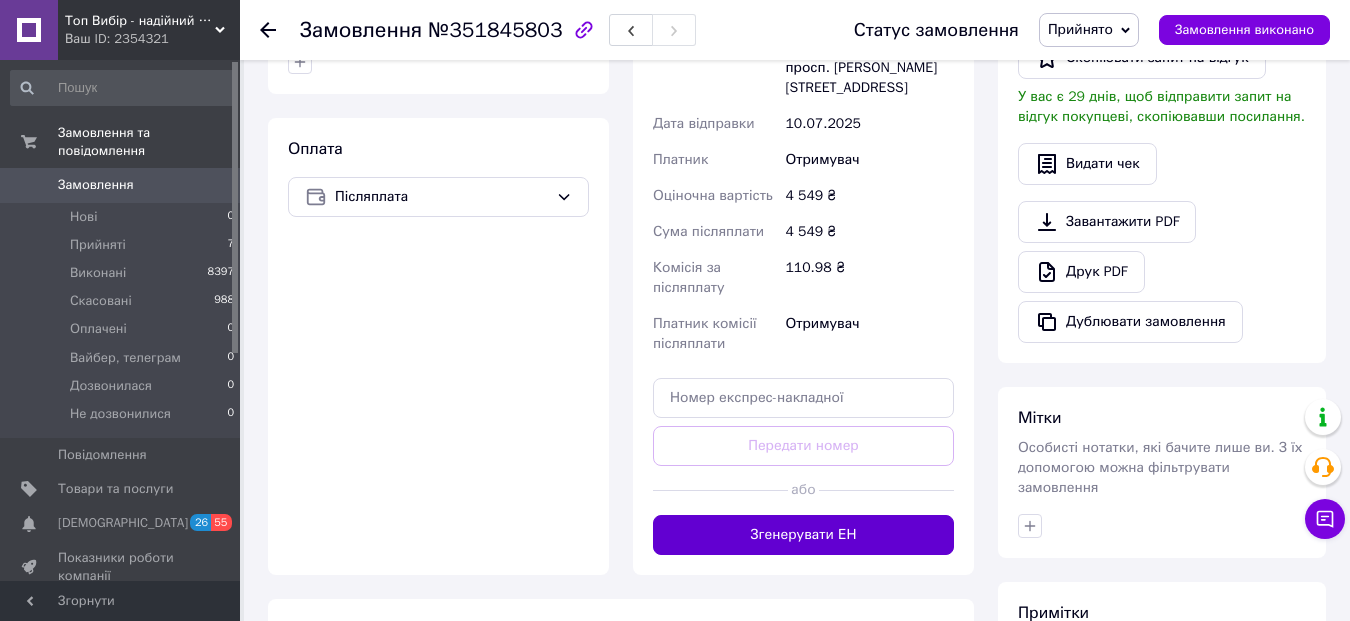 click on "Згенерувати ЕН" at bounding box center [803, 535] 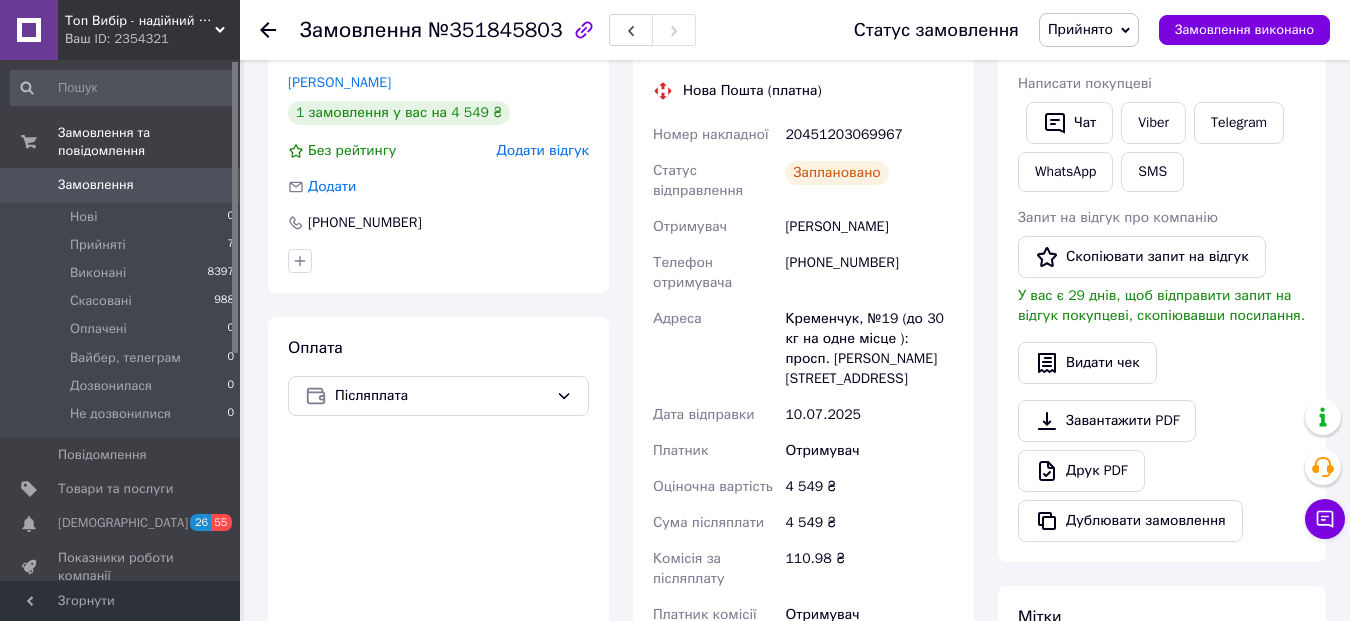 scroll, scrollTop: 360, scrollLeft: 0, axis: vertical 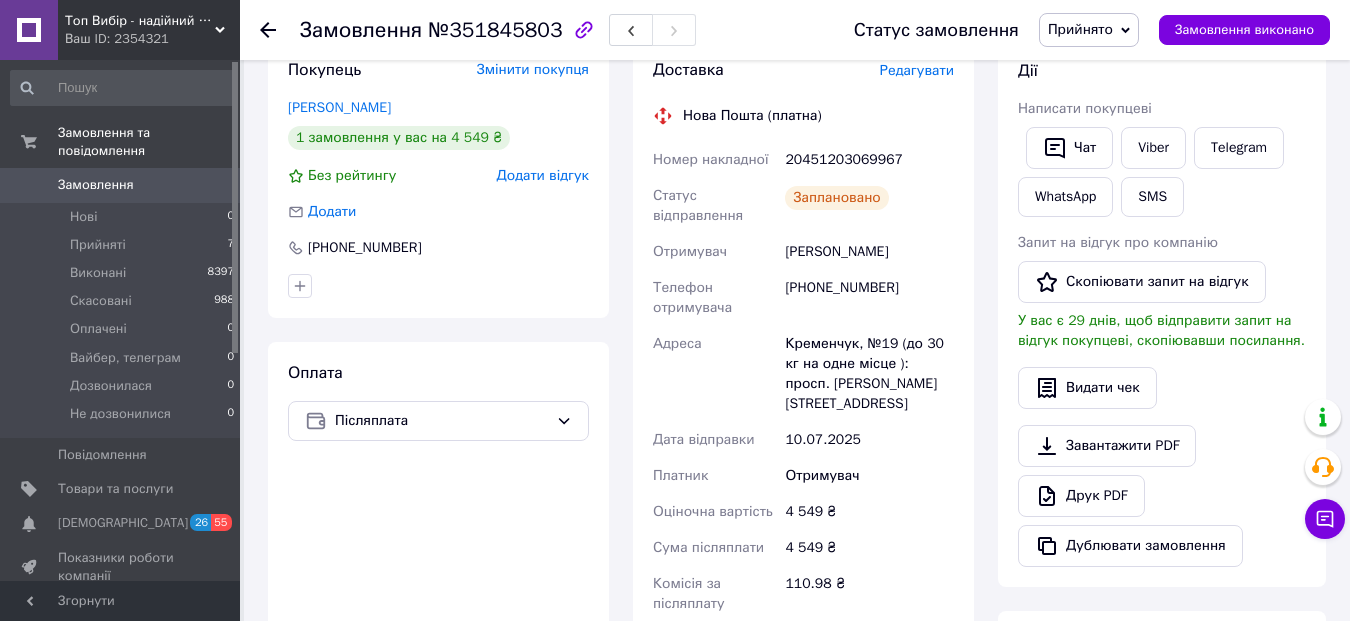 click on "20451203069967" at bounding box center (869, 160) 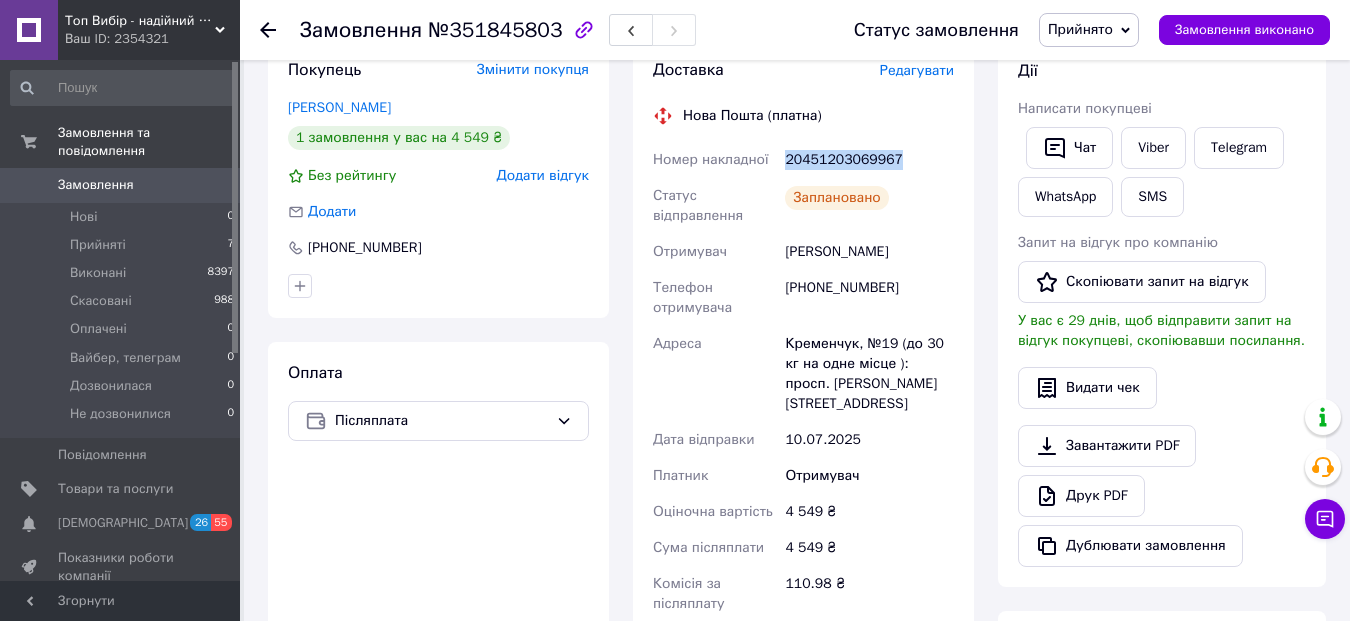 click on "20451203069967" at bounding box center (869, 160) 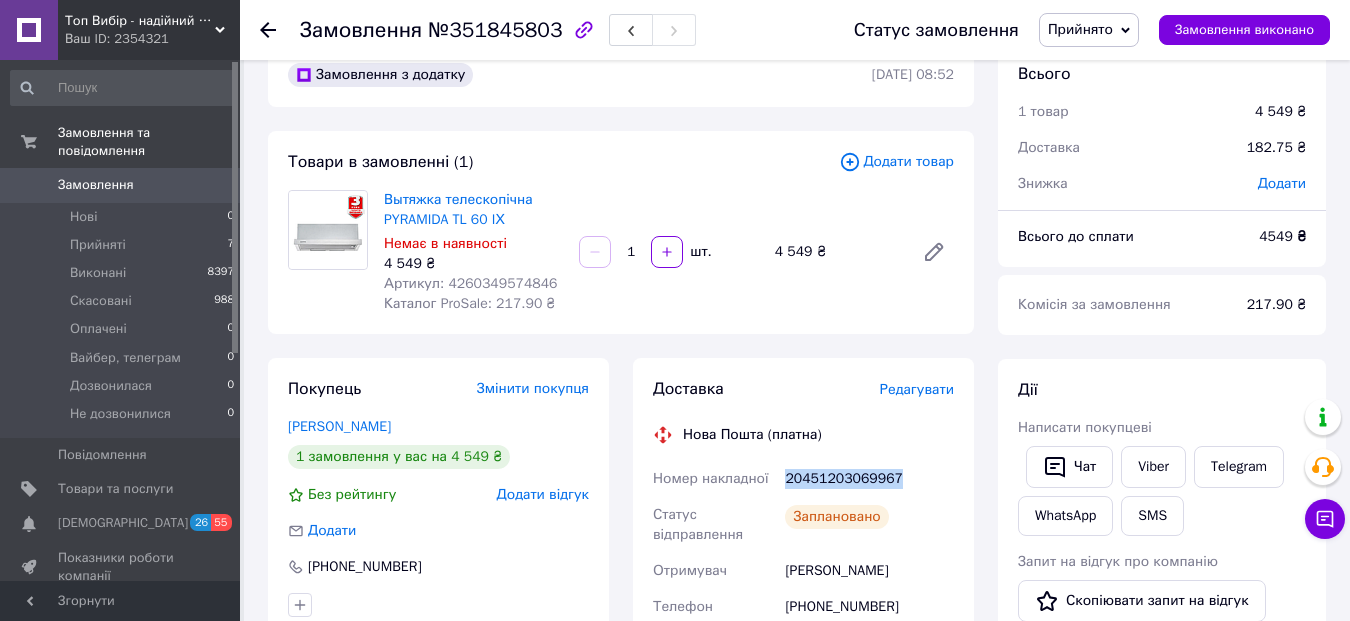 scroll, scrollTop: 38, scrollLeft: 0, axis: vertical 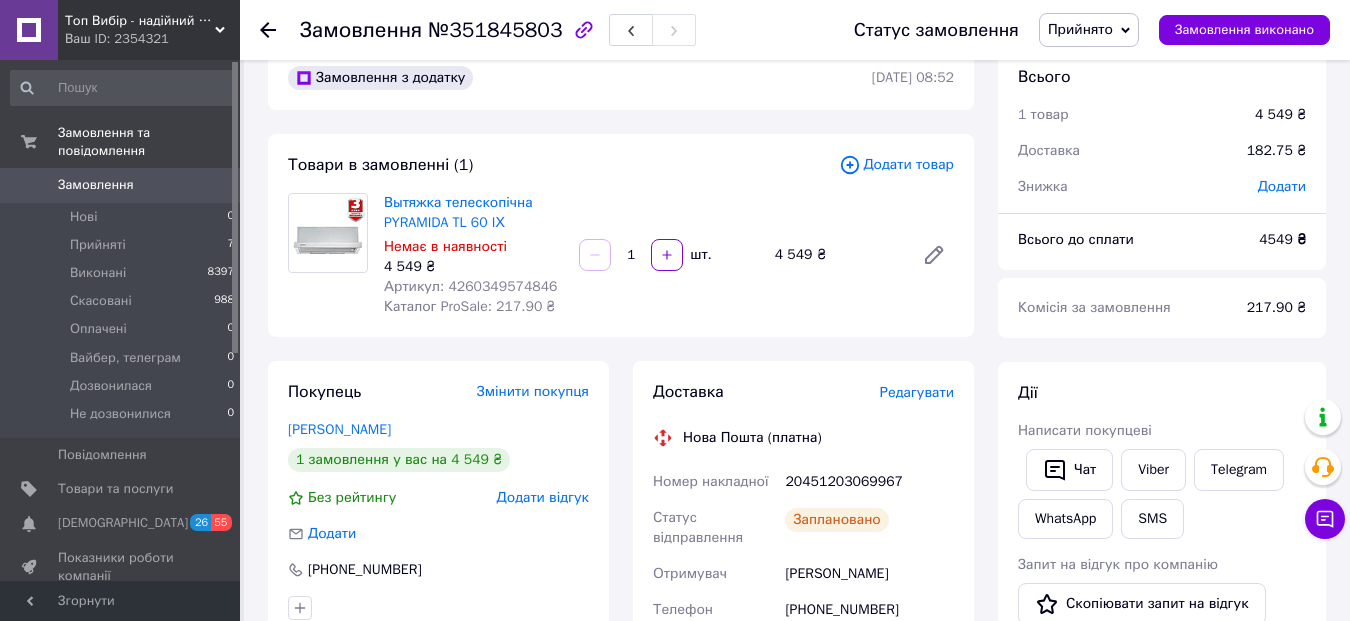 click on "Вытяжка телескопічна PYRAMIDA TL 60 IХ" at bounding box center [473, 213] 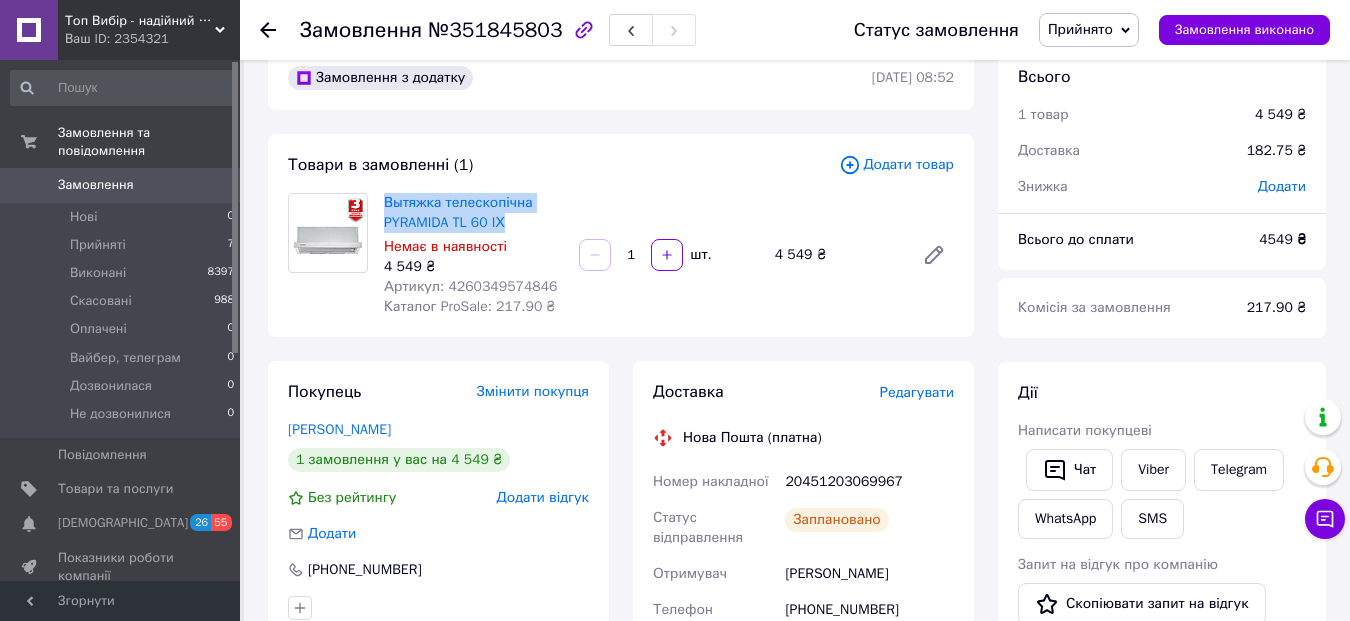 click on "Вытяжка телескопічна PYRAMIDA TL 60 IХ" at bounding box center [473, 213] 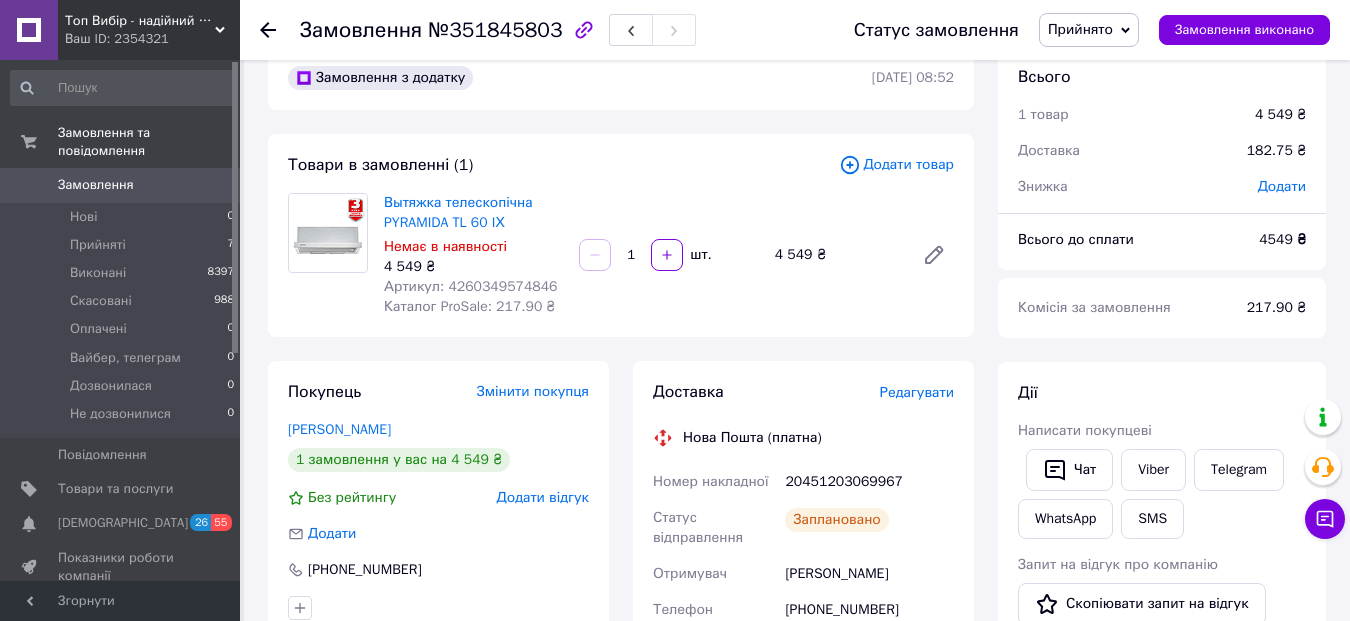 click on "20451203069967" at bounding box center (869, 482) 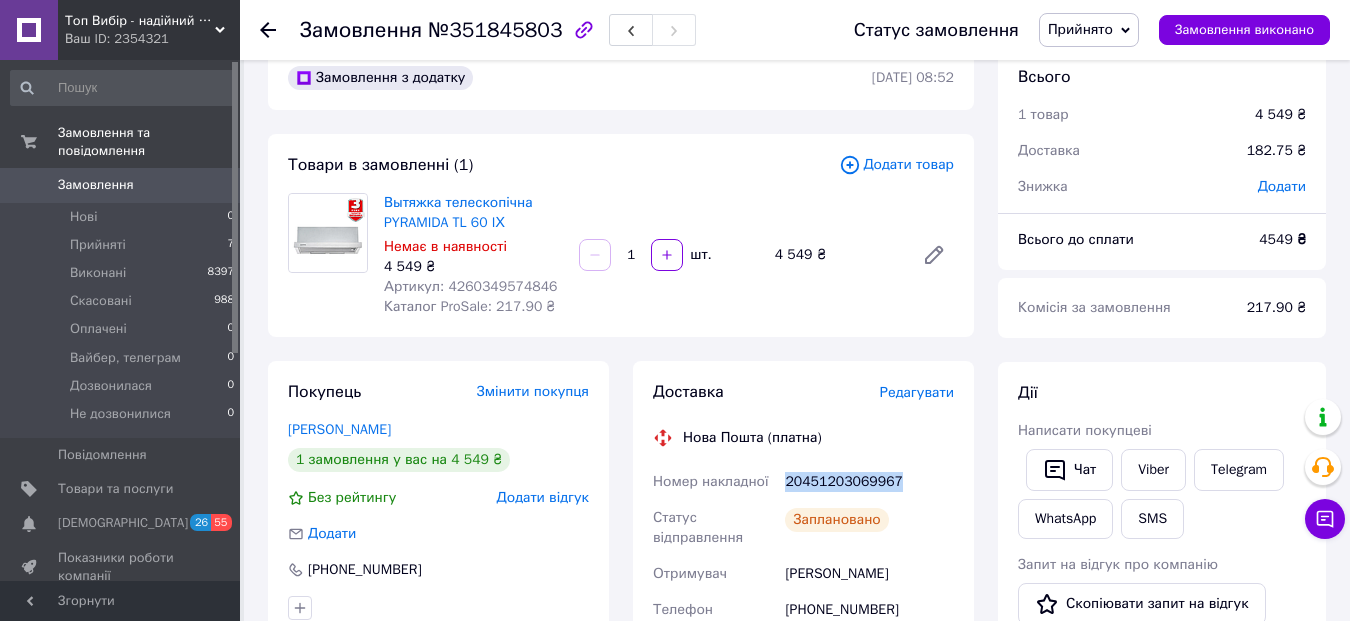 click on "20451203069967" at bounding box center (869, 482) 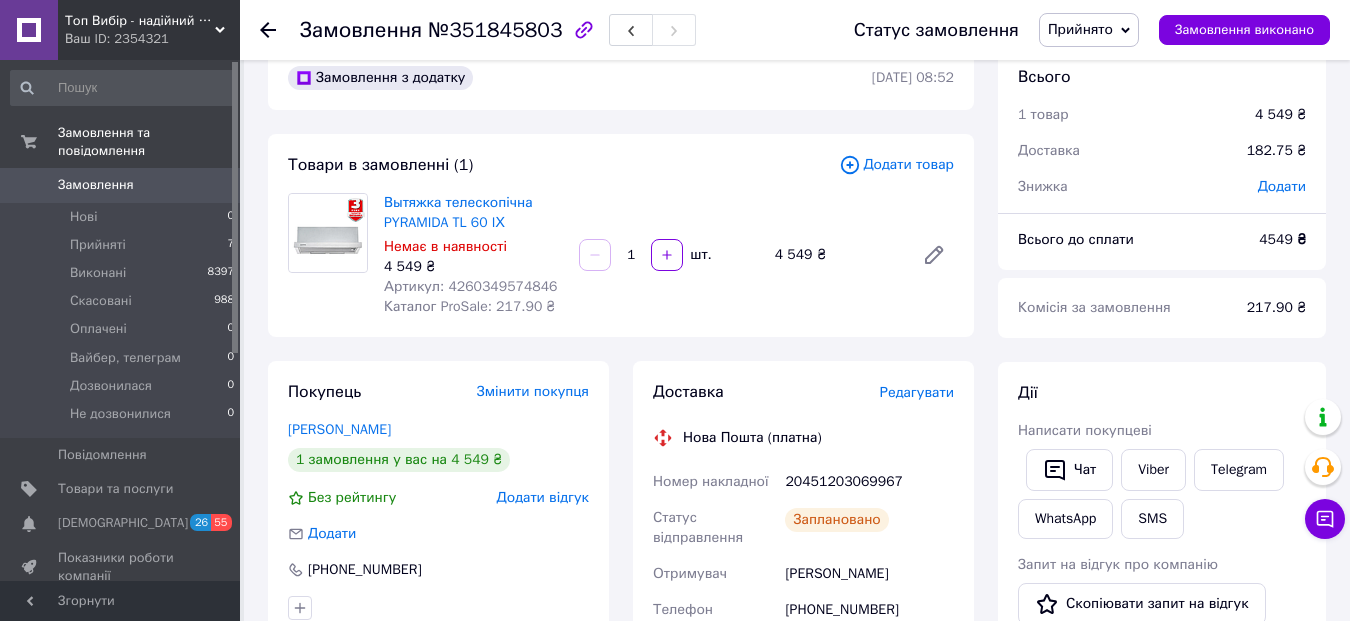 click on "Товари в замовленні (1) Додати товар Вытяжка телескопічна PYRAMIDA TL 60 IХ Немає в наявності 4 549 ₴ Артикул: 4260349574846 Каталог ProSale: 217.90 ₴  1   шт. 4 549 ₴" at bounding box center [621, 235] 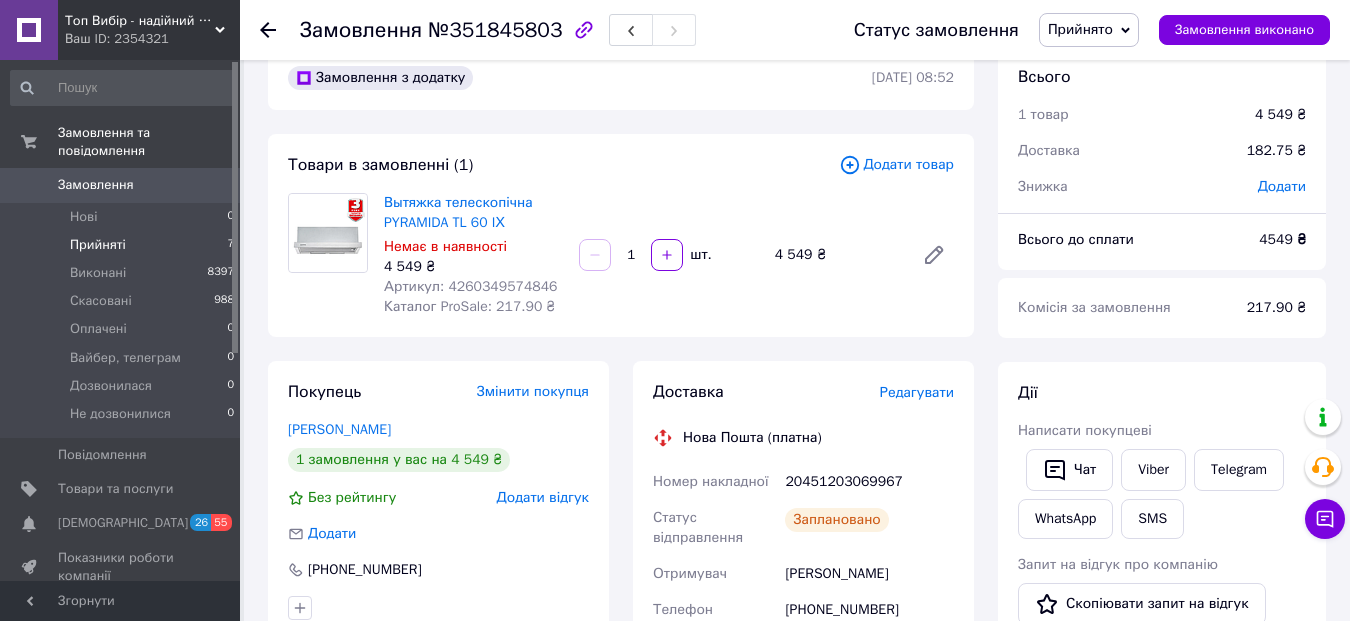 click on "Прийняті 7" at bounding box center (123, 245) 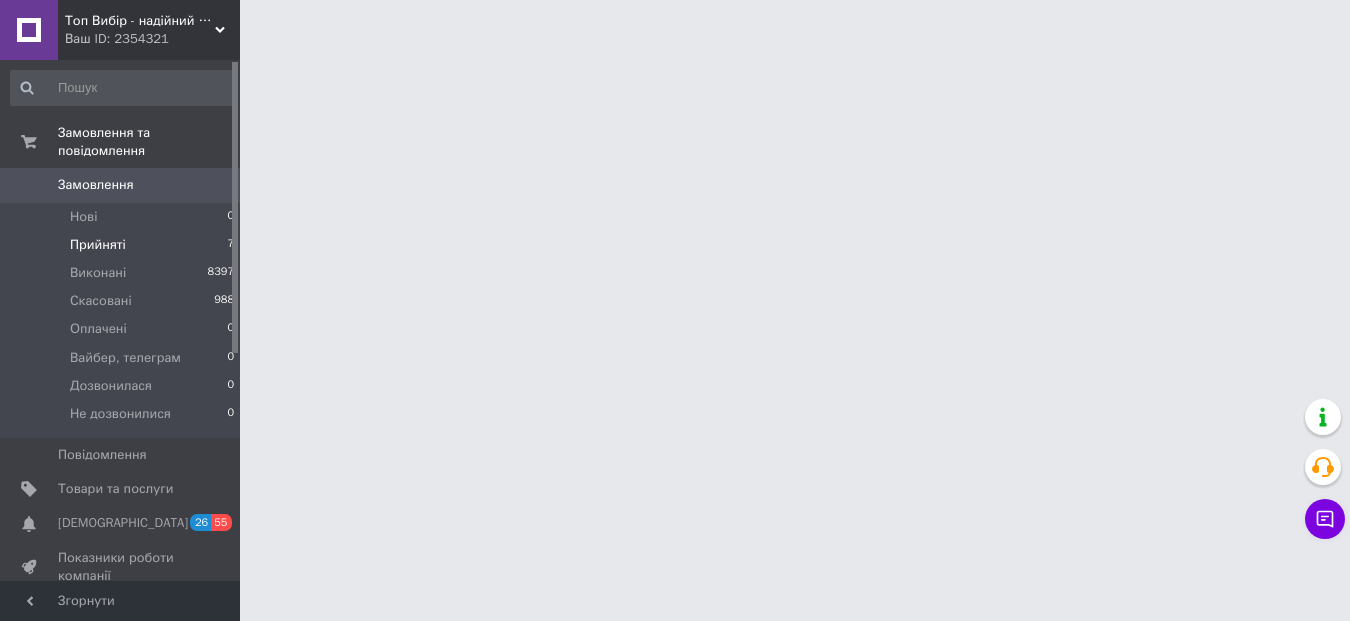 scroll, scrollTop: 0, scrollLeft: 0, axis: both 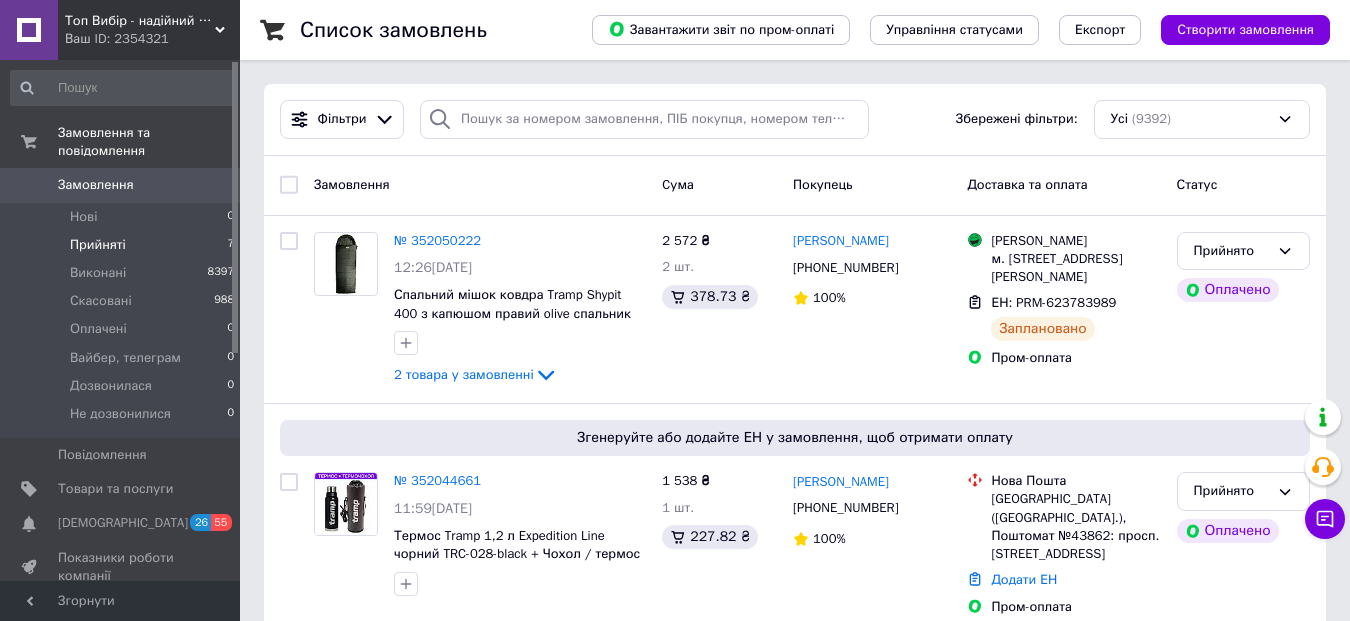 click on "Прийняті" at bounding box center [98, 245] 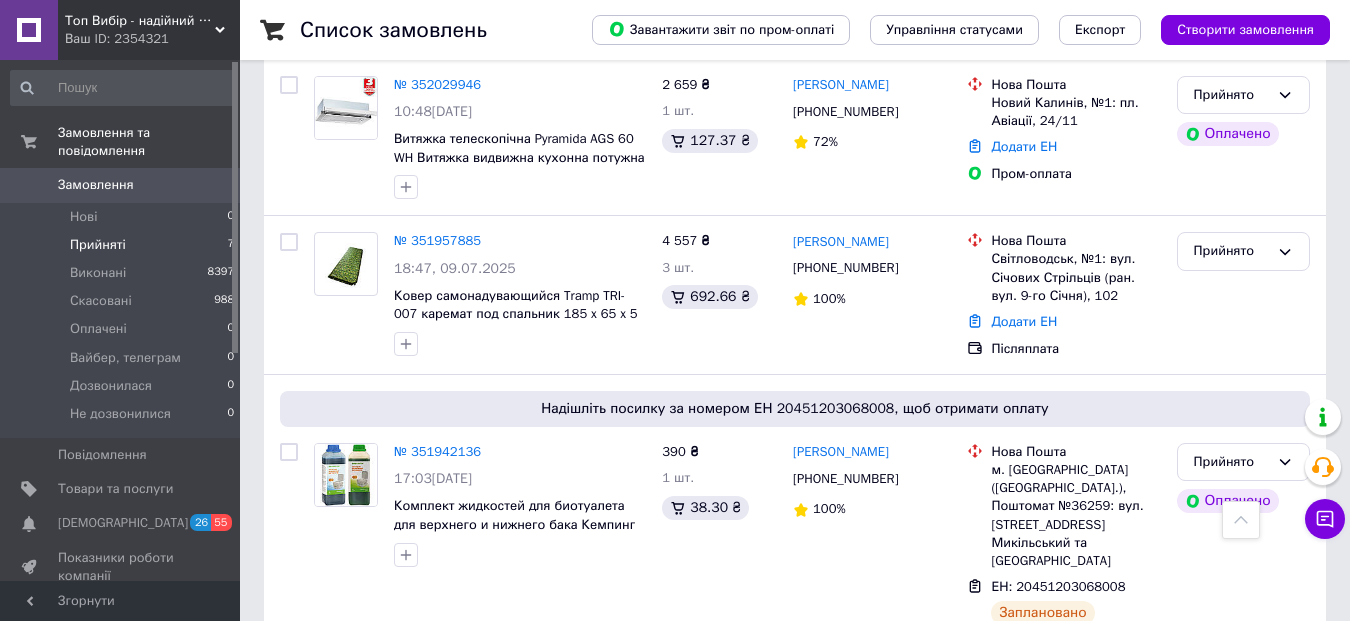 scroll, scrollTop: 688, scrollLeft: 0, axis: vertical 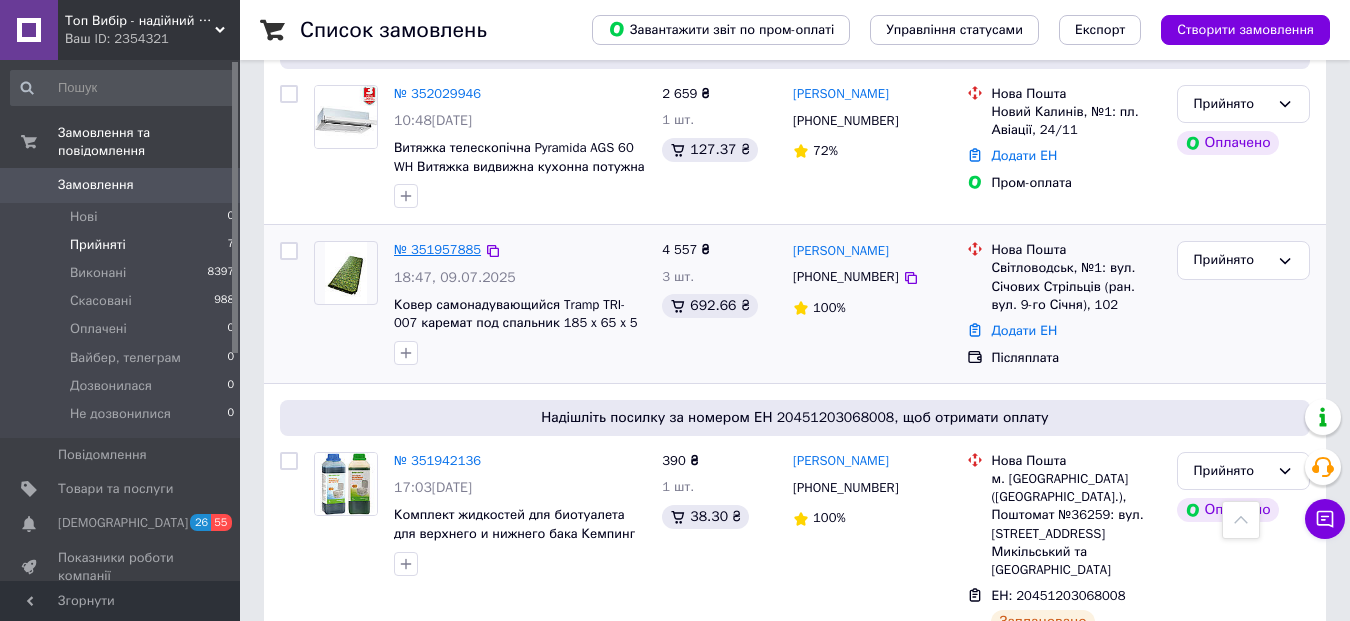 click on "№ 351957885" at bounding box center (437, 249) 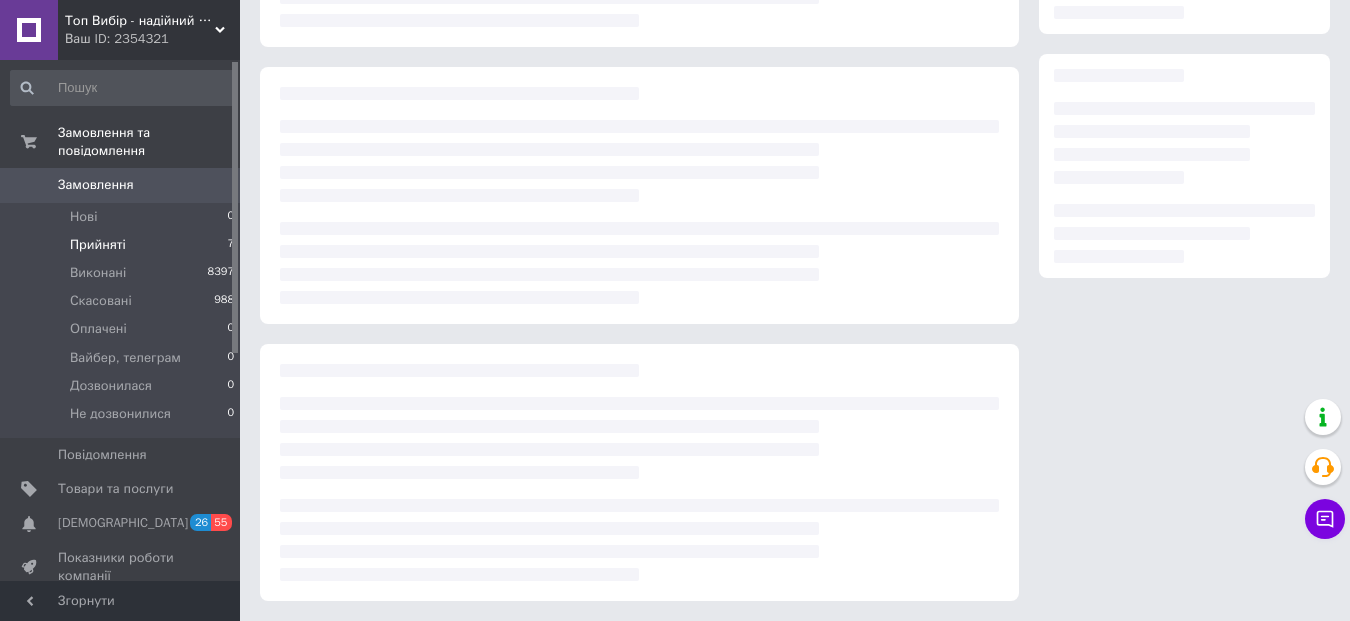 scroll, scrollTop: 293, scrollLeft: 0, axis: vertical 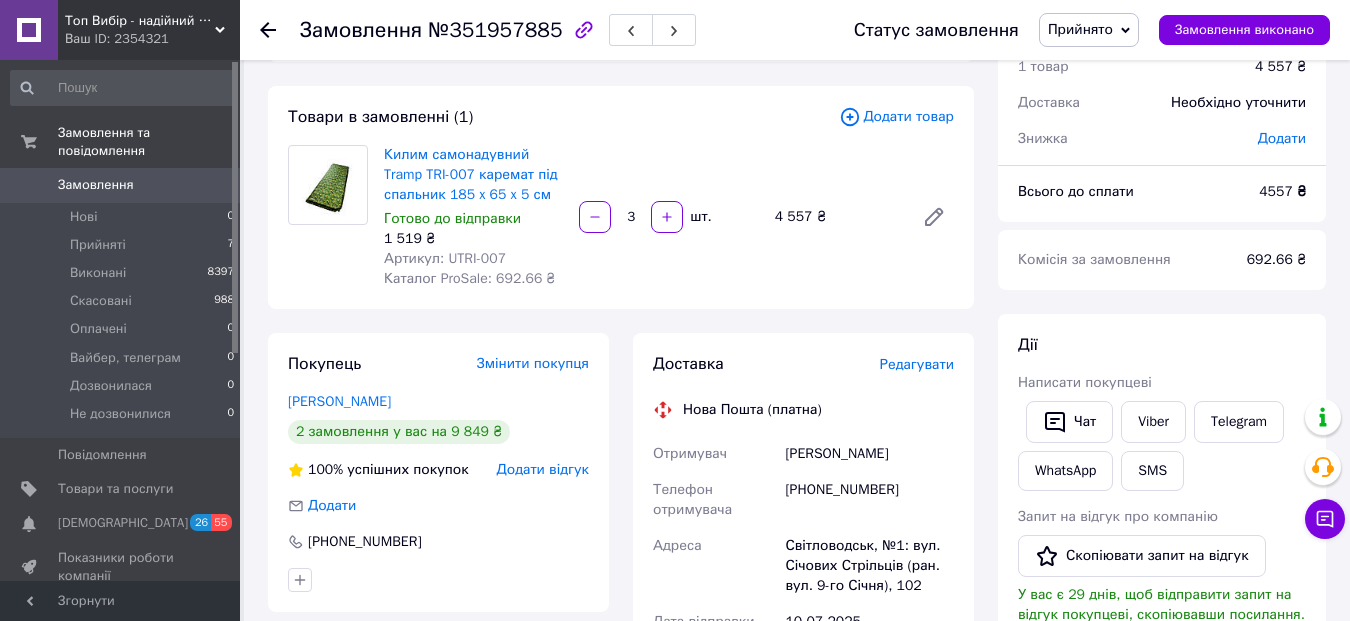 click on "Килим самонадувний Tramp TRI-007 каремат під спальник 185 x 65 x 5 см" at bounding box center (473, 175) 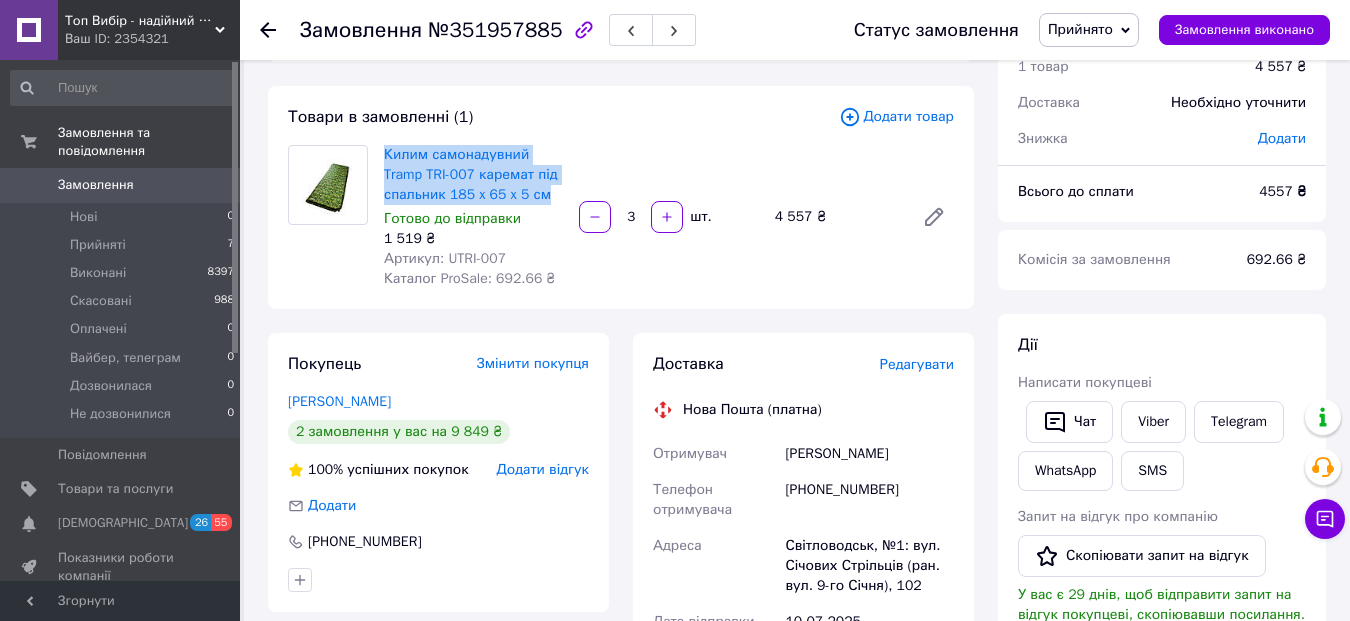 click on "Килим самонадувний Tramp TRI-007 каремат під спальник 185 x 65 x 5 см" at bounding box center (473, 175) 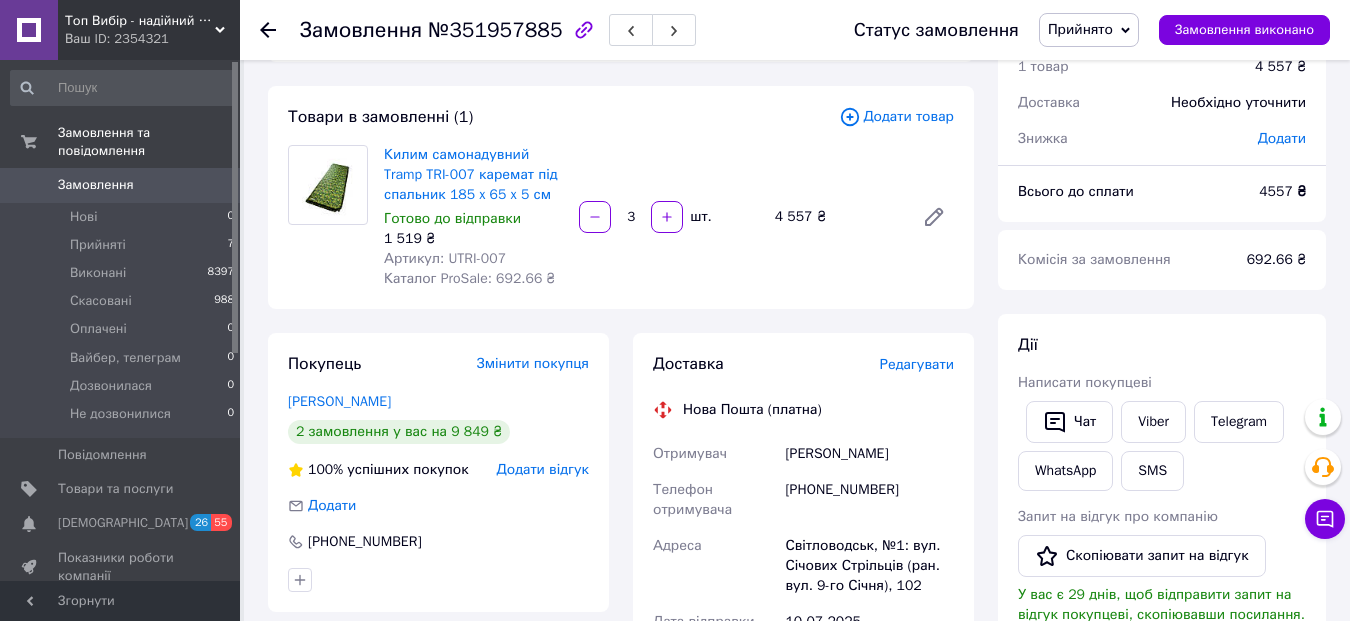 click on "[PERSON_NAME]" at bounding box center [869, 454] 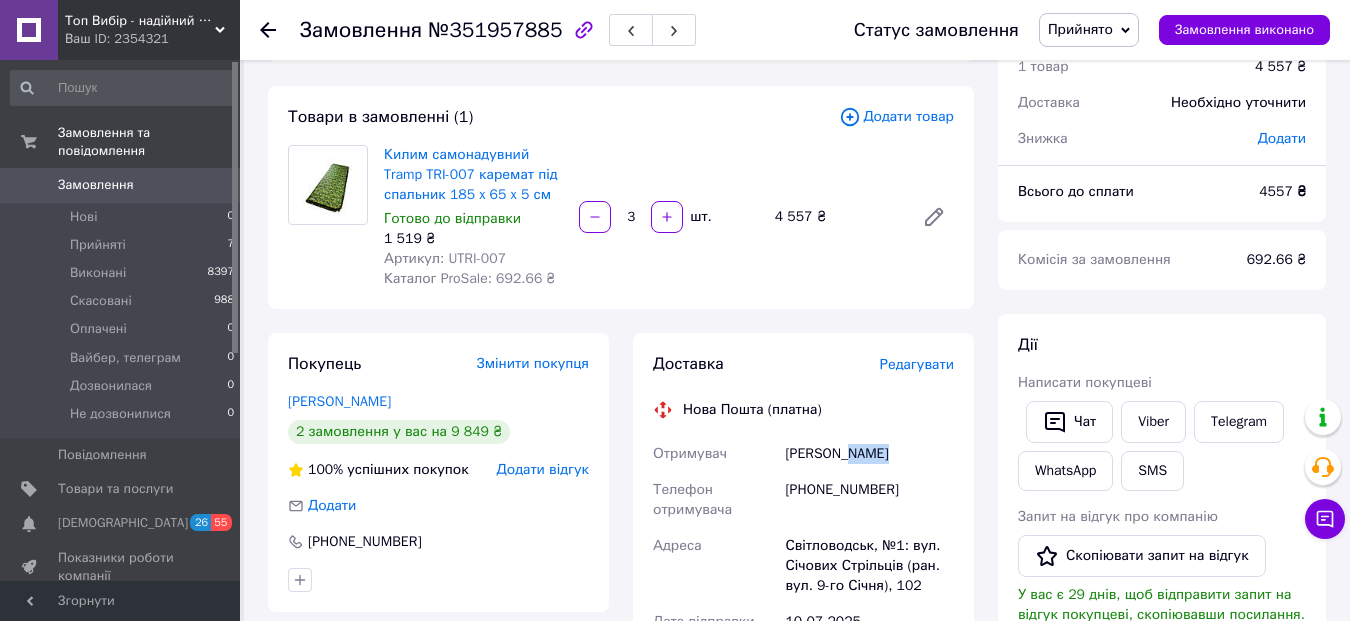 click on "[PERSON_NAME]" at bounding box center [869, 454] 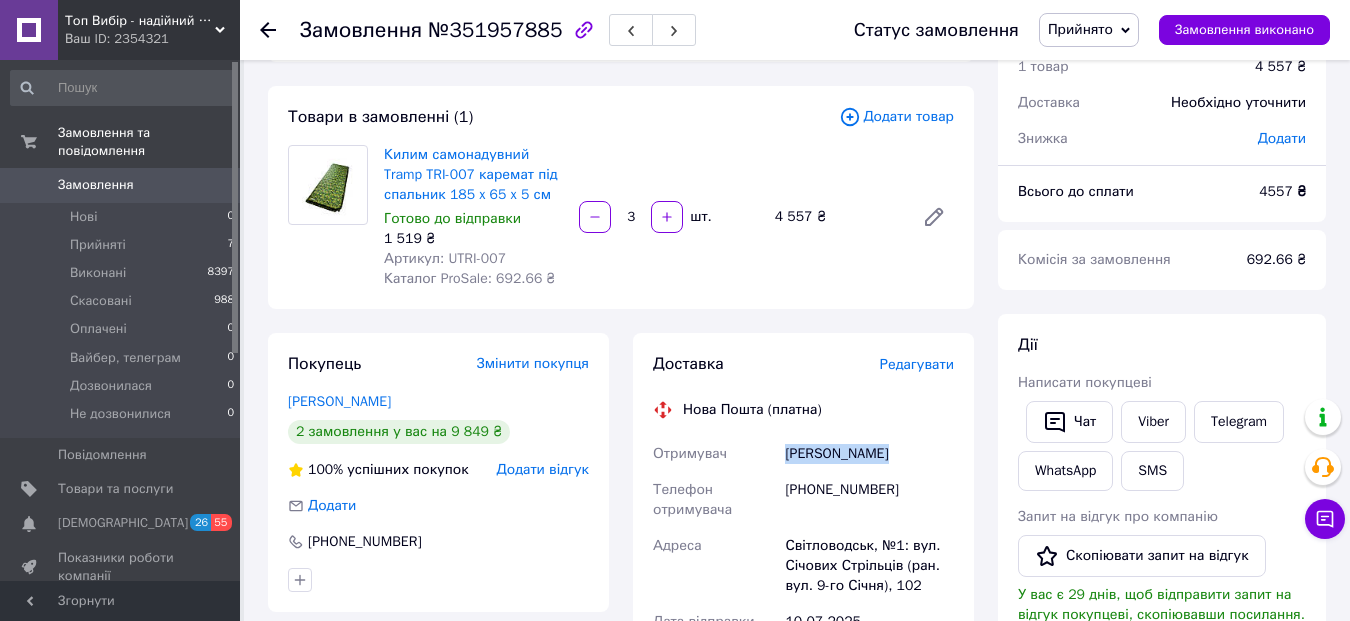 click on "[PERSON_NAME]" at bounding box center (869, 454) 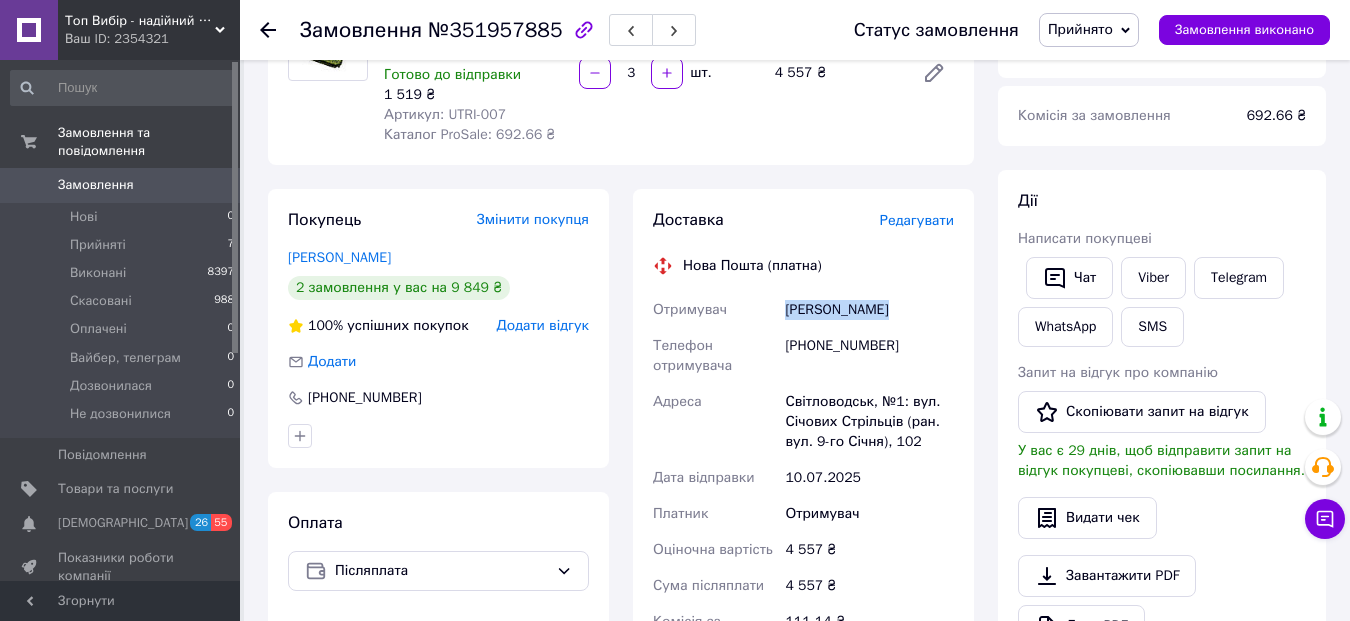 scroll, scrollTop: 337, scrollLeft: 0, axis: vertical 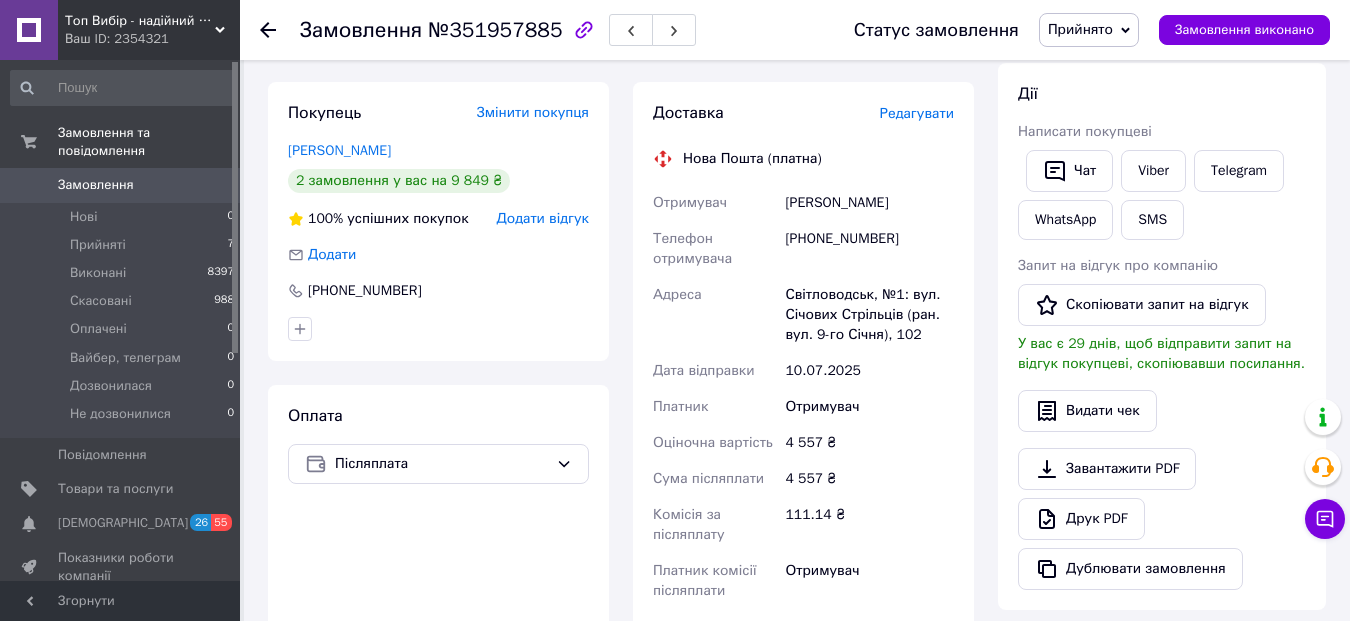 click on "Світловодськ, №1: вул. Січових Стрільців (ран. вул. 9-го Січня), 102" at bounding box center (869, 315) 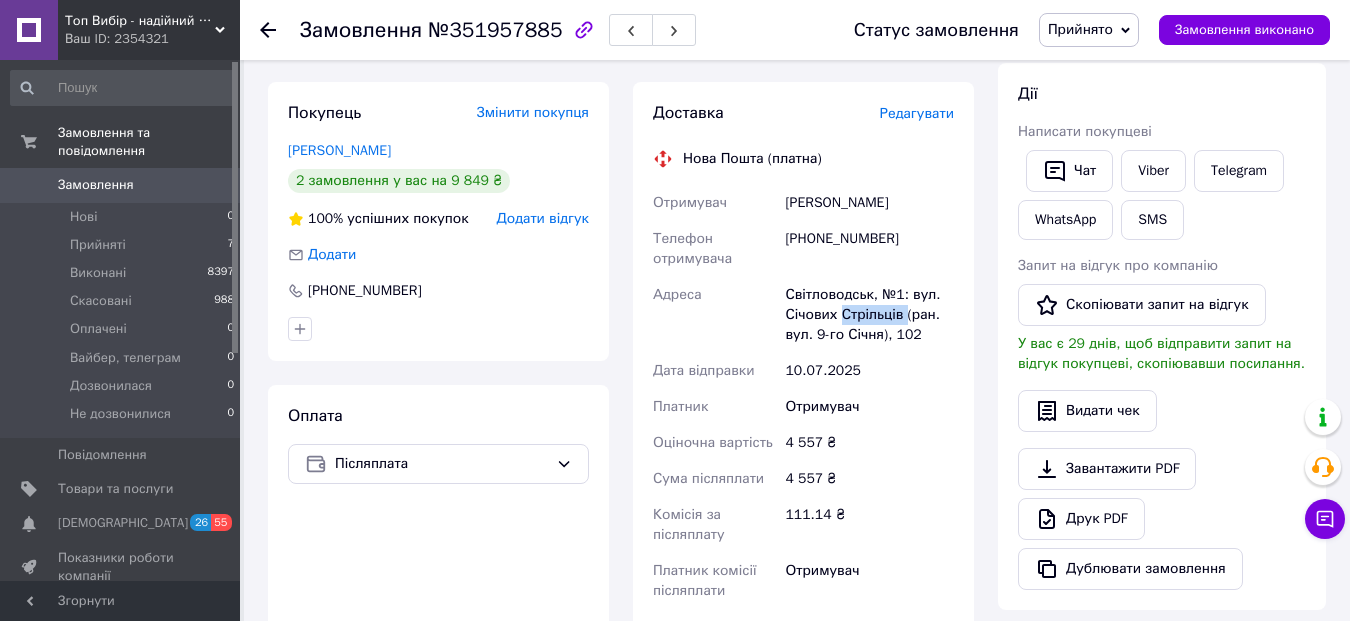 click on "Світловодськ, №1: вул. Січових Стрільців (ран. вул. 9-го Січня), 102" at bounding box center [869, 315] 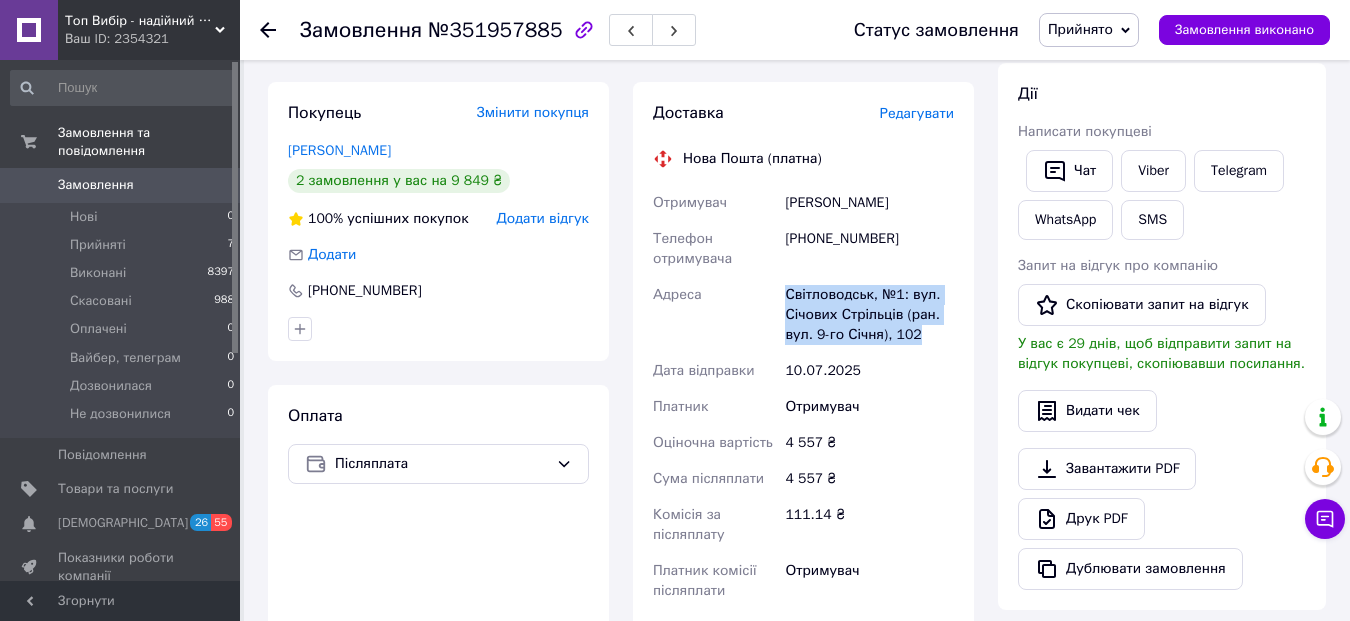click on "Світловодськ, №1: вул. Січових Стрільців (ран. вул. 9-го Січня), 102" at bounding box center (869, 315) 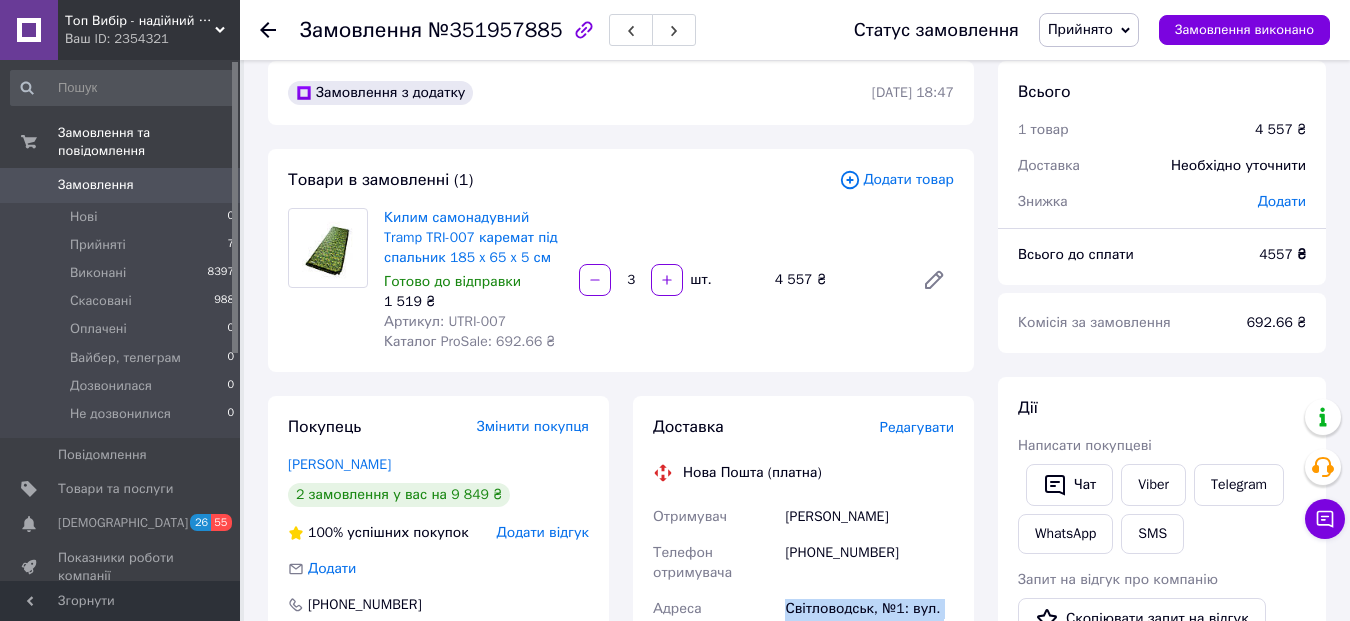scroll, scrollTop: 20, scrollLeft: 0, axis: vertical 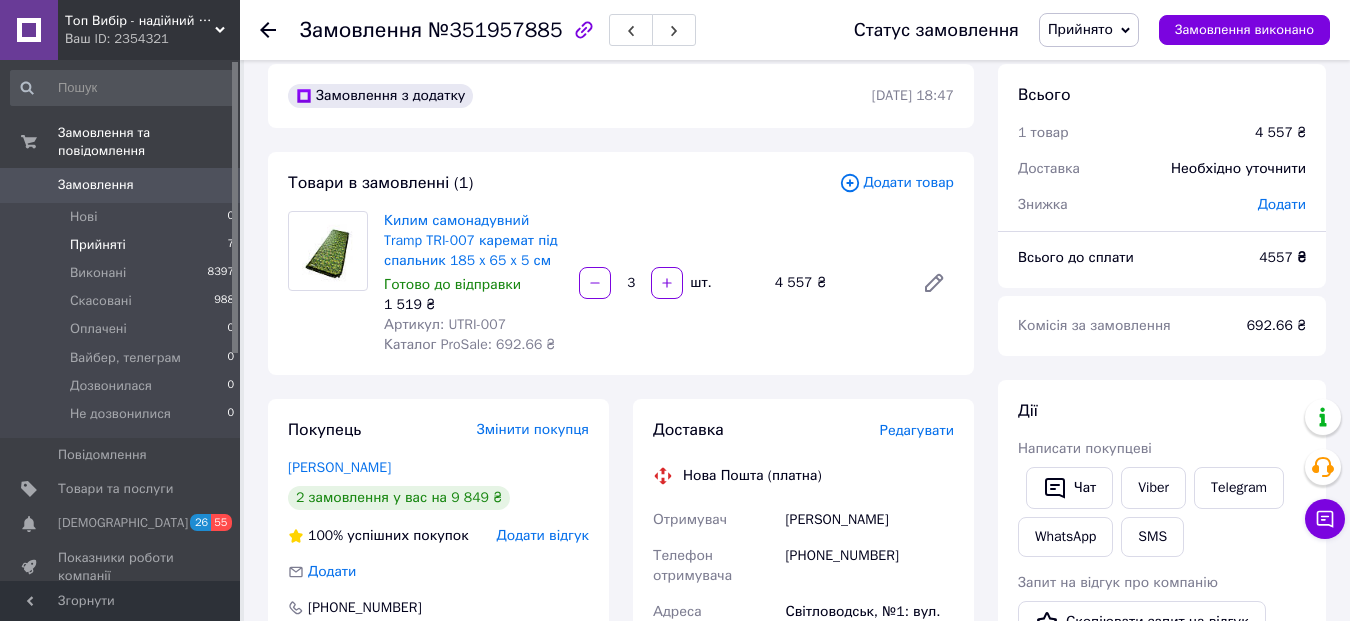 click on "Прийняті 7" at bounding box center [123, 245] 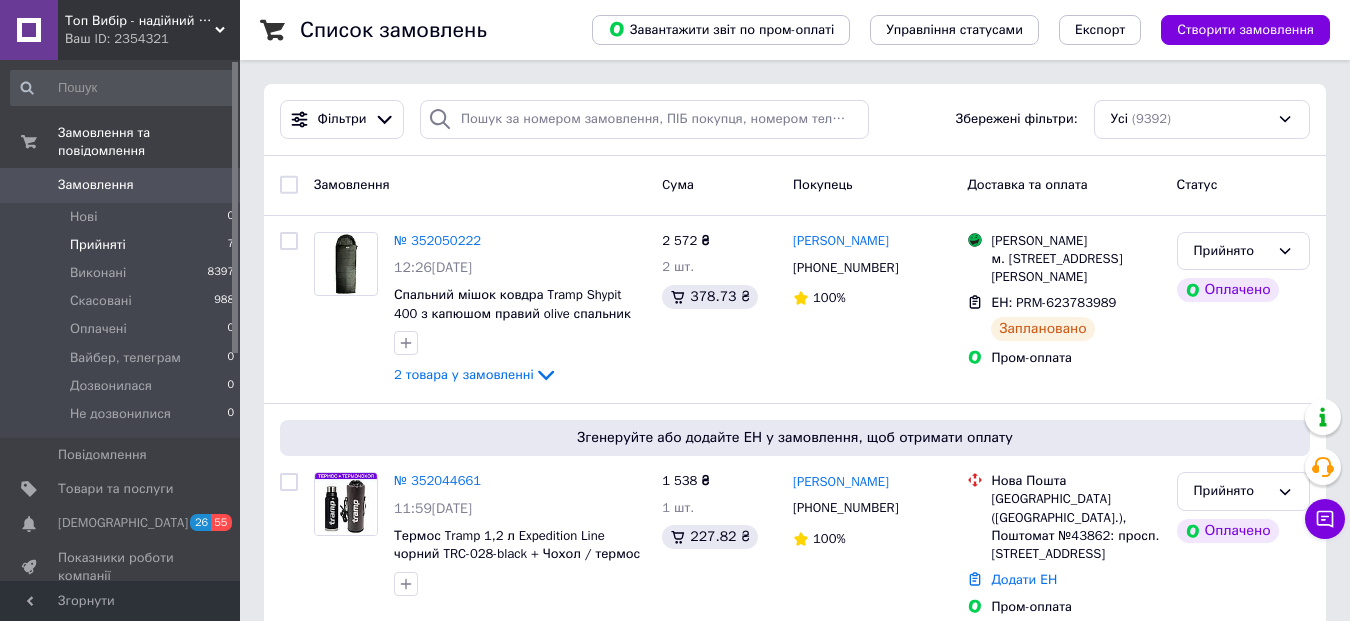 click on "Прийняті 7" at bounding box center (123, 245) 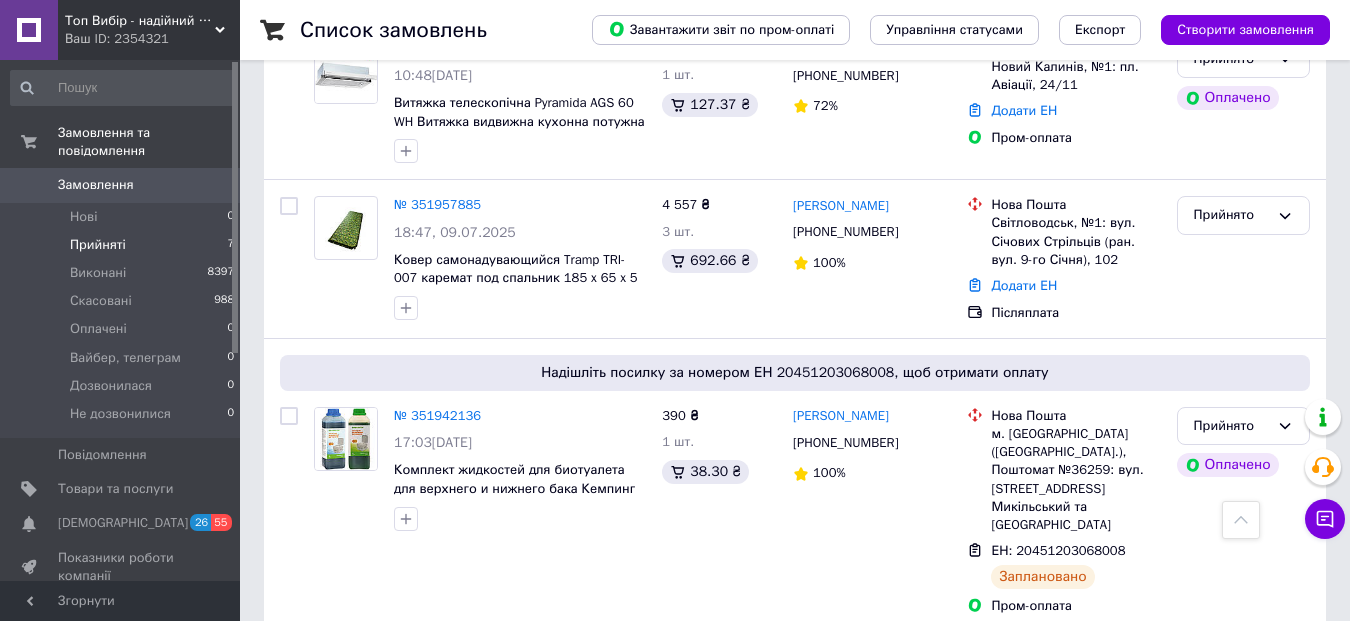 scroll, scrollTop: 706, scrollLeft: 0, axis: vertical 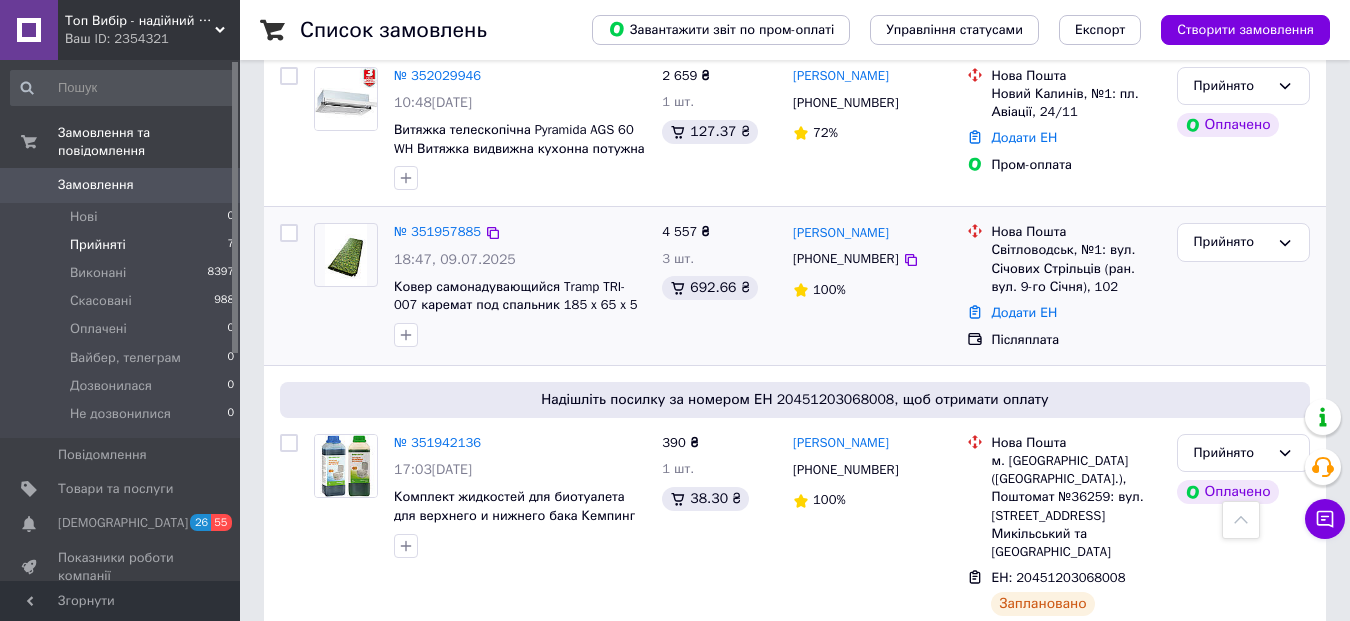 click on "[PERSON_NAME]" at bounding box center [872, 232] 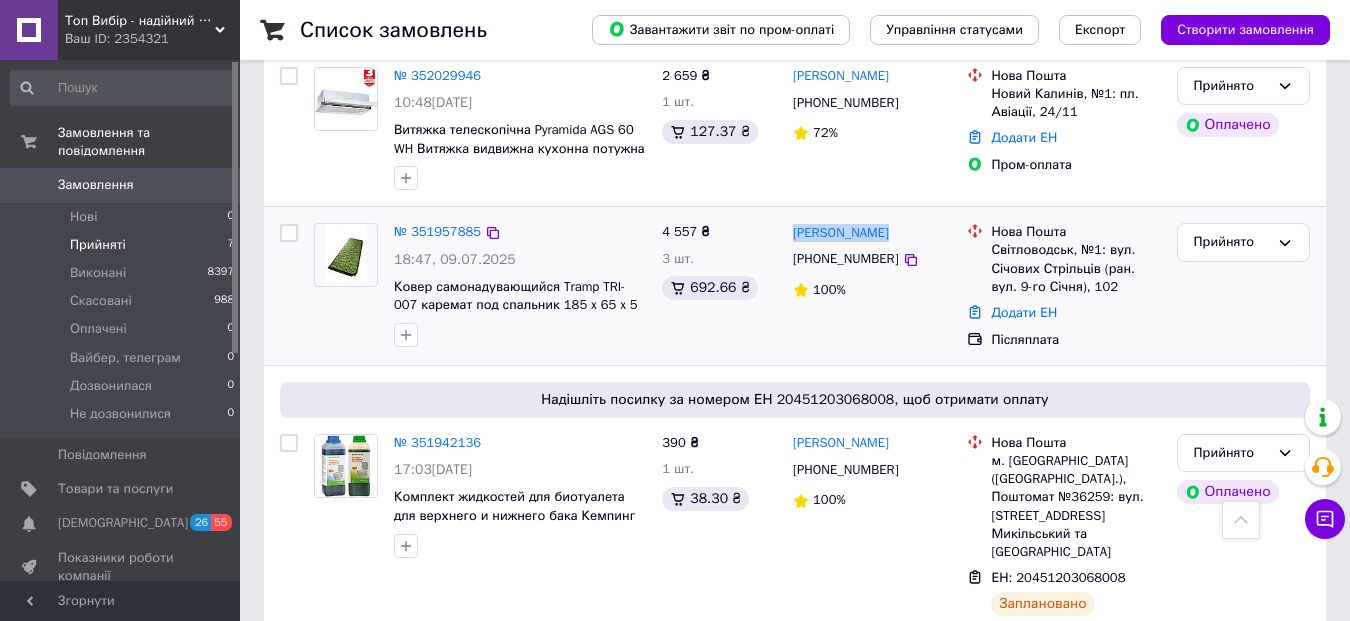click on "[PERSON_NAME]" at bounding box center [872, 232] 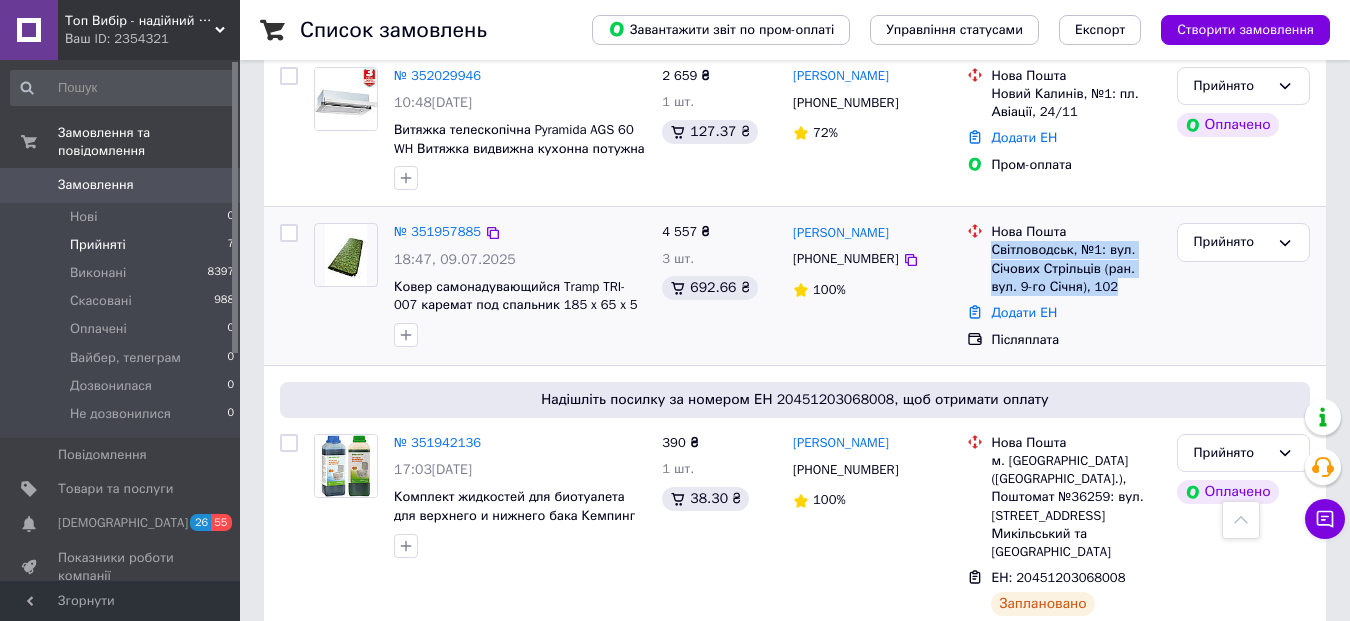 drag, startPoint x: 1092, startPoint y: 289, endPoint x: 994, endPoint y: 253, distance: 104.40307 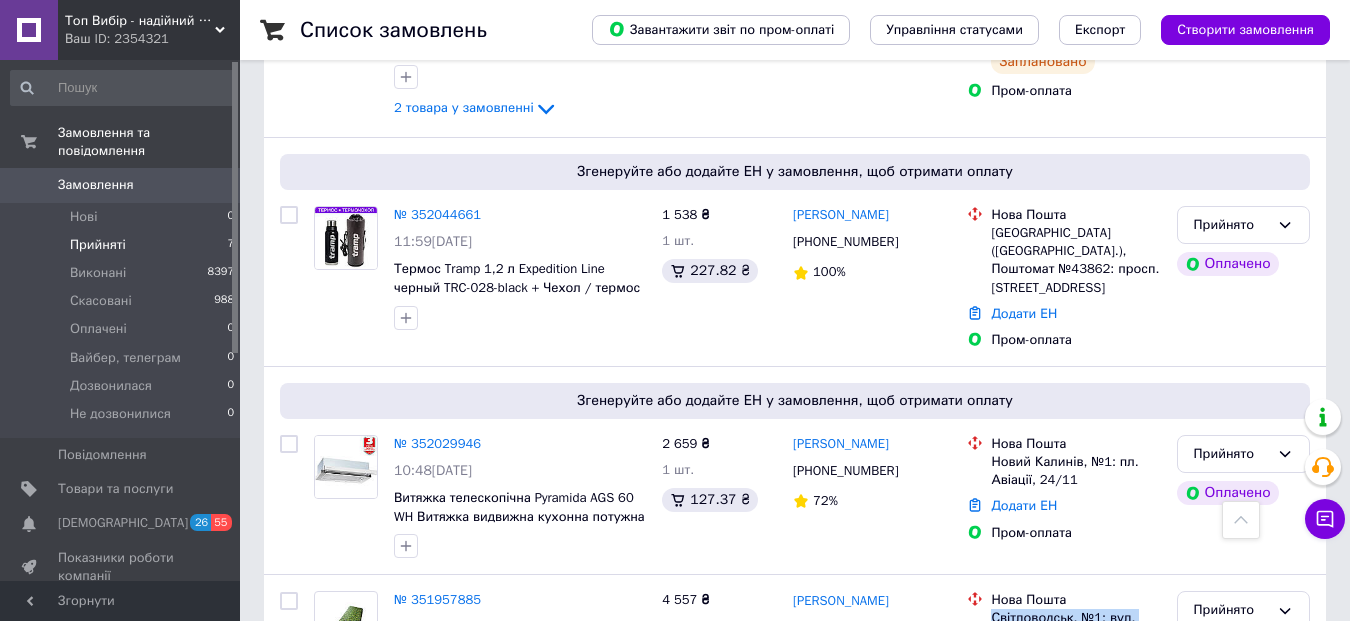 scroll, scrollTop: 311, scrollLeft: 0, axis: vertical 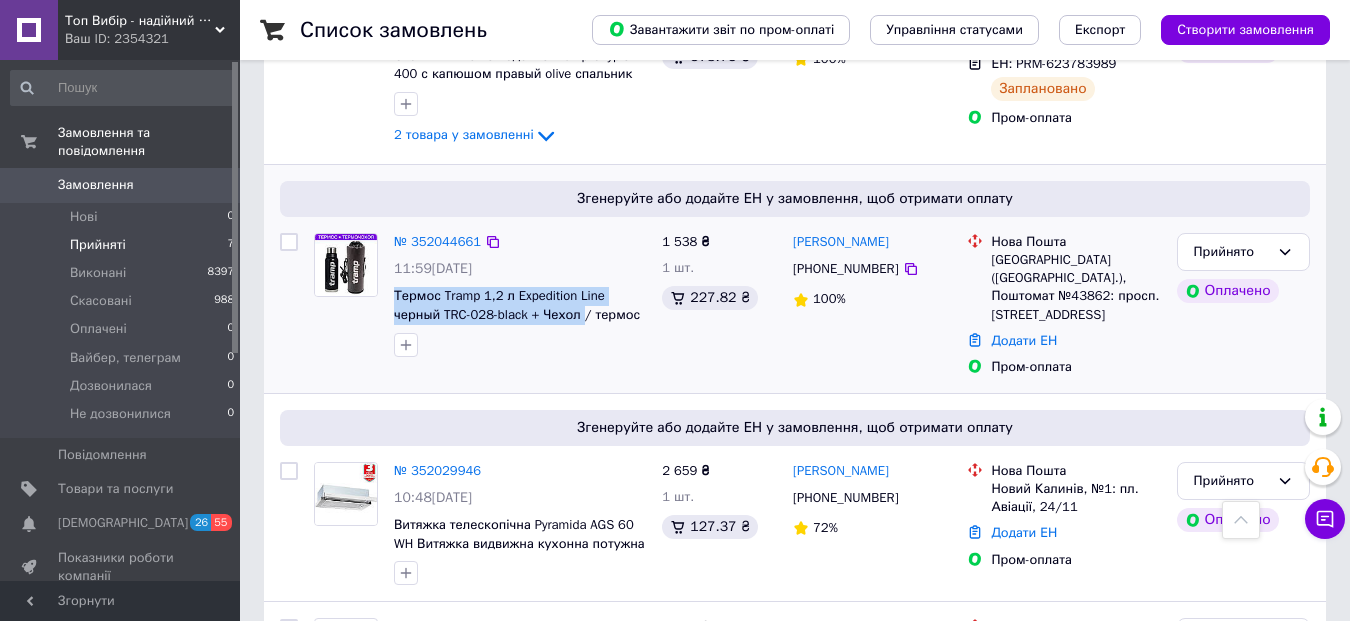 drag, startPoint x: 389, startPoint y: 283, endPoint x: 584, endPoint y: 324, distance: 199.26364 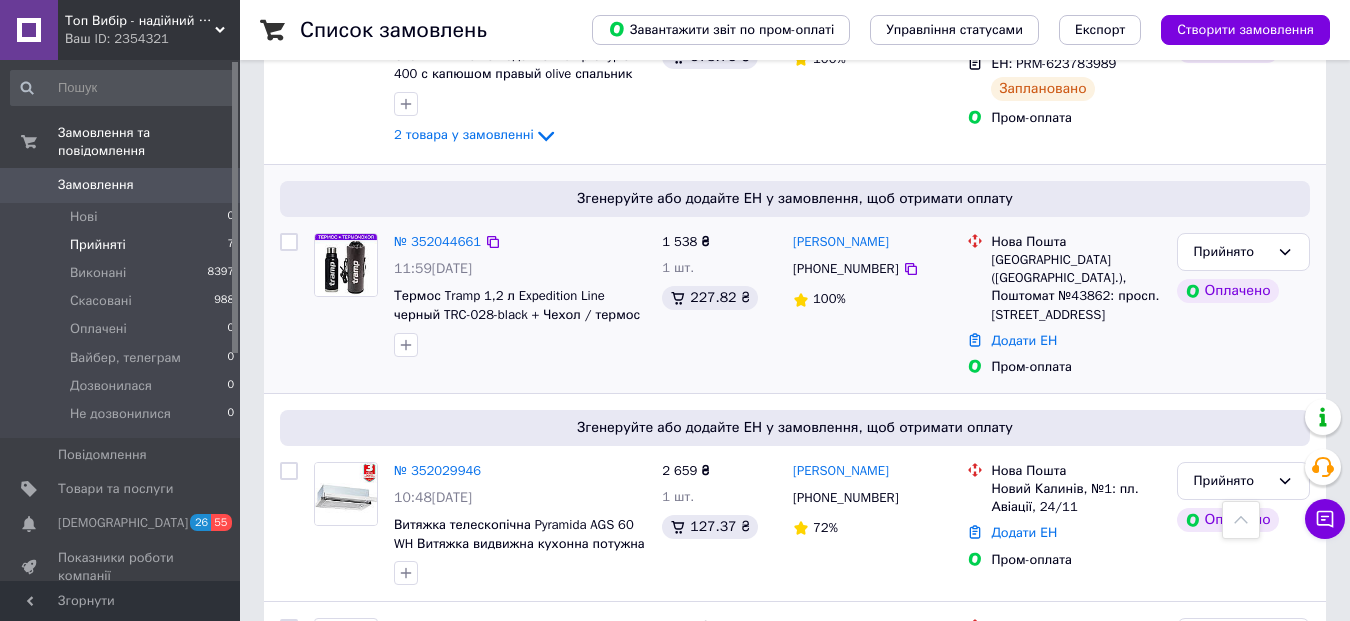 click on "[PERSON_NAME]" at bounding box center [872, 242] 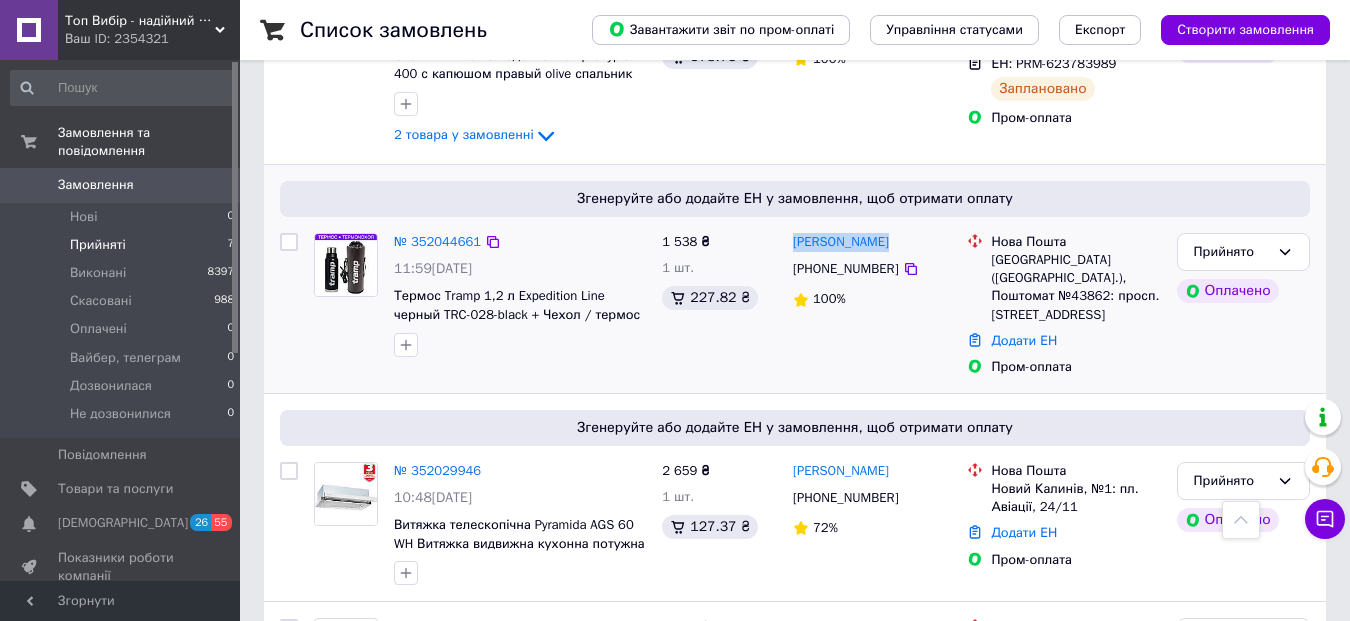 click on "[PERSON_NAME]" at bounding box center [872, 242] 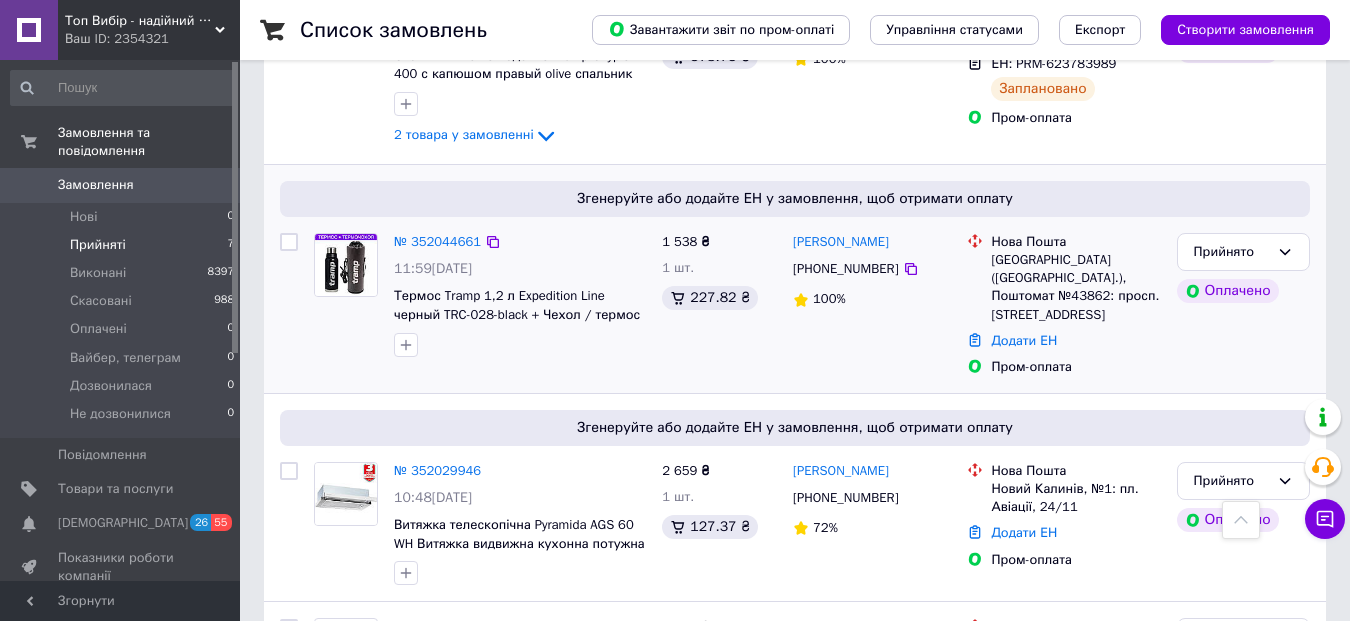 click on "[GEOGRAPHIC_DATA] ([GEOGRAPHIC_DATA].), Поштомат №43862: просп. [STREET_ADDRESS]" at bounding box center (1075, 287) 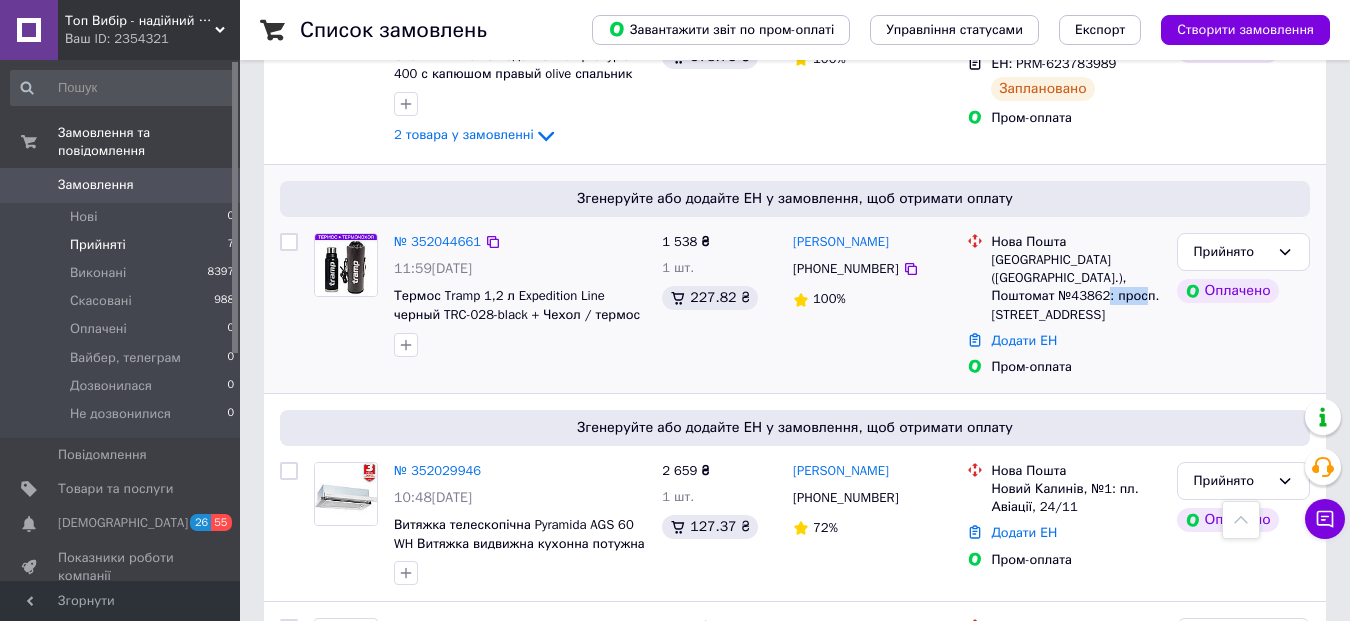 click on "[GEOGRAPHIC_DATA] ([GEOGRAPHIC_DATA].), Поштомат №43862: просп. [STREET_ADDRESS]" at bounding box center (1075, 287) 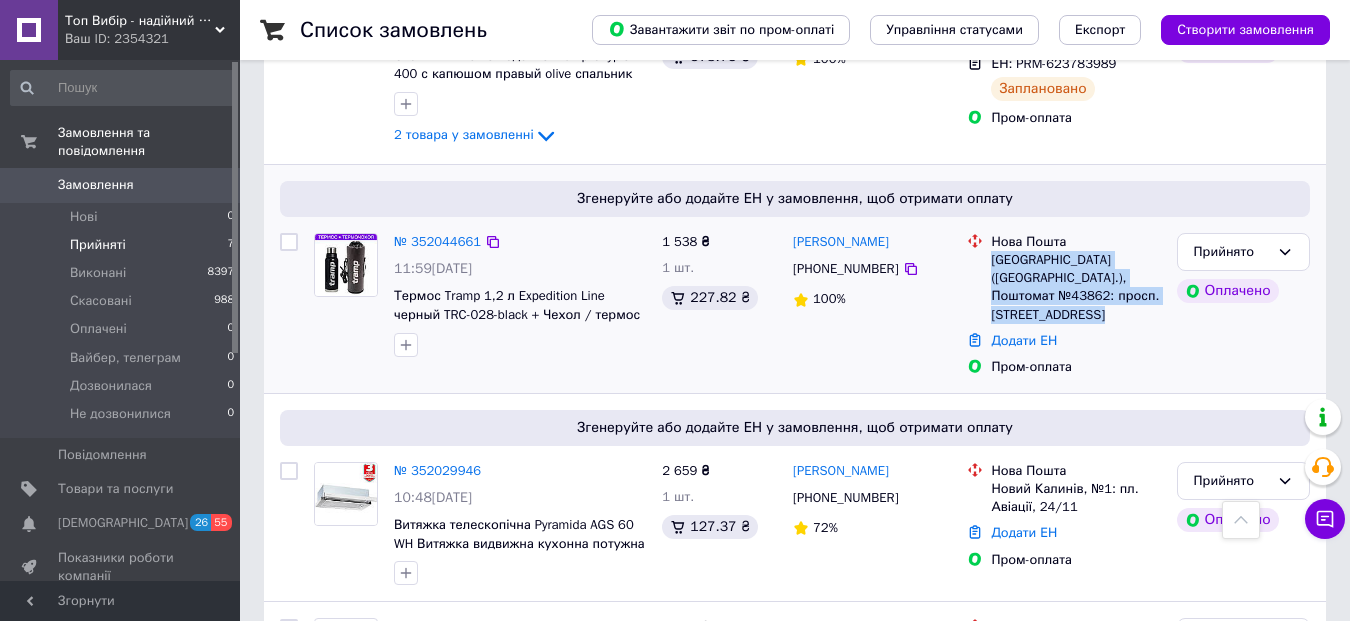 click on "[GEOGRAPHIC_DATA] ([GEOGRAPHIC_DATA].), Поштомат №43862: просп. [STREET_ADDRESS]" at bounding box center (1075, 287) 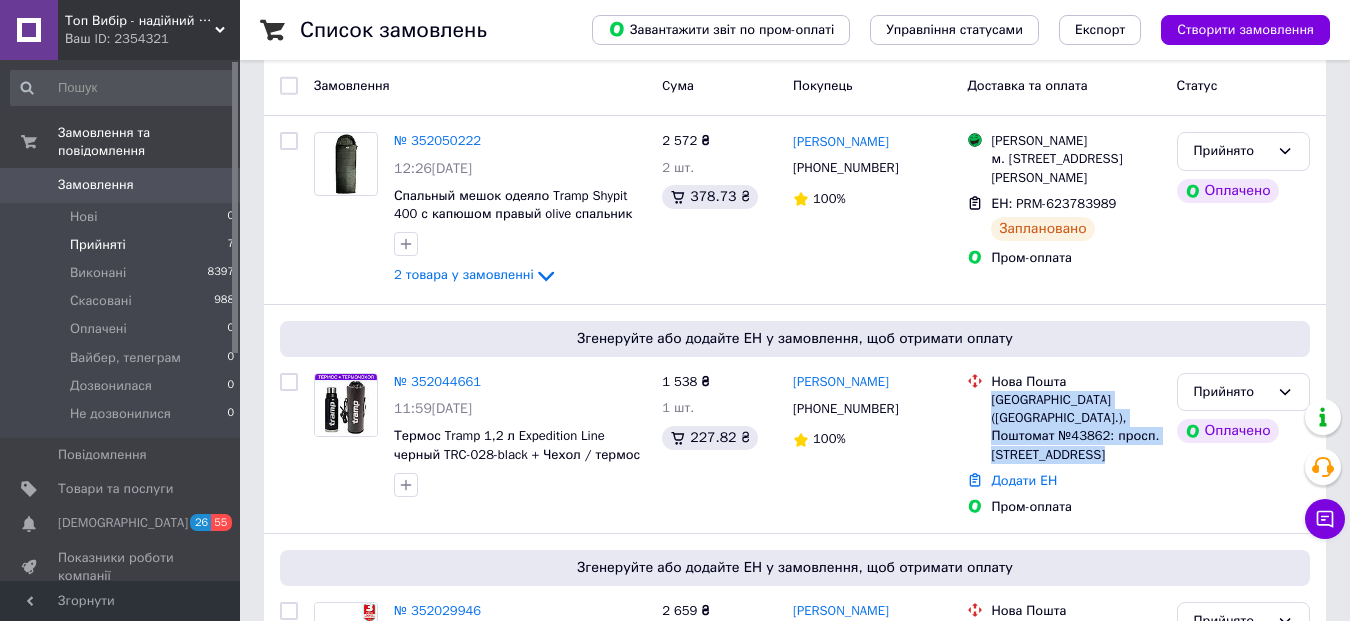 scroll, scrollTop: 72, scrollLeft: 0, axis: vertical 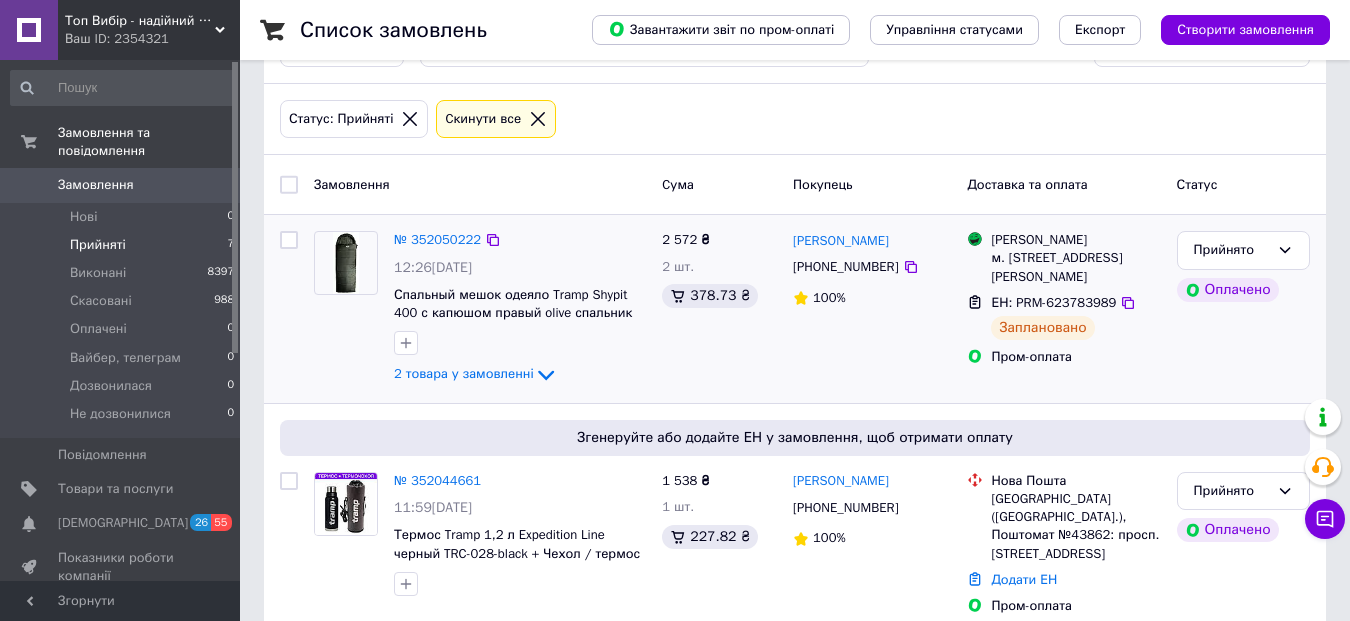 click on "№ 352050222 12:26[DATE] Спальный мешок одеяло Tramp Shypit 400 с капюшом правый olive спальник теплый зимний для холодной погоды Трамп 2 товара у замовленні" at bounding box center (520, 309) 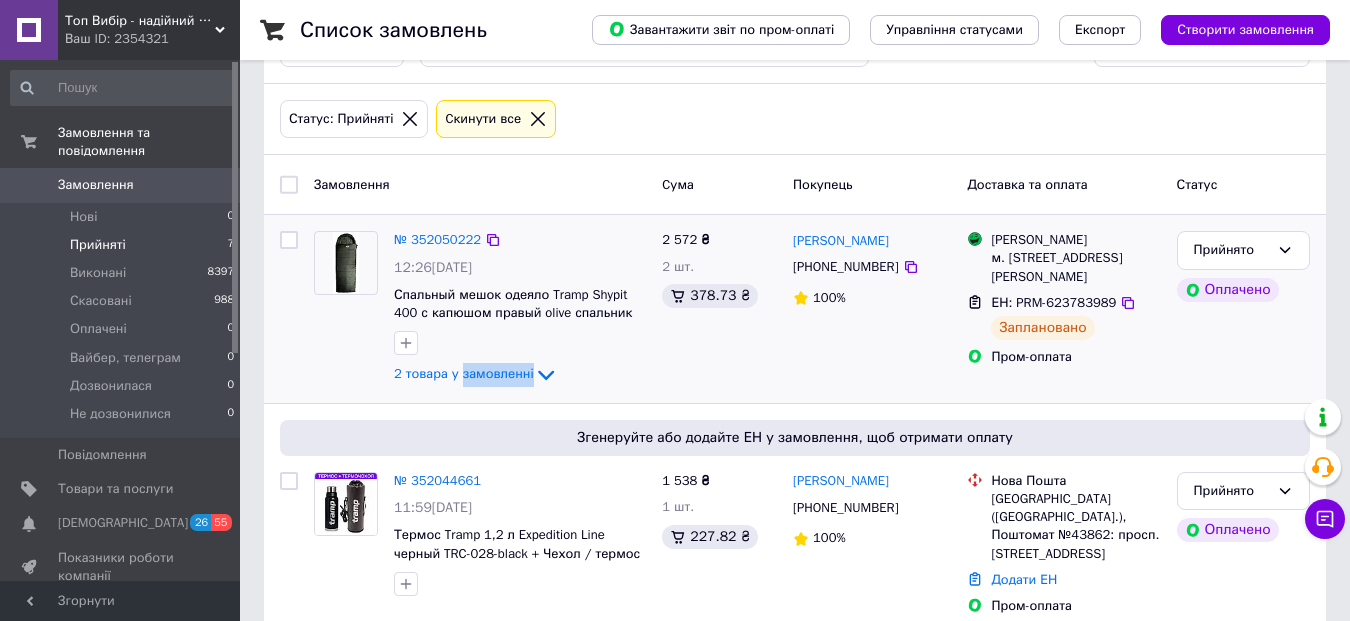 click on "2 товара у замовленні" 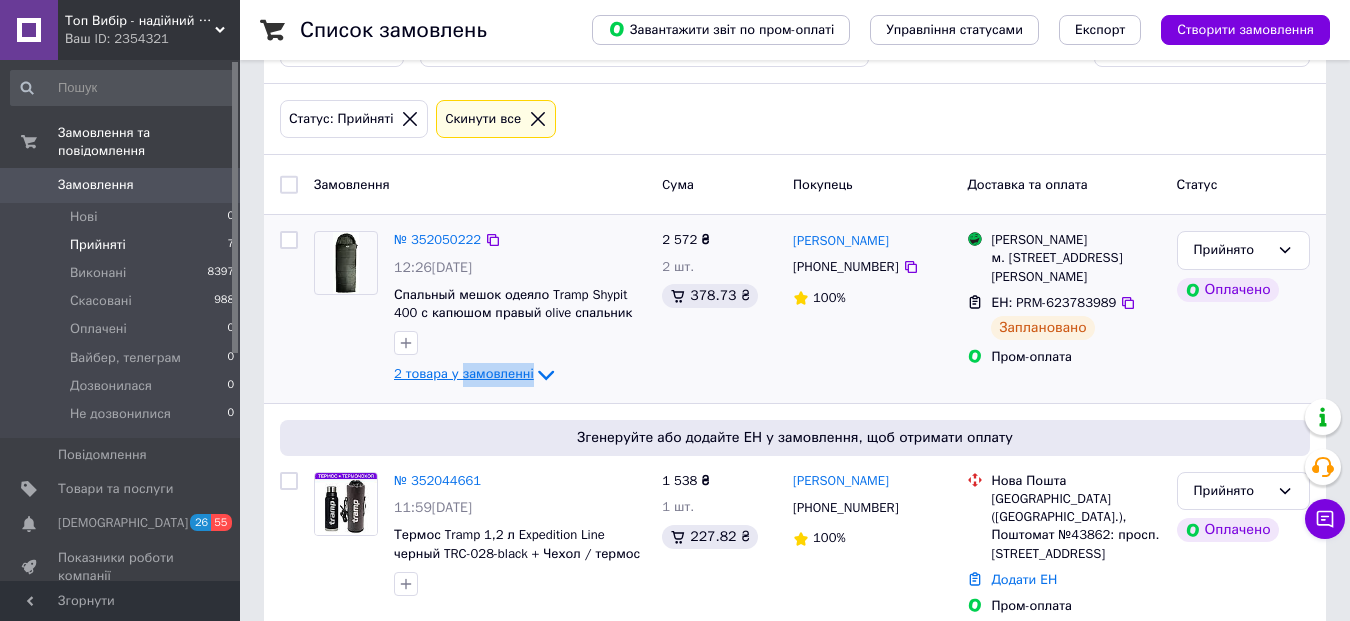 click on "2 товара у замовленні" at bounding box center (464, 374) 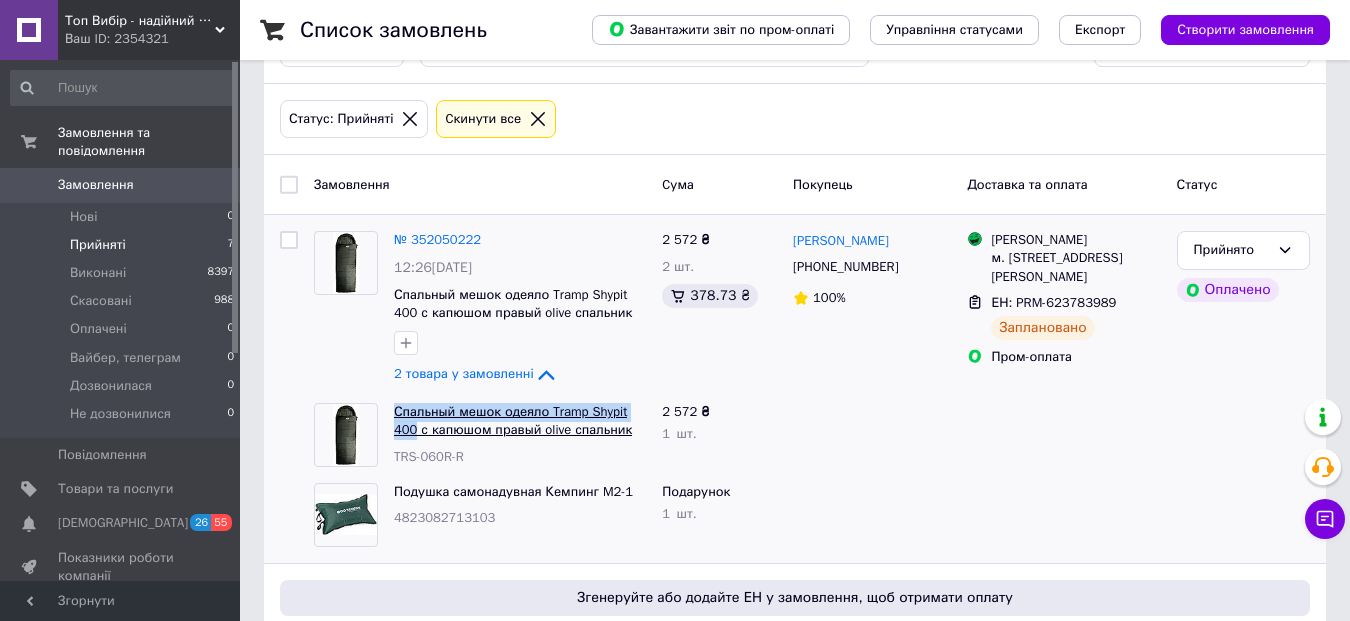 drag, startPoint x: 389, startPoint y: 395, endPoint x: 417, endPoint y: 430, distance: 44.82187 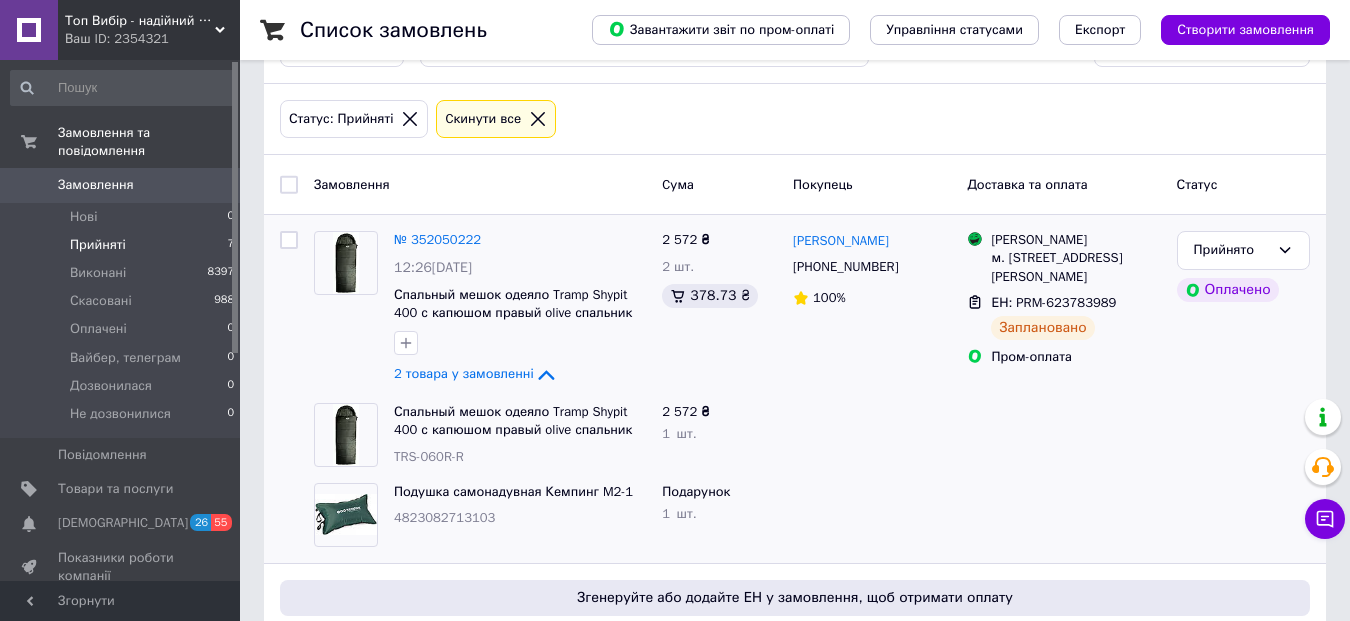 click on "Подушка самонадувная Кемпинг M2-1" at bounding box center [520, 492] 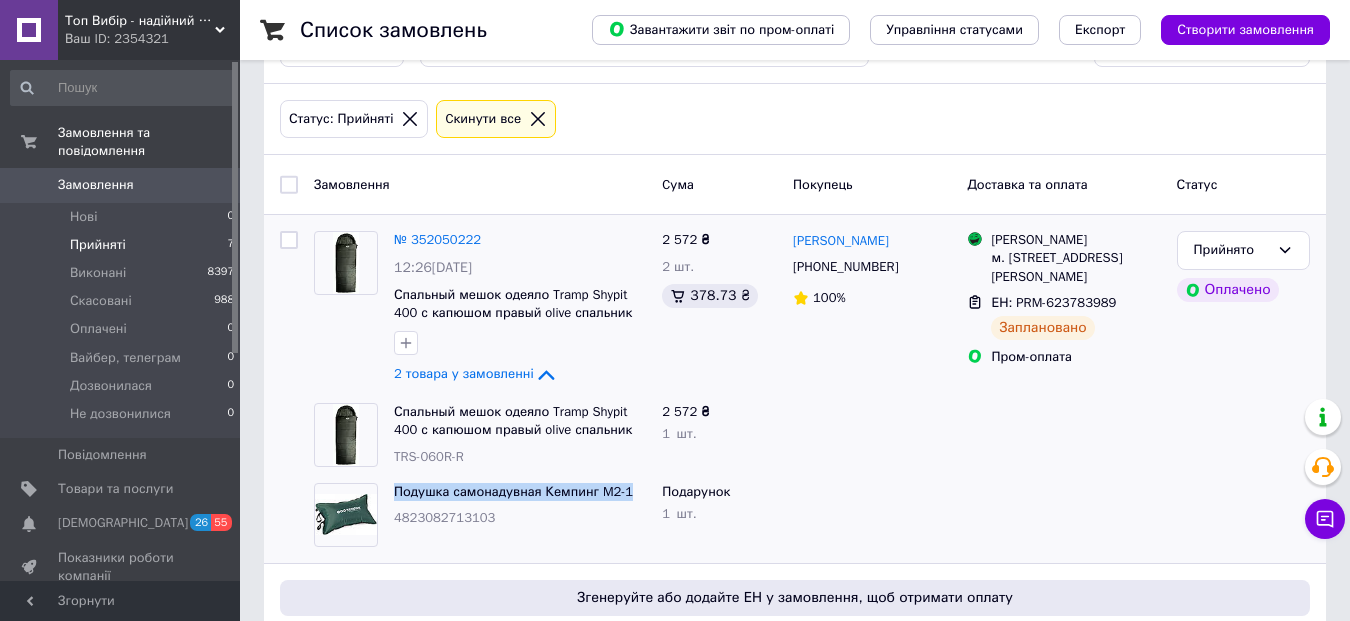 click on "Подушка самонадувная Кемпинг M2-1" at bounding box center (520, 492) 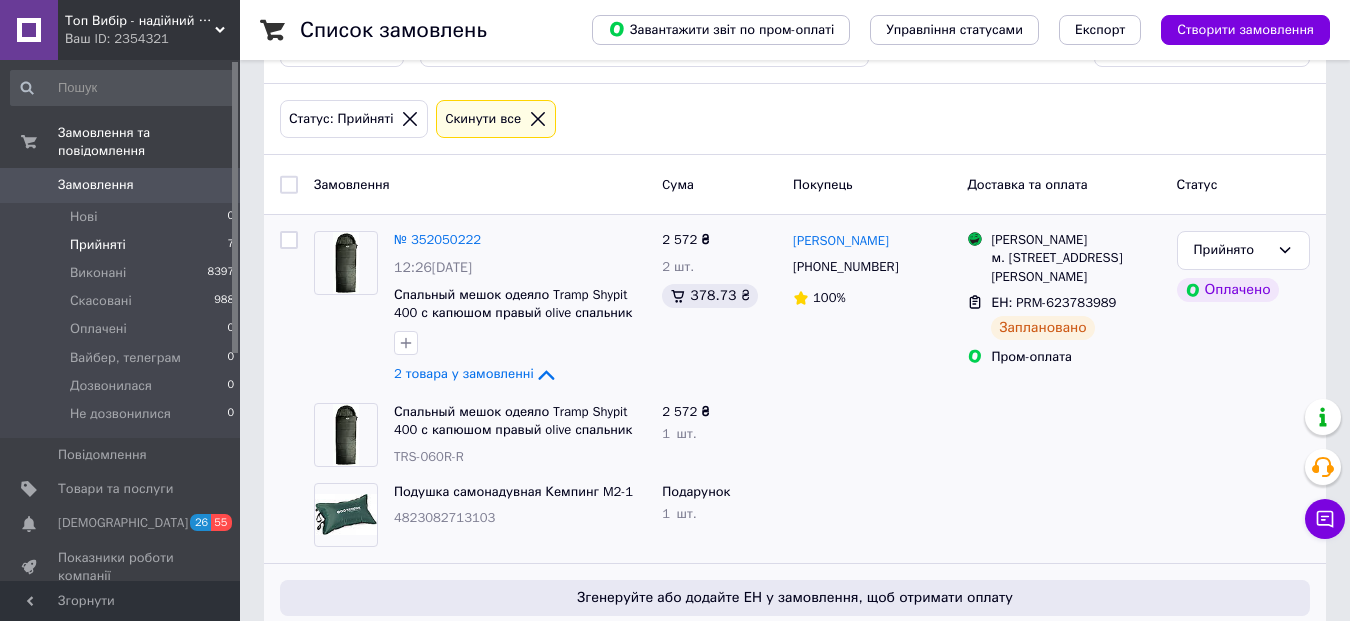 click on "Згенеруйте або додайте ЕН у замовлення, щоб отримати оплату № 352044661 11:59[DATE] Термос Tramp 1,2 л Expedition Line черный TRC-028-black + Чехол  / термос с чехлом Трамп 1 538 ₴ 1 шт. 227.82 ₴ [PERSON_NAME] [PHONE_NUMBER] 100% [GEOGRAPHIC_DATA] ([GEOGRAPHIC_DATA].), Поштомат №43862: просп. Червоної Калини, 73а, біля відділення №149 Додати ЕН Пром-оплата Прийнято Оплачено" at bounding box center [795, 678] 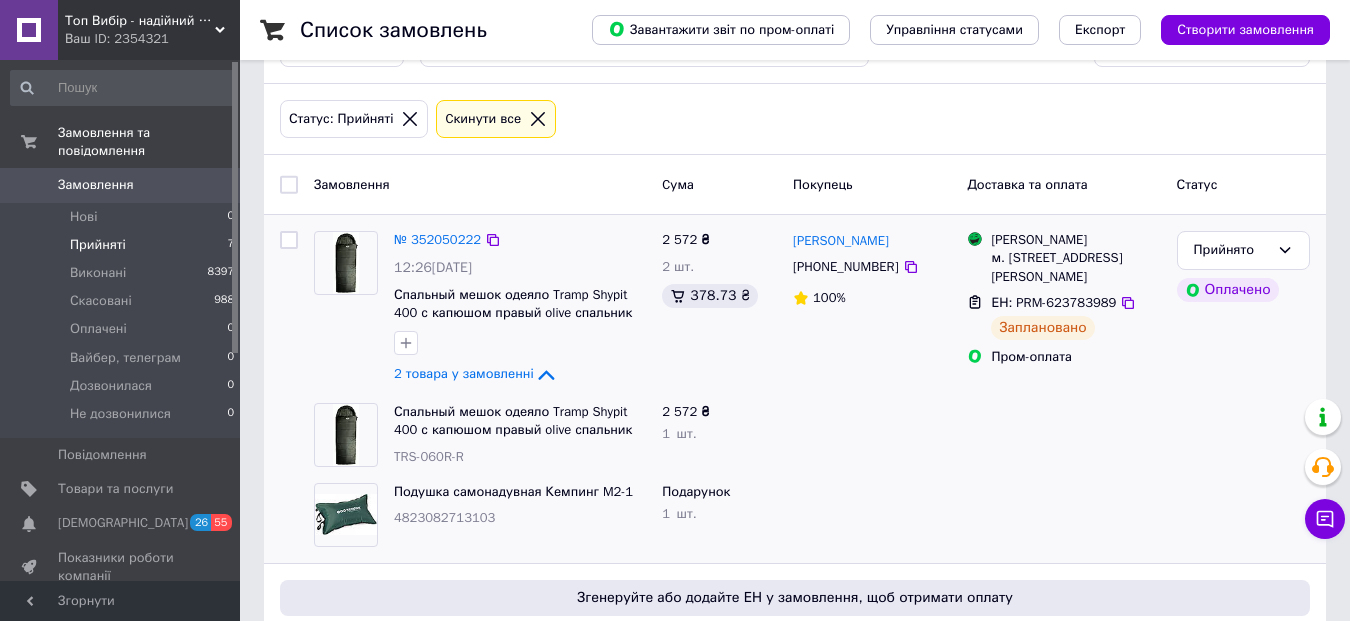 click on "[PERSON_NAME]" at bounding box center [872, 240] 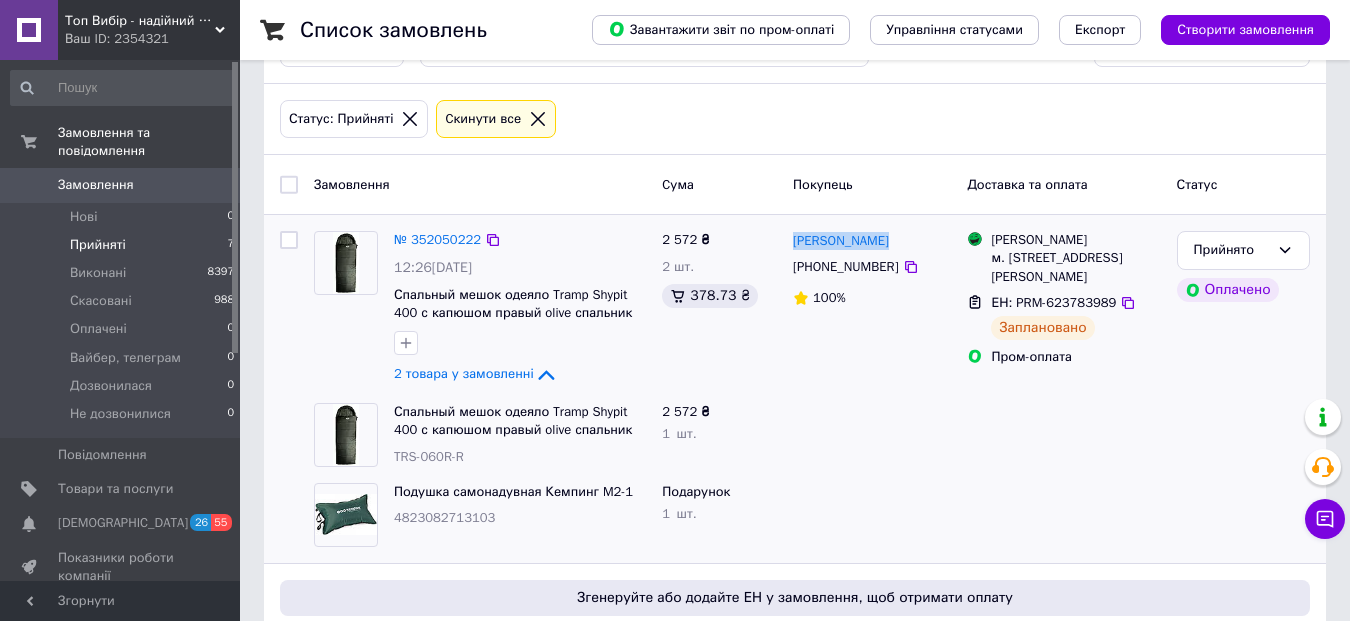 click on "[PERSON_NAME]" at bounding box center [872, 240] 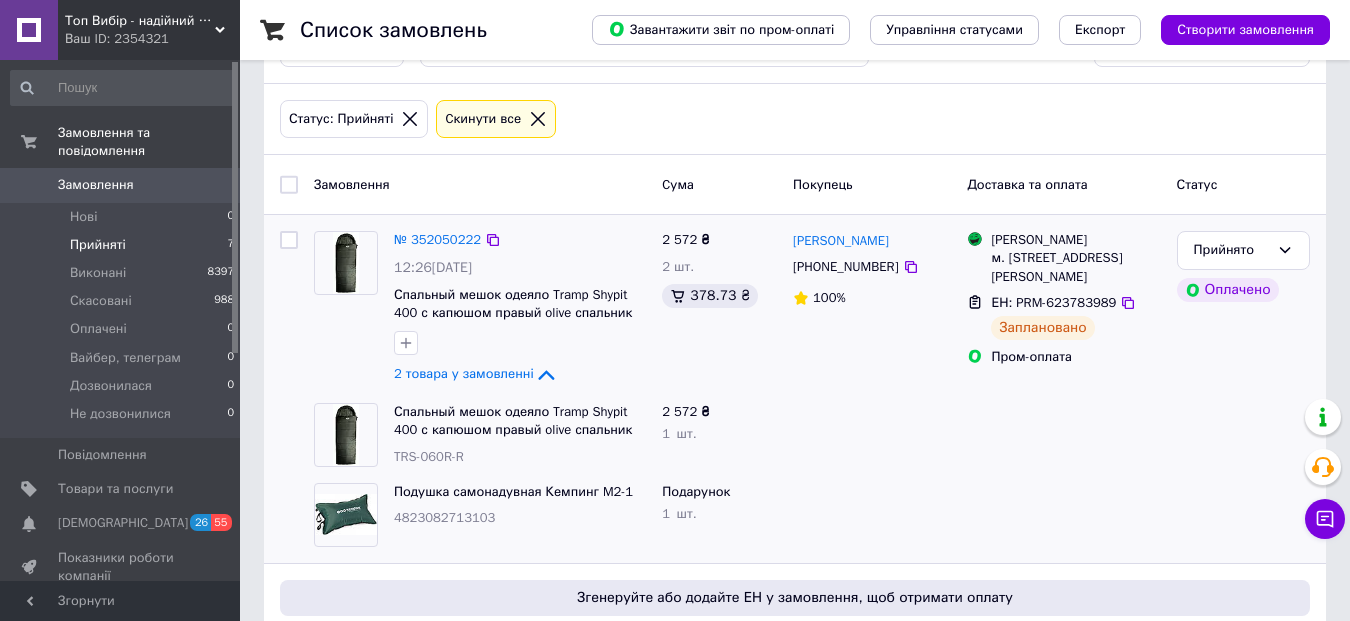 click on "[PERSON_NAME]" at bounding box center [1075, 240] 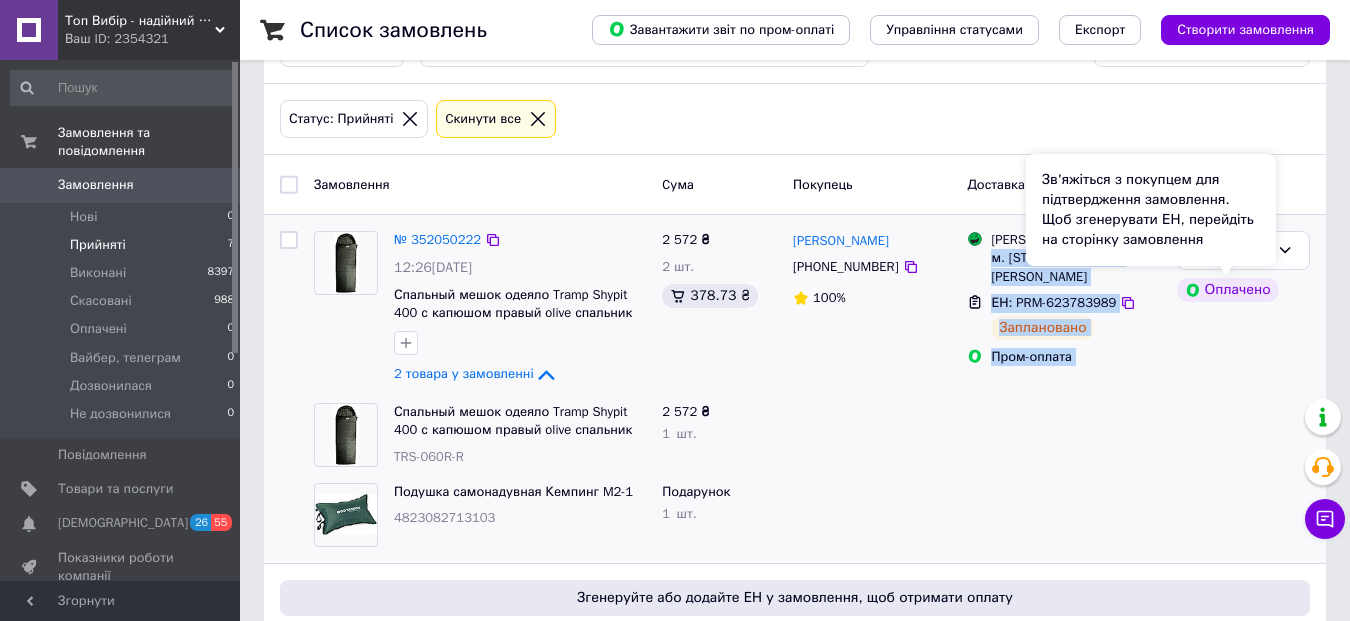 drag, startPoint x: 1051, startPoint y: 238, endPoint x: 1171, endPoint y: 276, distance: 125.872955 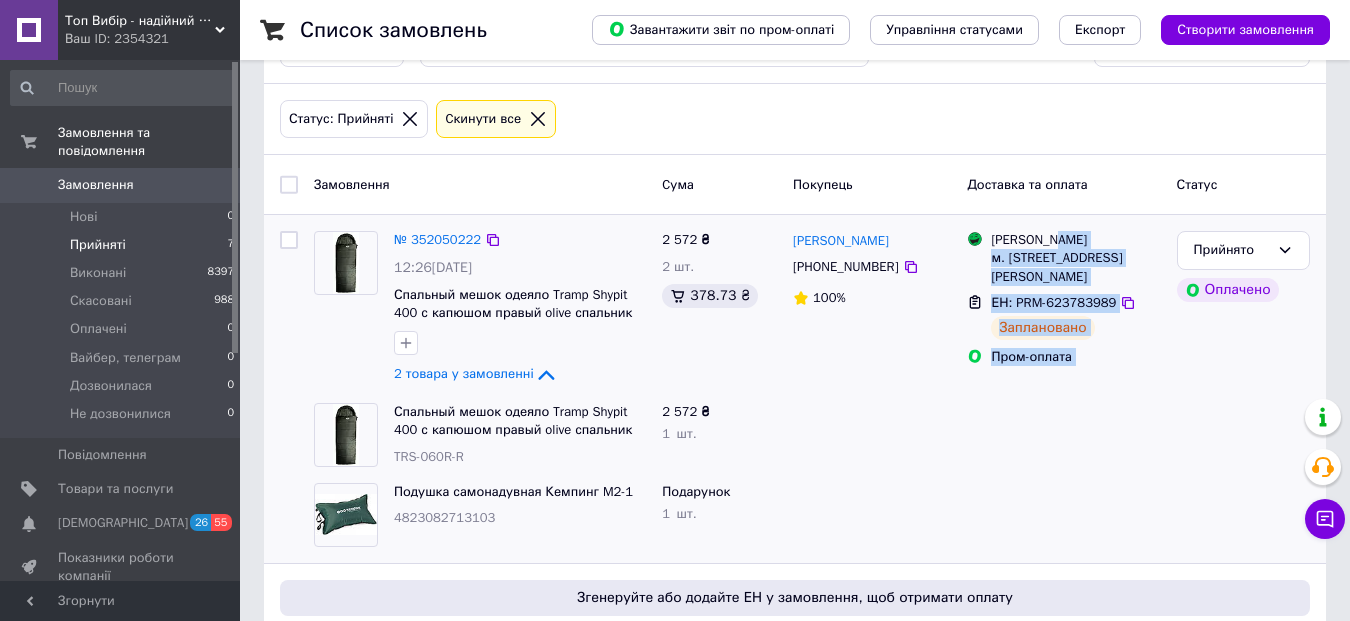 click on "Магазини Rozetka м. [STREET_ADDRESS][PERSON_NAME]" at bounding box center (1063, 258) 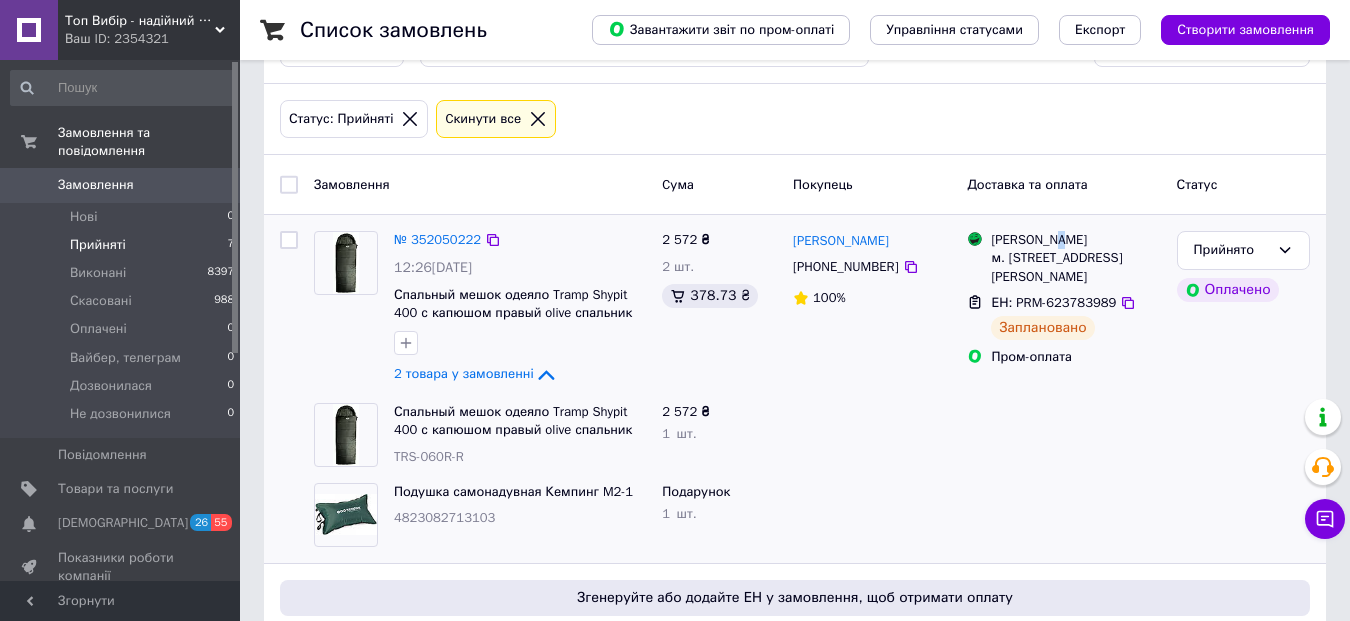 click on "[PERSON_NAME]" at bounding box center (1075, 240) 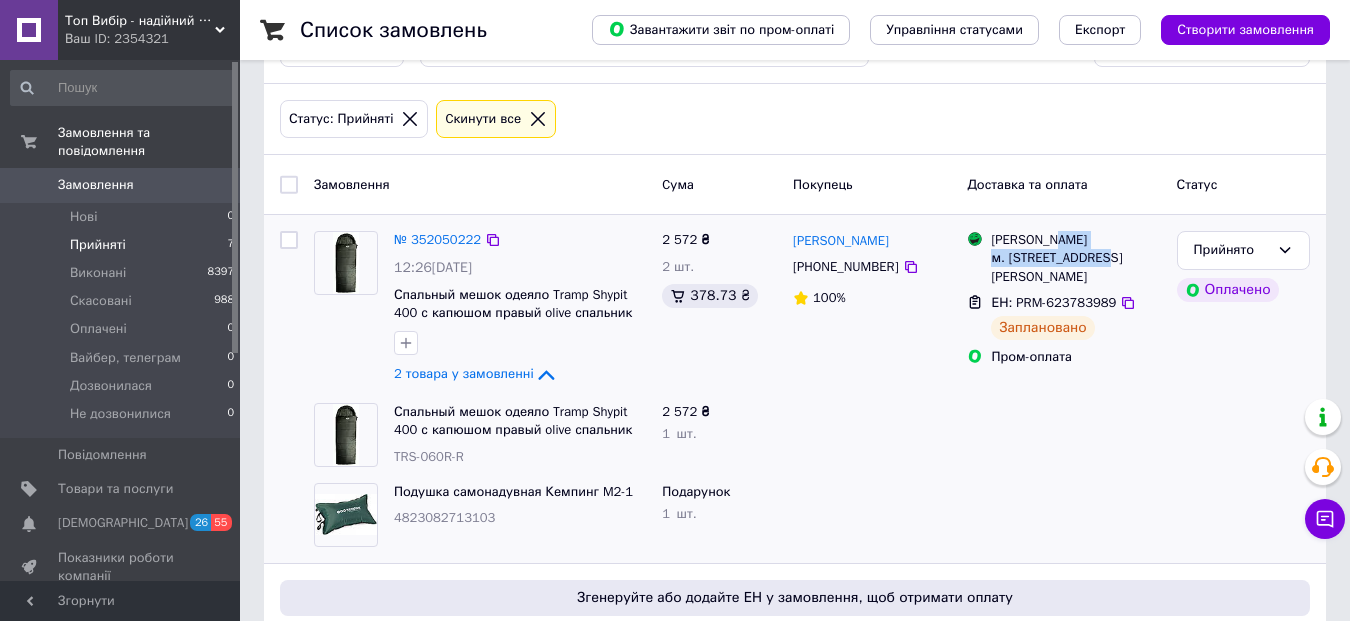 drag, startPoint x: 1052, startPoint y: 239, endPoint x: 1121, endPoint y: 272, distance: 76.48529 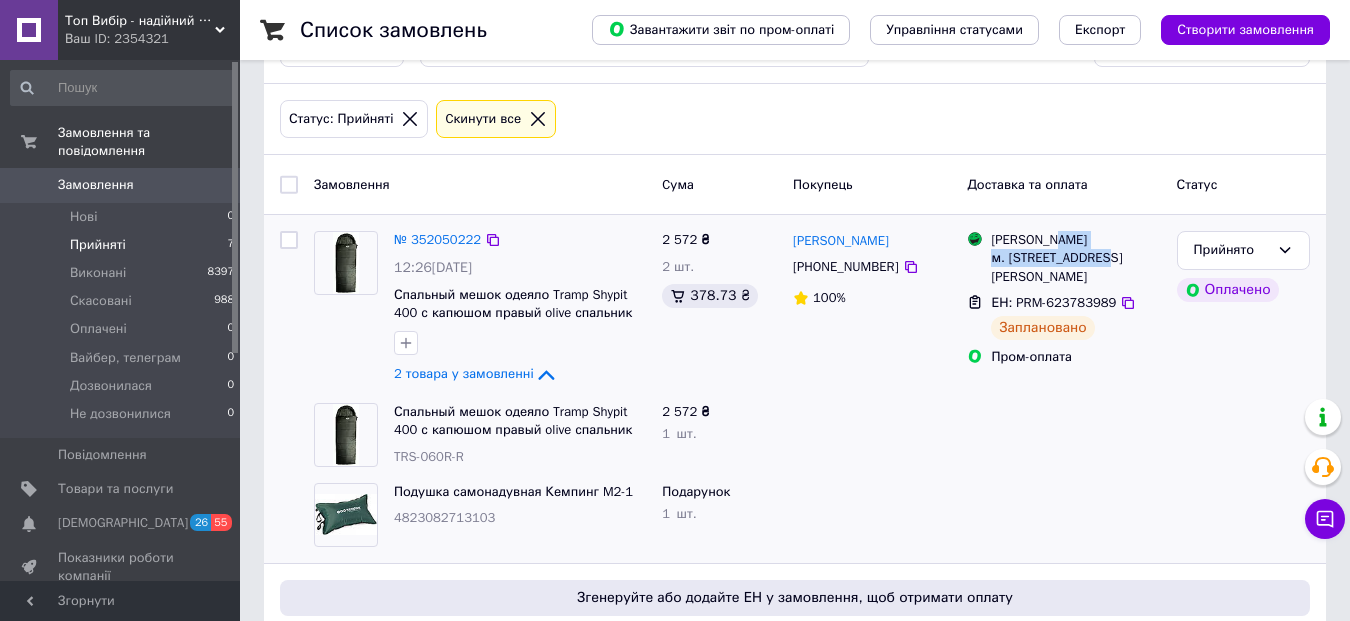 drag, startPoint x: 1054, startPoint y: 239, endPoint x: 1154, endPoint y: 274, distance: 105.9481 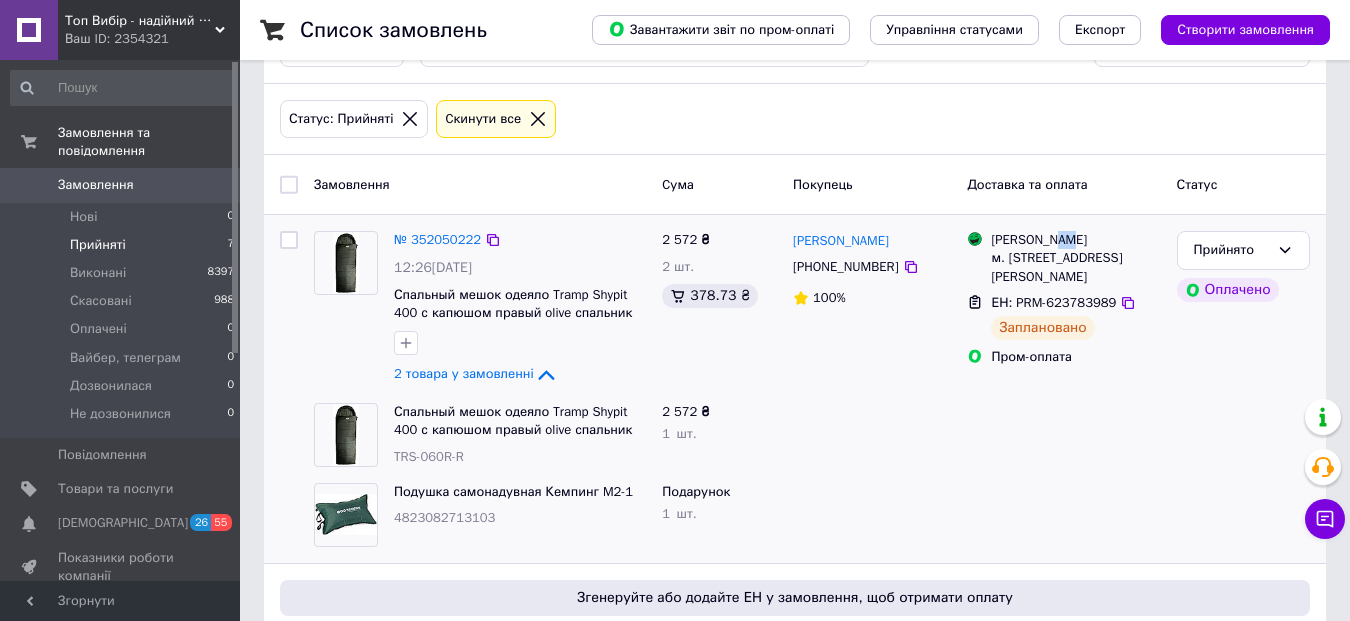 drag, startPoint x: 1051, startPoint y: 238, endPoint x: 1096, endPoint y: 240, distance: 45.044422 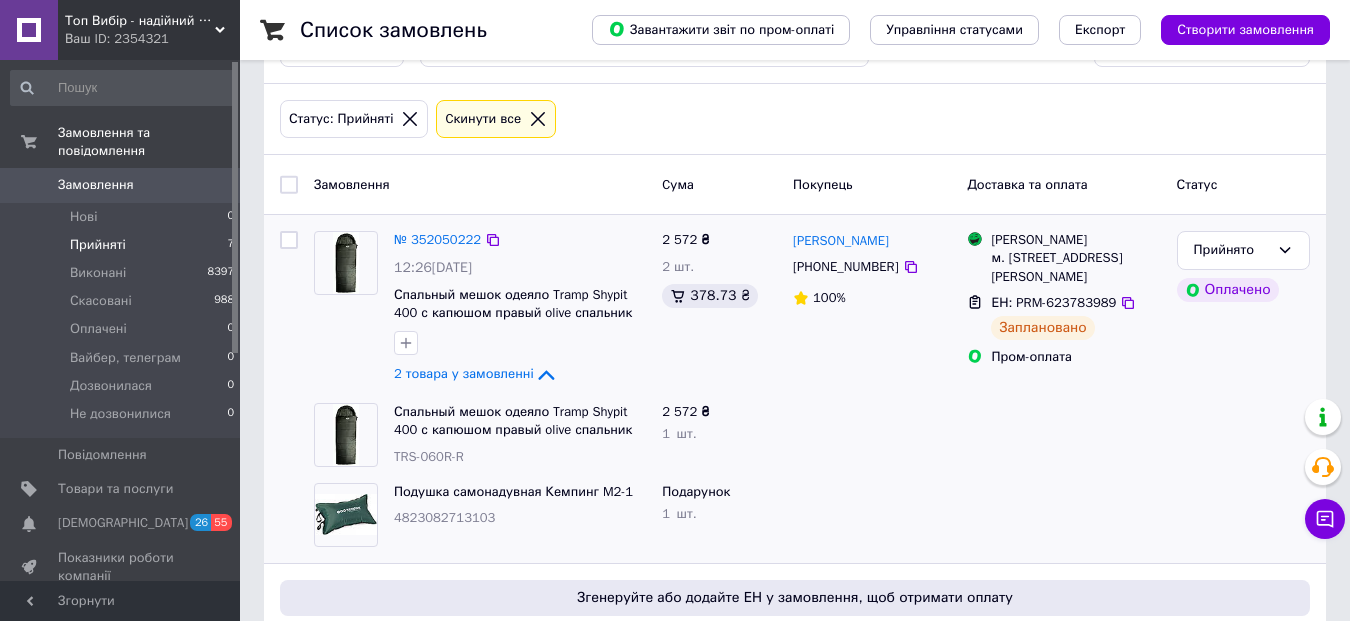 click on "м. [STREET_ADDRESS][PERSON_NAME]" at bounding box center [1075, 267] 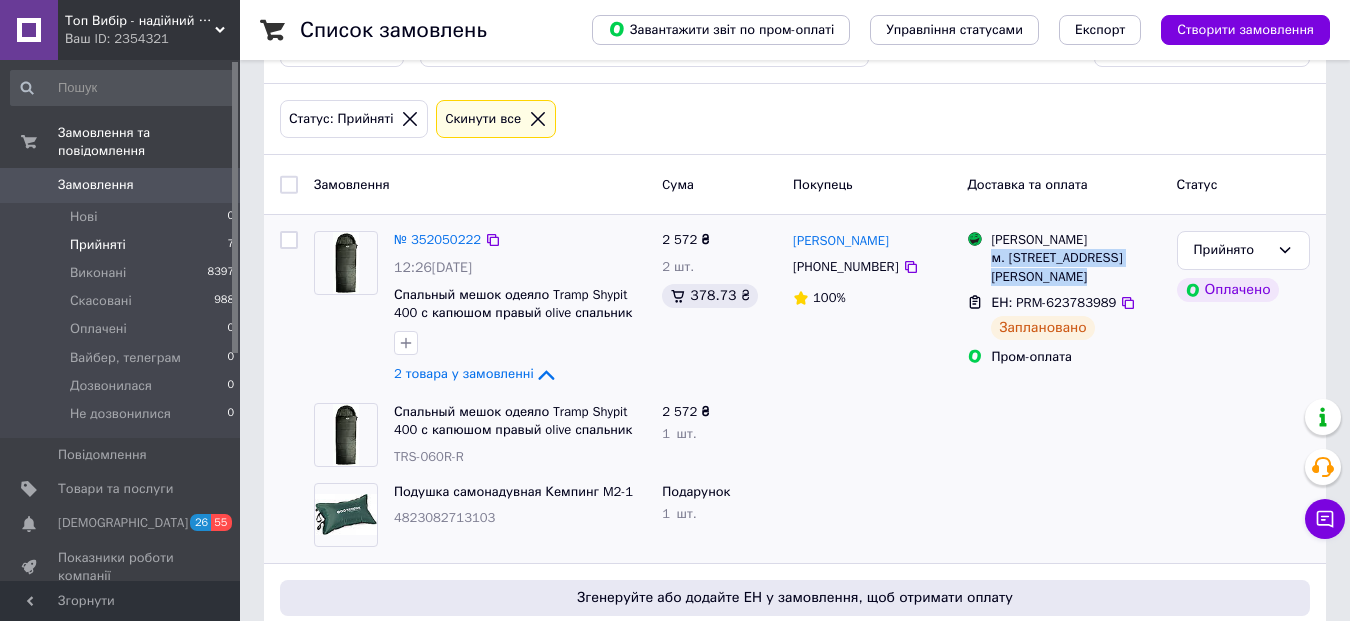 click on "м. [STREET_ADDRESS][PERSON_NAME]" at bounding box center (1075, 267) 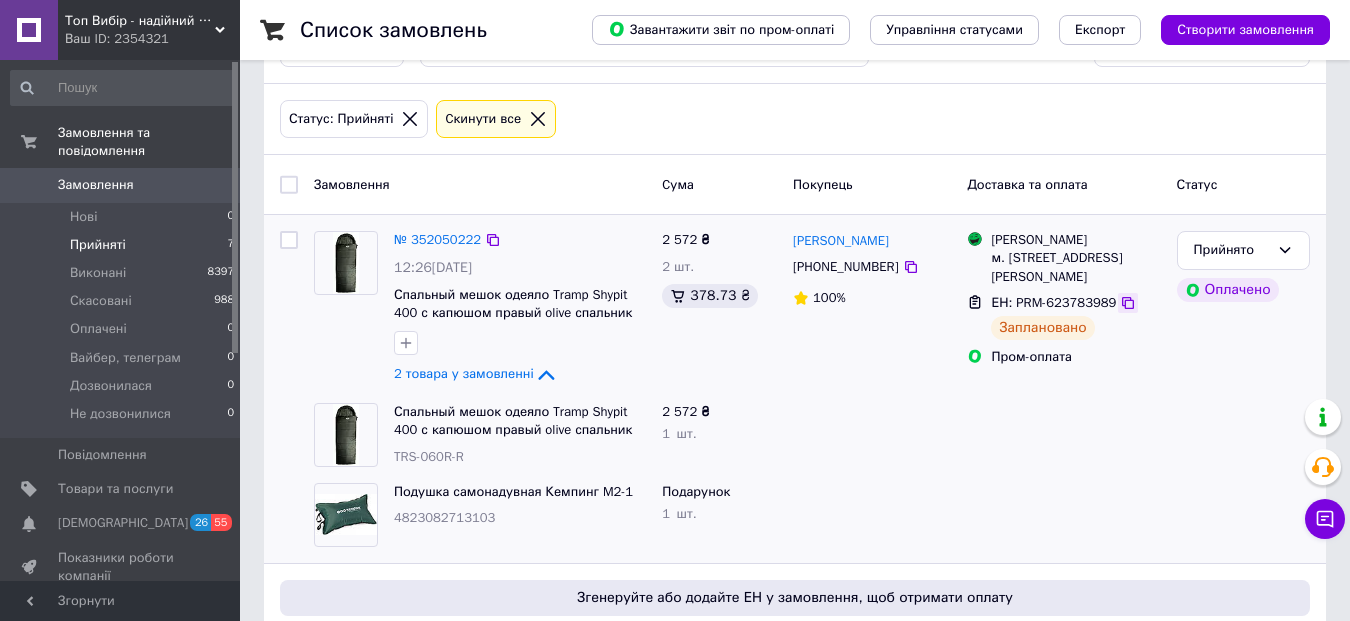 click 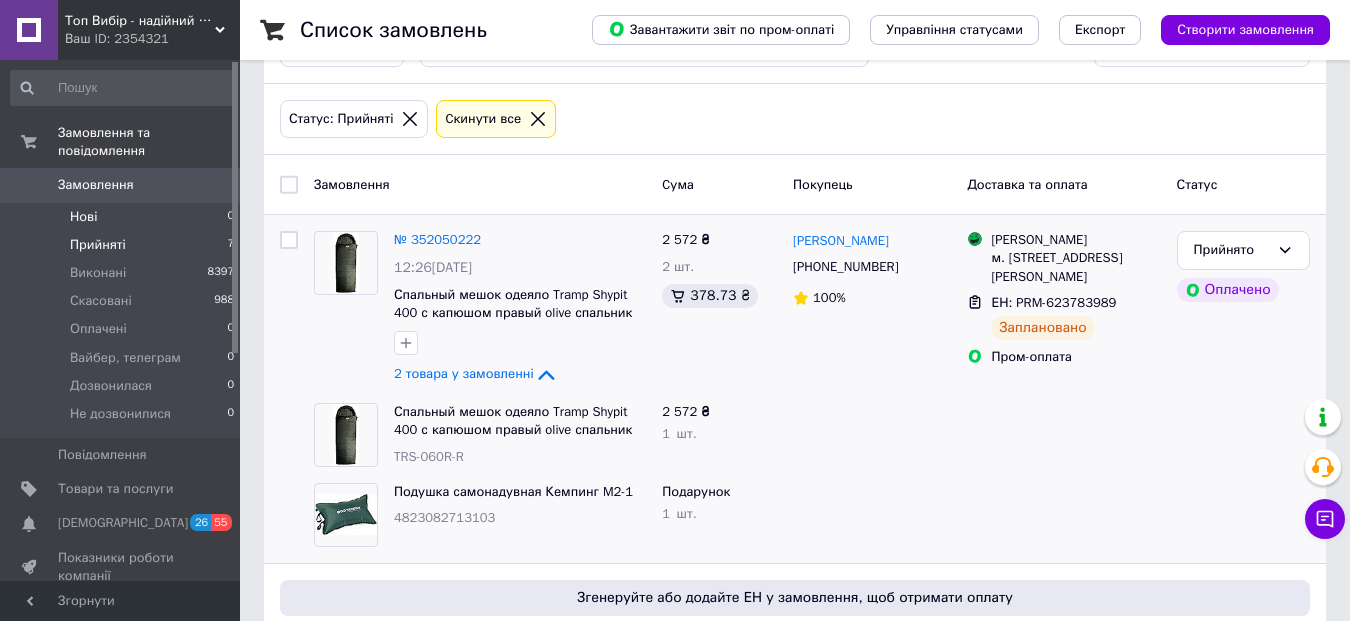click on "Нові 0" at bounding box center (123, 217) 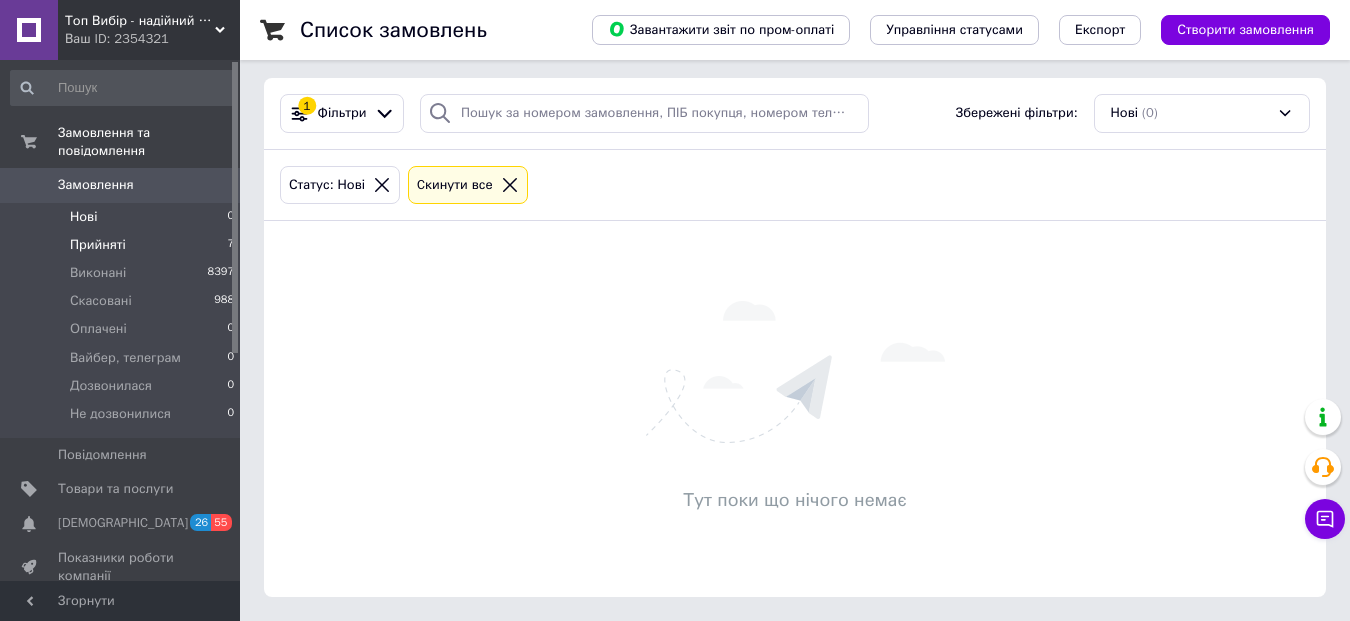 scroll, scrollTop: 0, scrollLeft: 0, axis: both 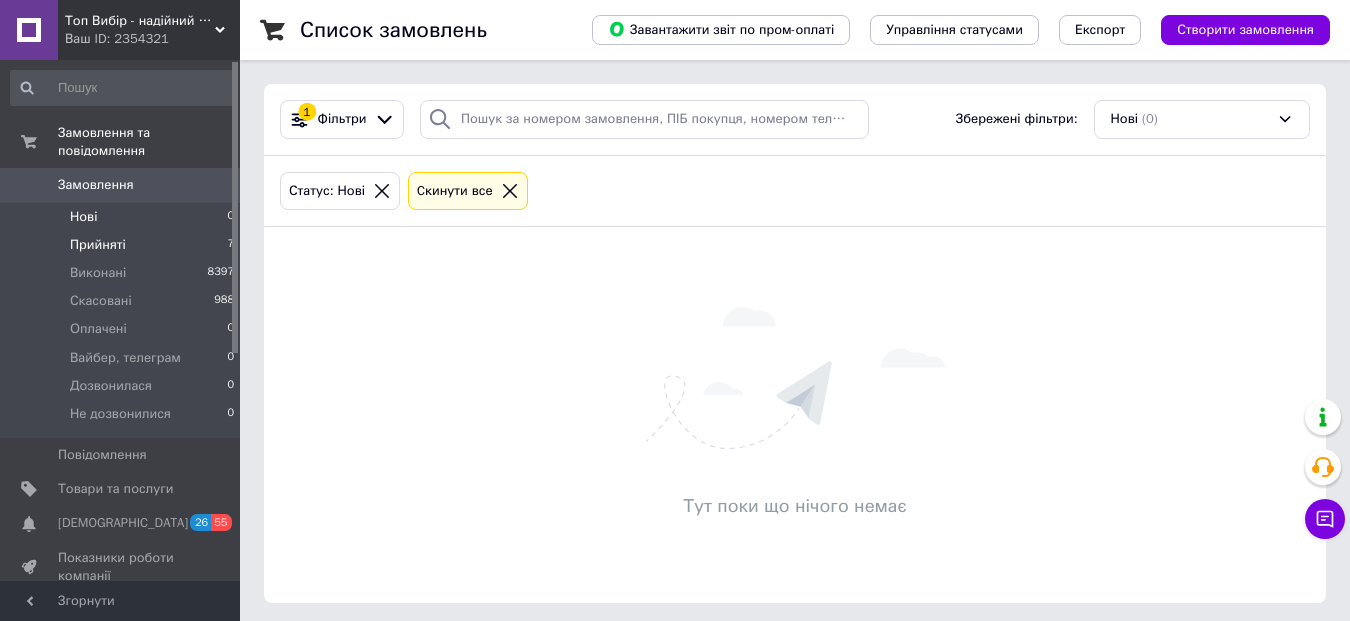 click on "Прийняті 7" at bounding box center [123, 245] 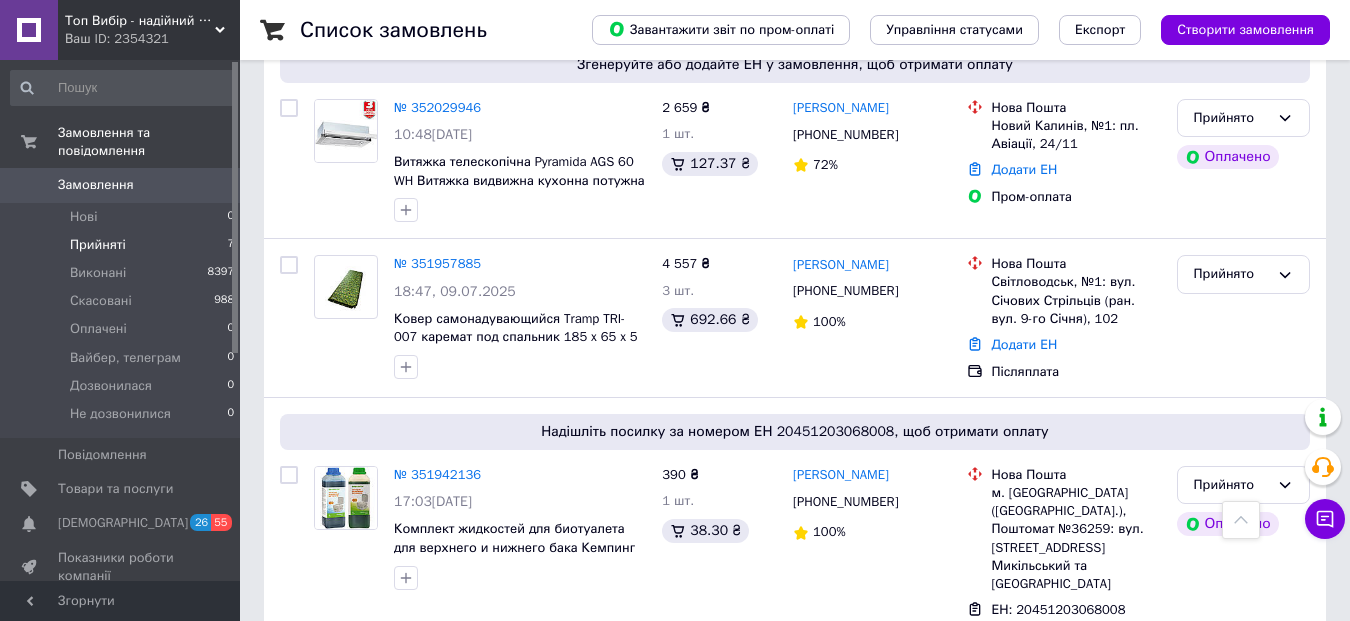 scroll, scrollTop: 1300, scrollLeft: 0, axis: vertical 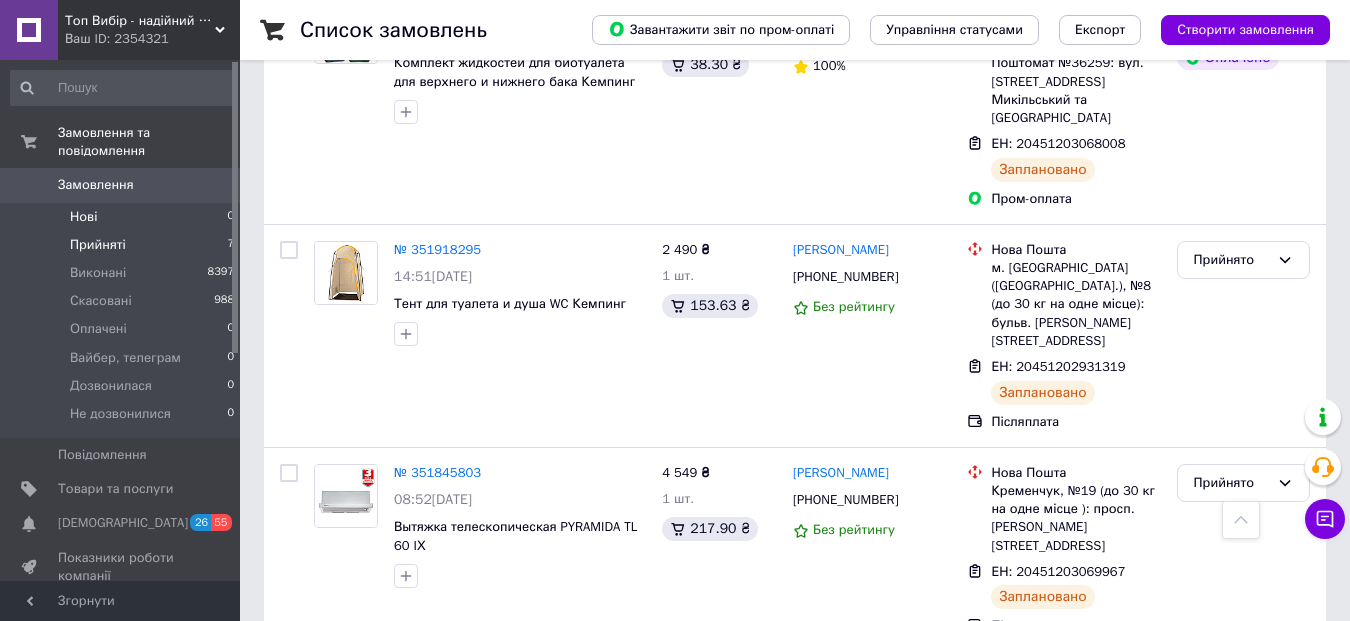 click on "Нові 0" at bounding box center (123, 217) 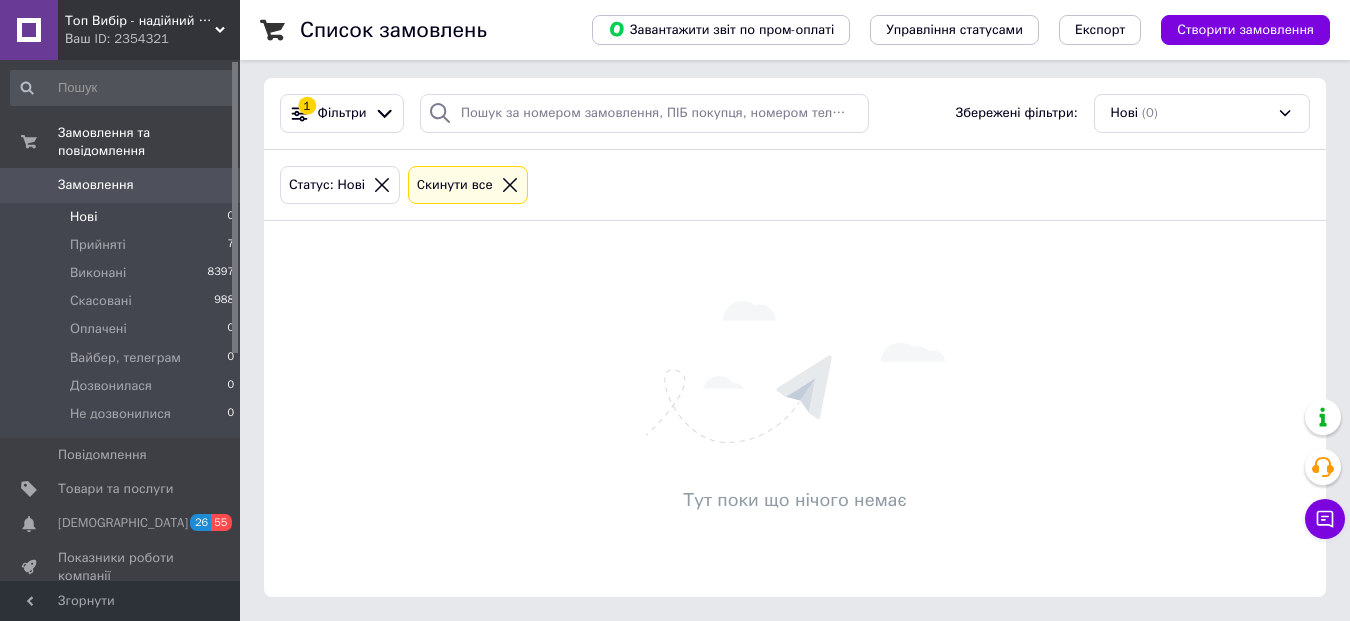 scroll, scrollTop: 0, scrollLeft: 0, axis: both 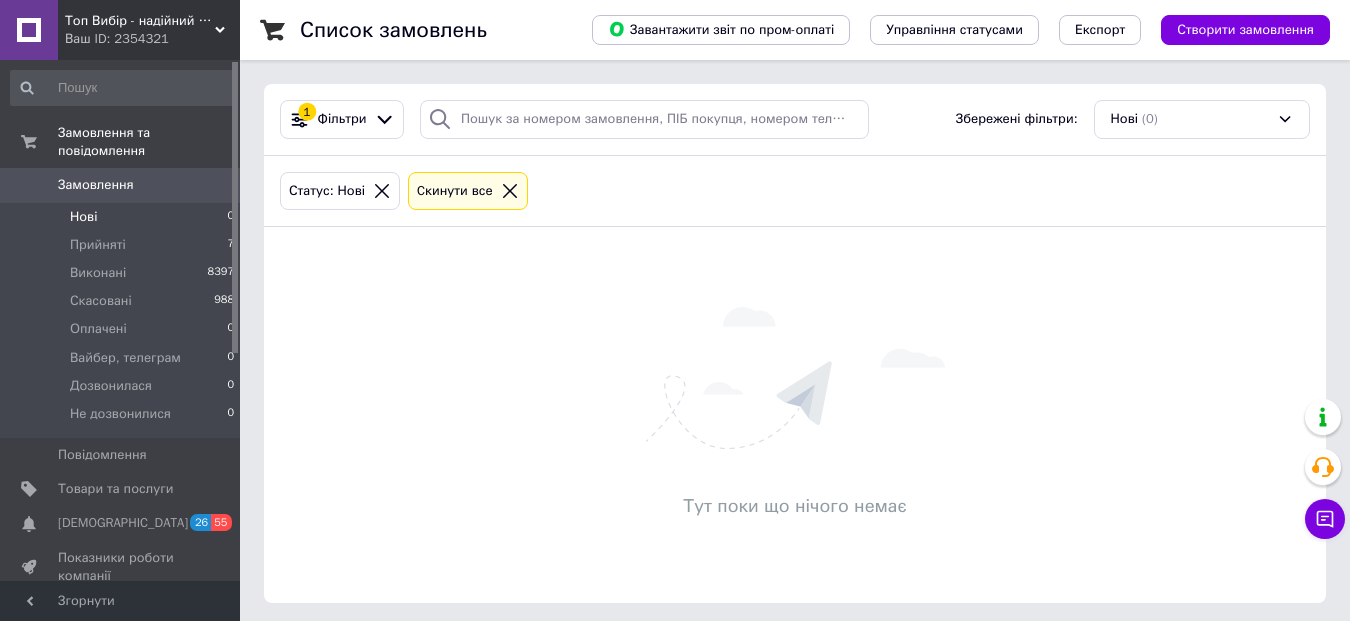 click on "Замовлення" at bounding box center (96, 185) 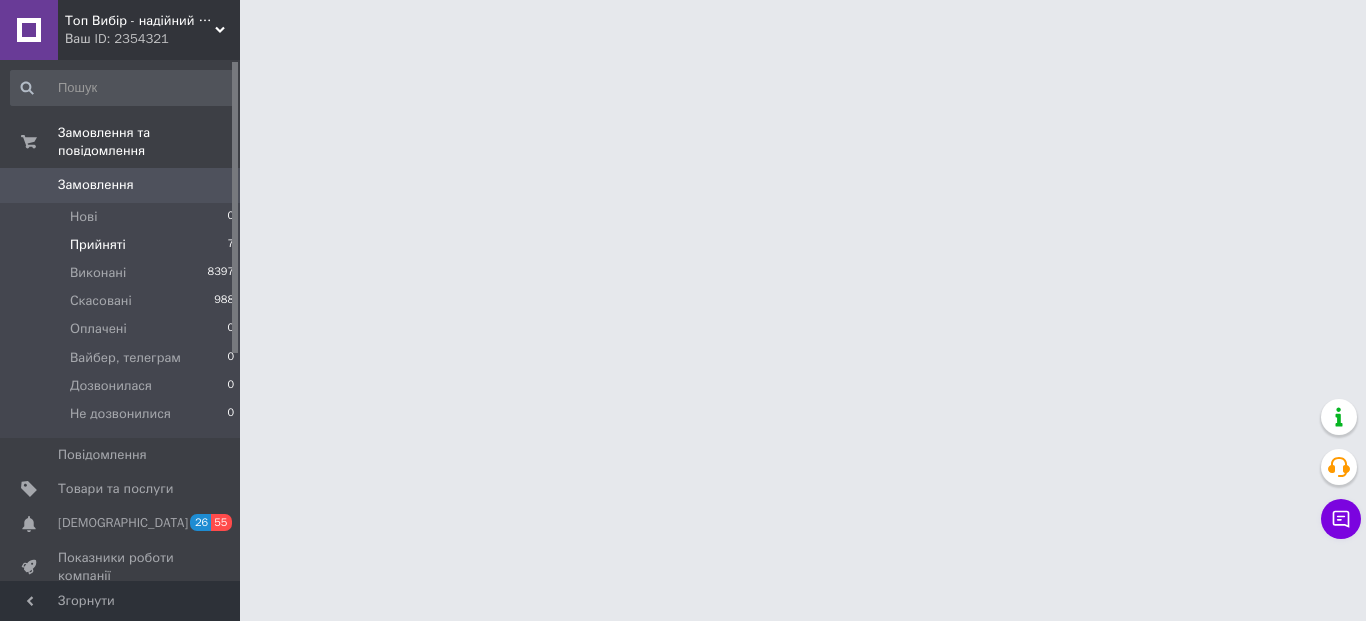 click on "Прийняті 7" at bounding box center (123, 245) 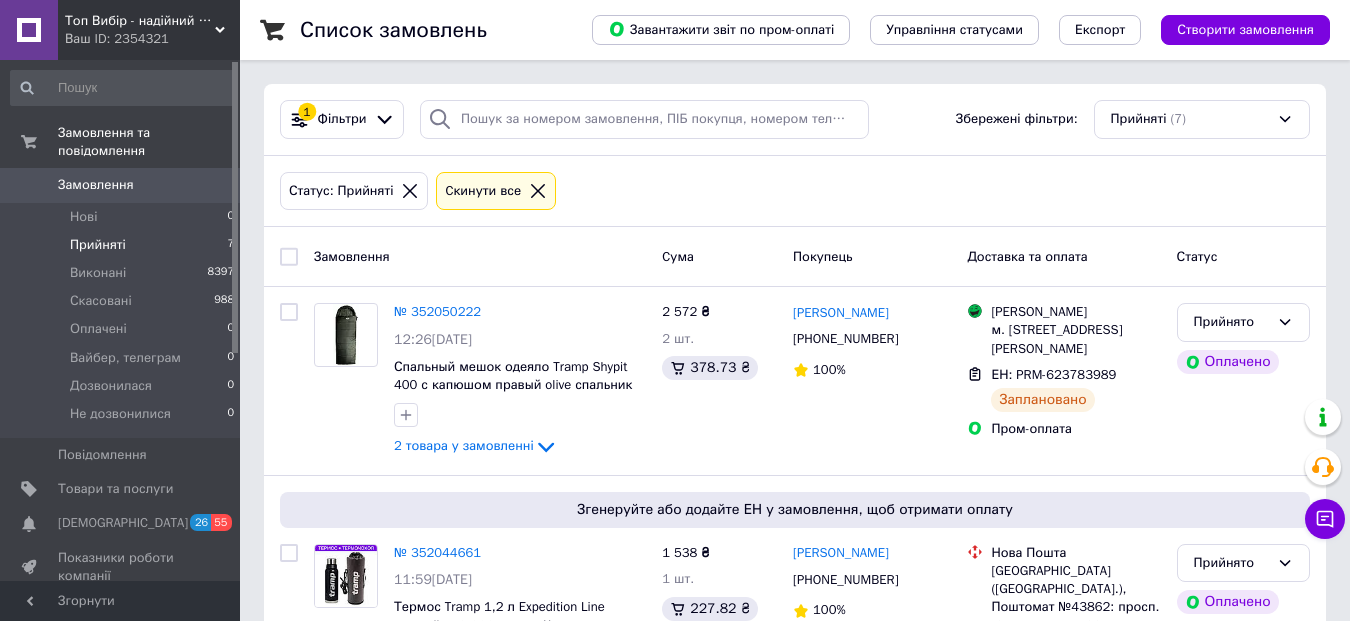 click on "Топ Вибір - надійний магазин, перевірений часом" at bounding box center (140, 21) 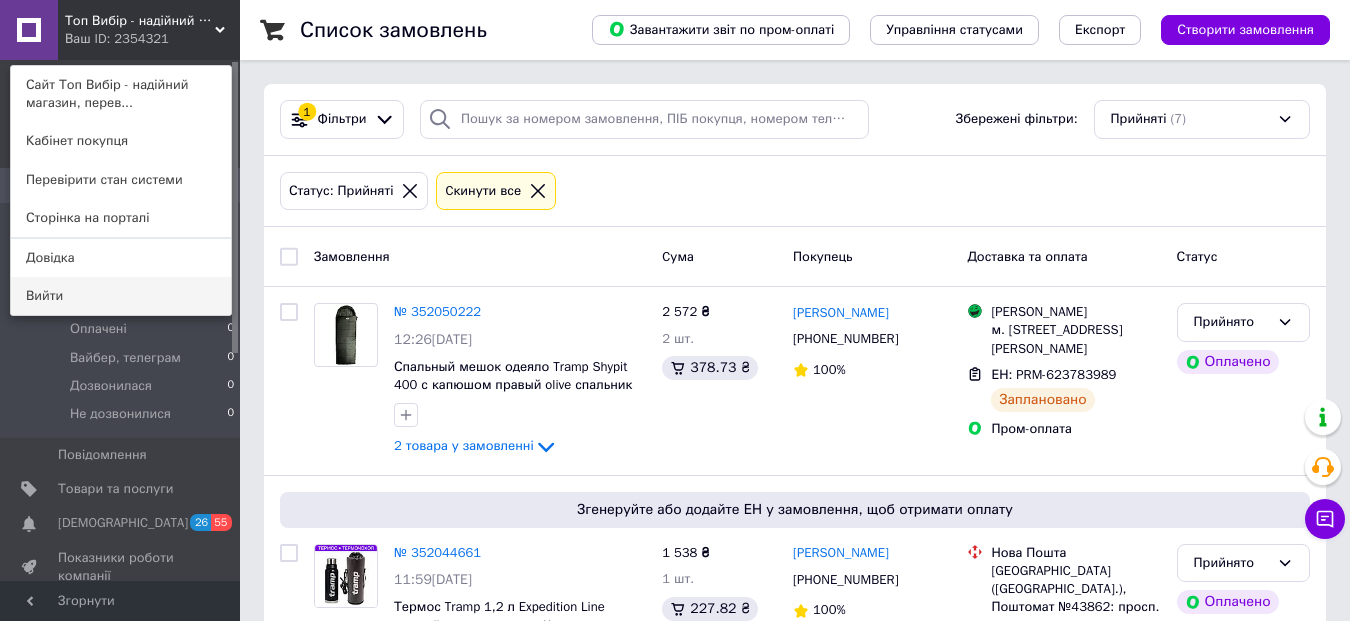 click on "Вийти" at bounding box center [121, 296] 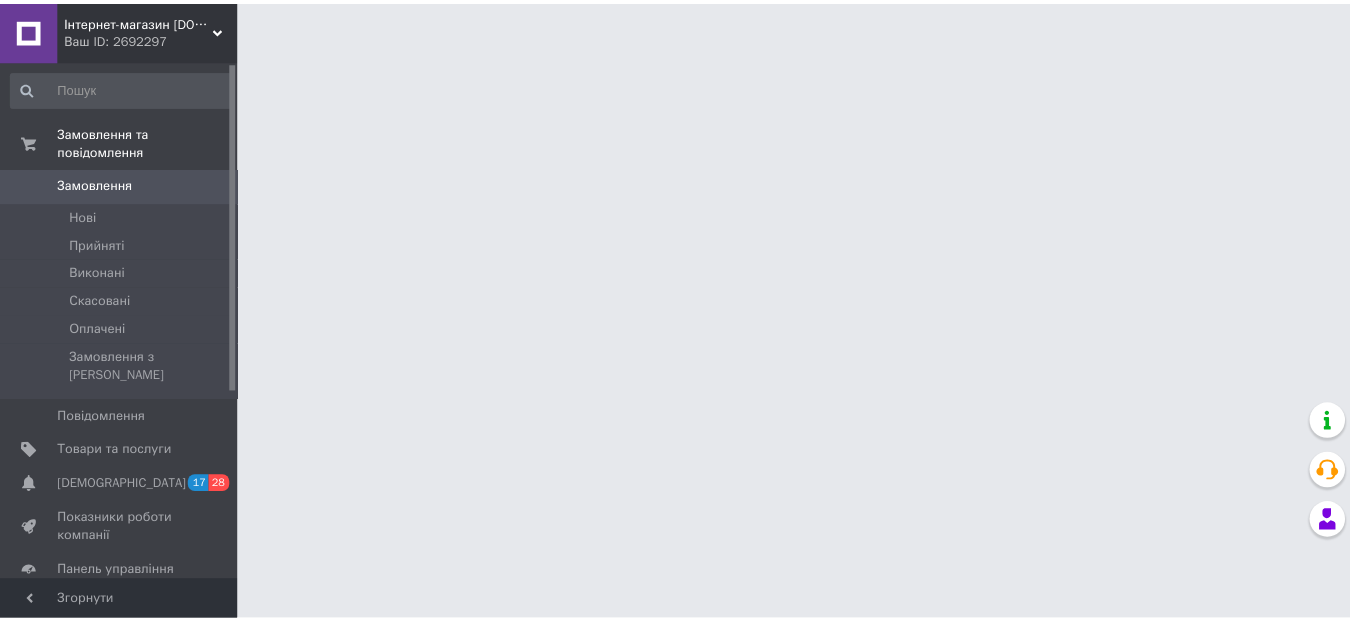 scroll, scrollTop: 0, scrollLeft: 0, axis: both 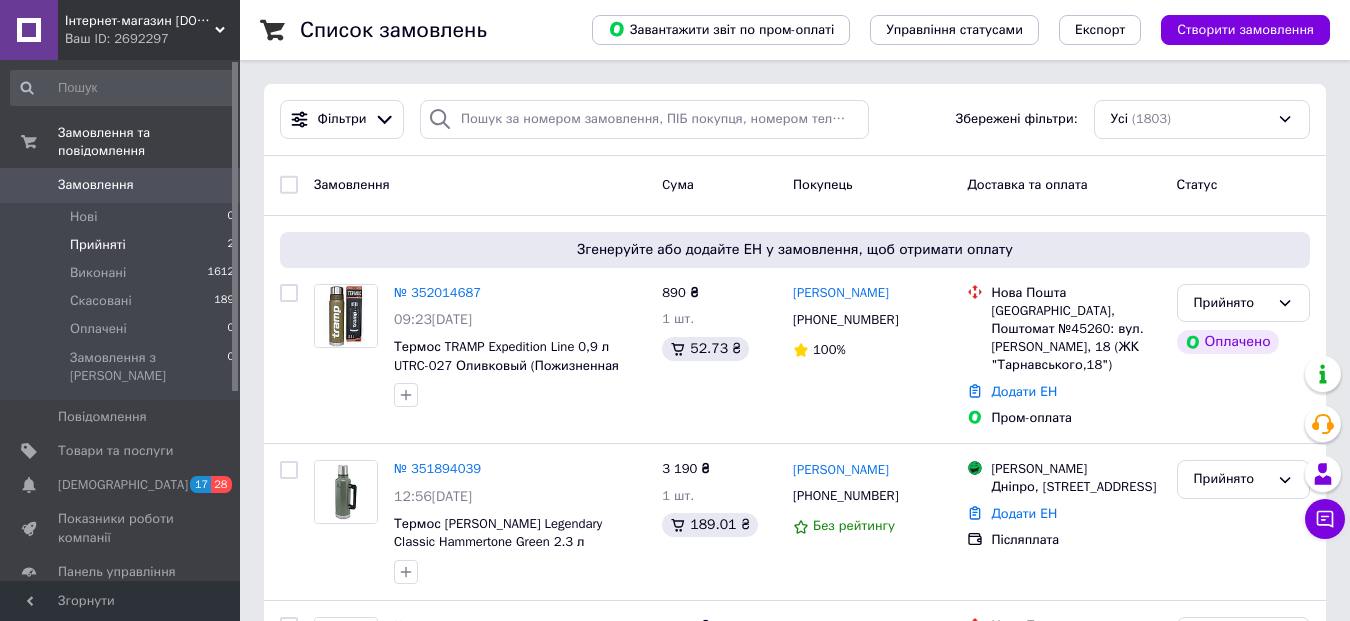 click on "Прийняті 2" at bounding box center (123, 245) 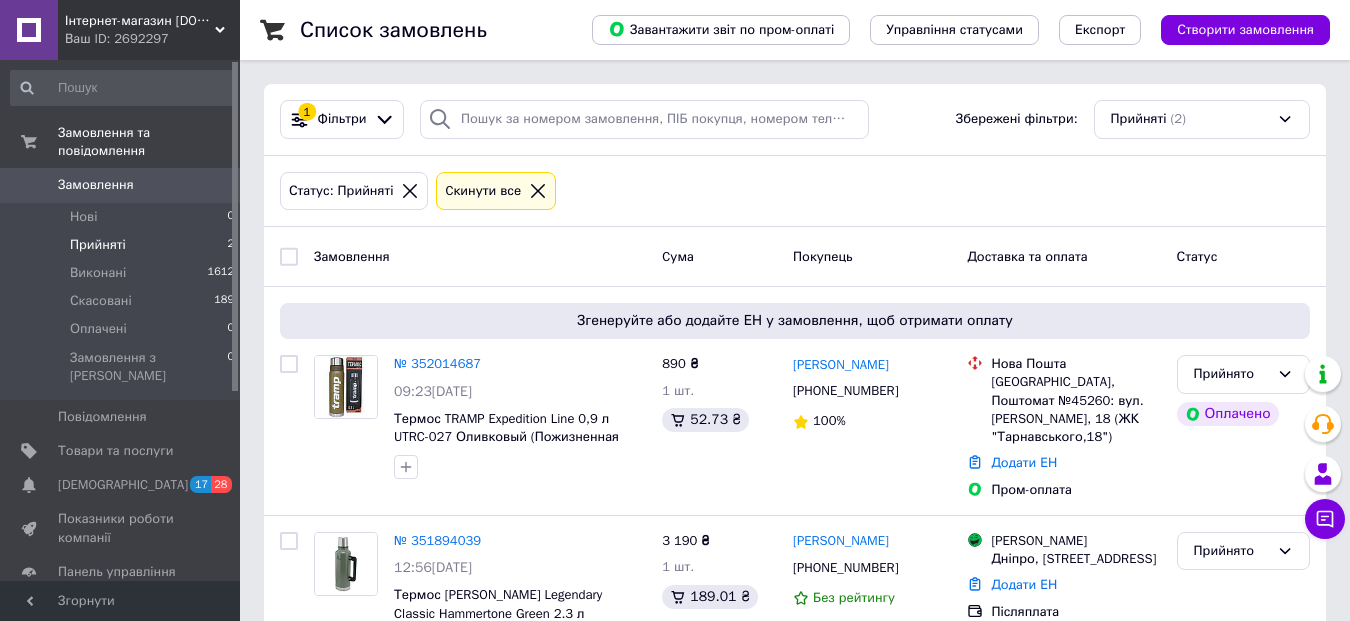scroll, scrollTop: 75, scrollLeft: 0, axis: vertical 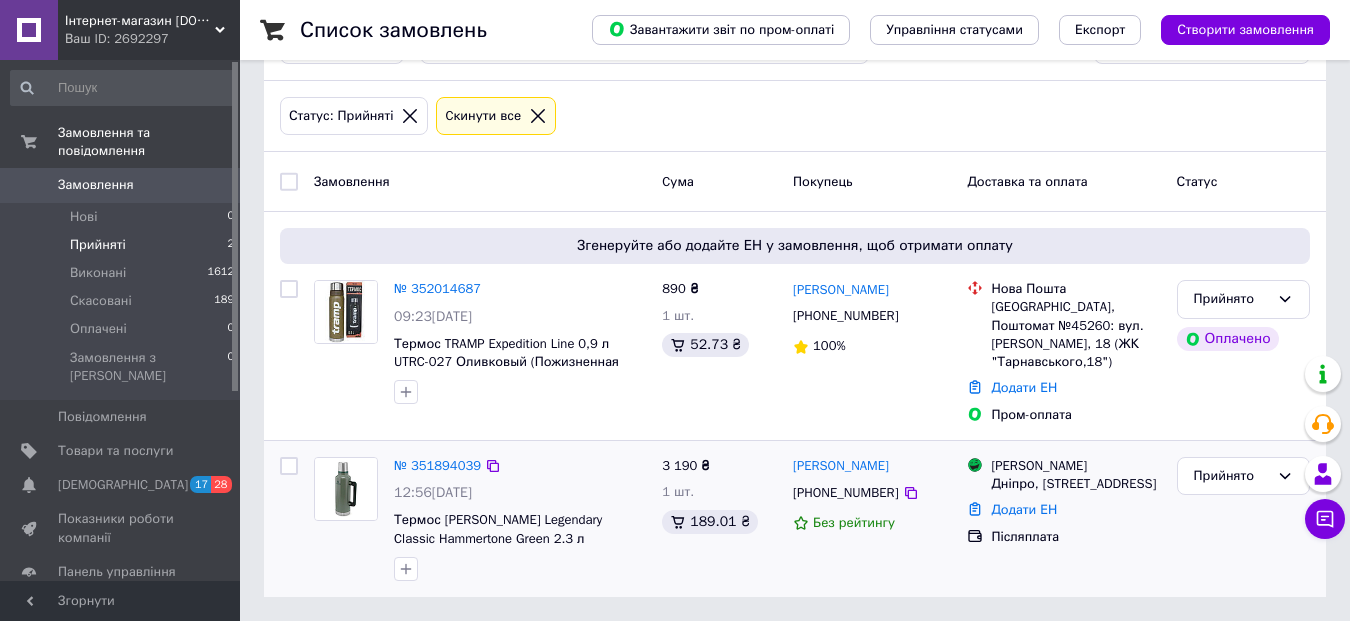 click on "Термос Stanley Legendary Classic Hammertone Green 2.3 л" at bounding box center (520, 529) 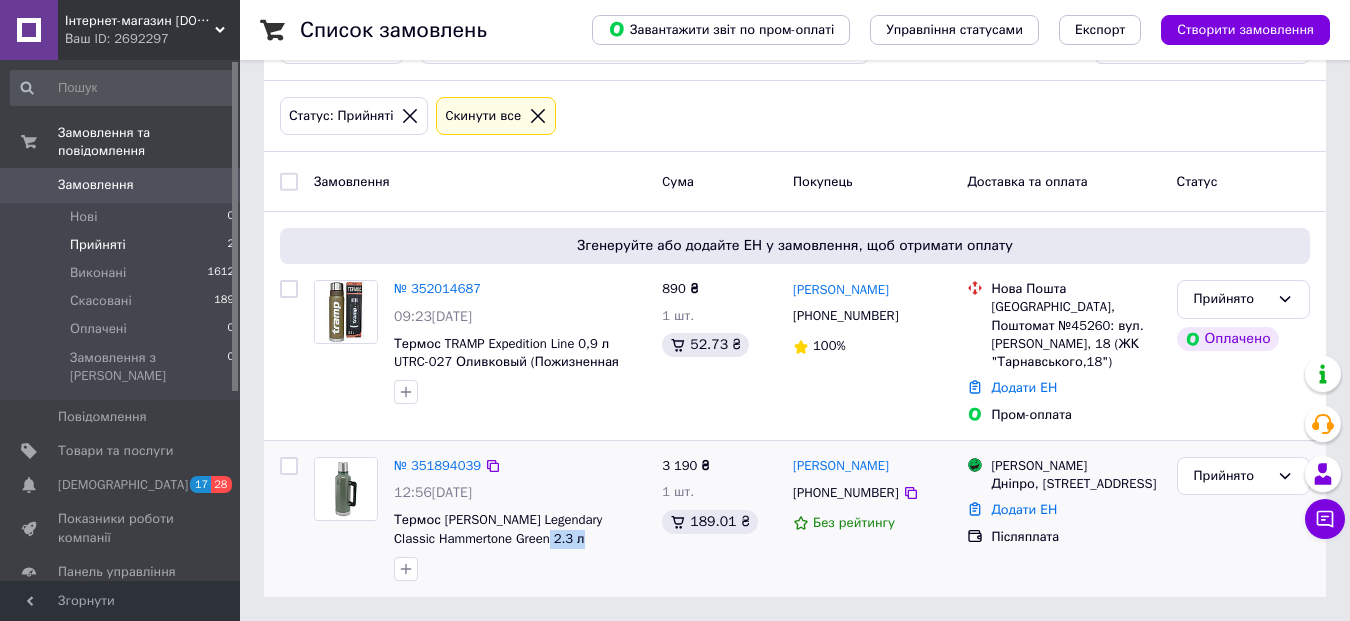 click on "Термос Stanley Legendary Classic Hammertone Green 2.3 л" at bounding box center [520, 529] 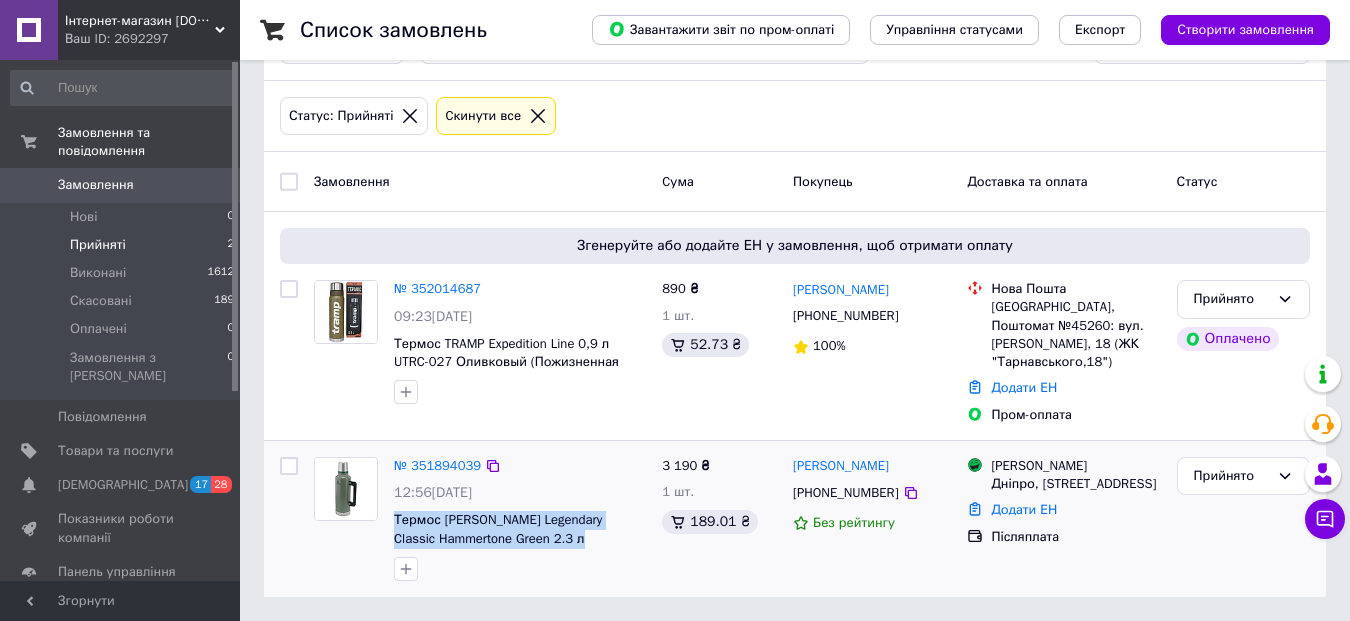click on "Термос Stanley Legendary Classic Hammertone Green 2.3 л" at bounding box center (520, 529) 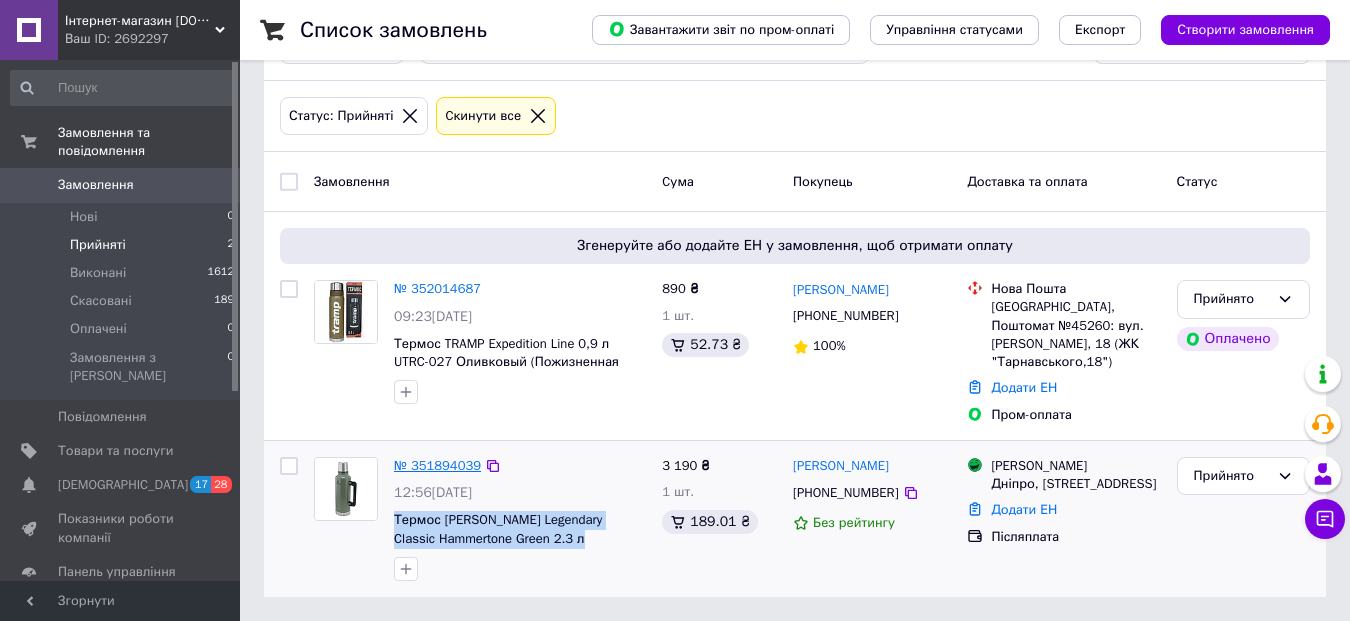 click on "№ 351894039" at bounding box center [437, 465] 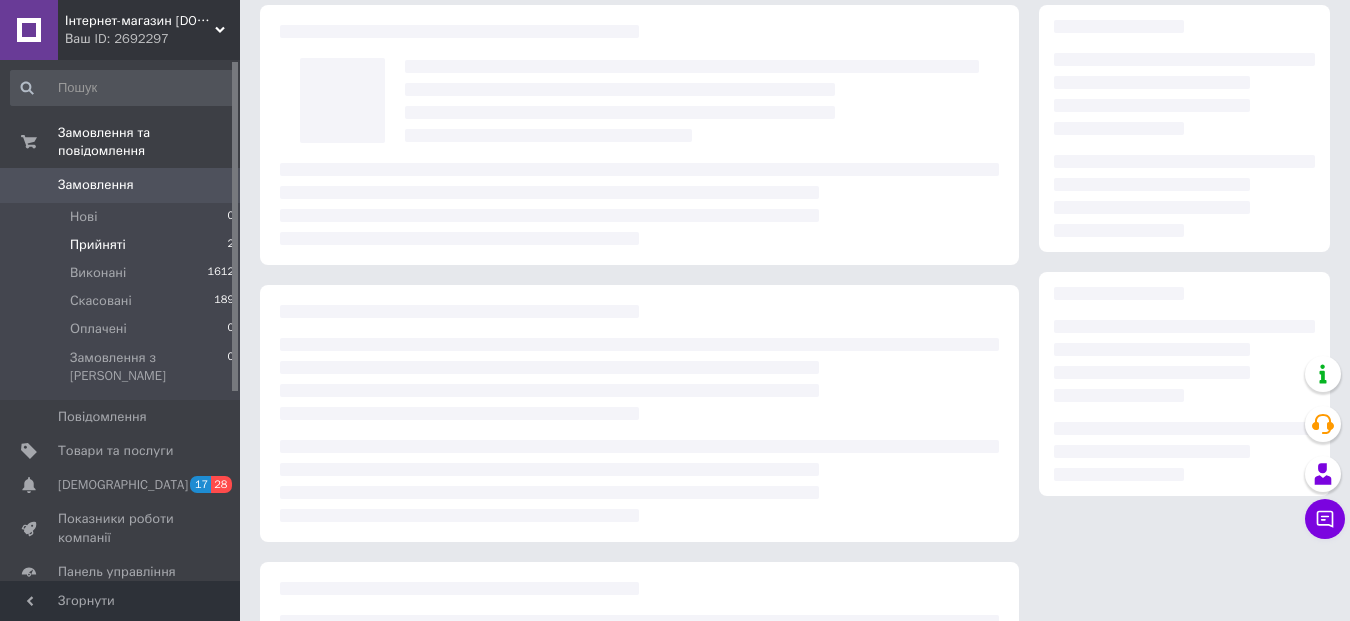 scroll, scrollTop: 0, scrollLeft: 0, axis: both 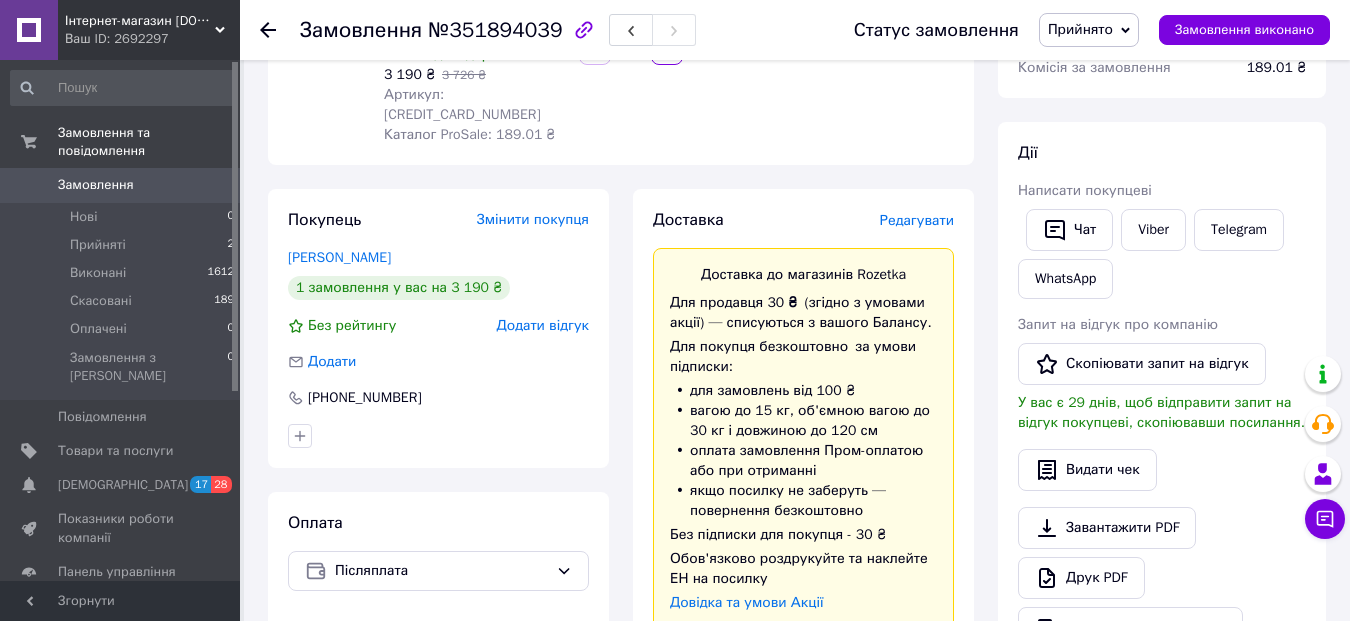 click on "Редагувати" at bounding box center [917, 220] 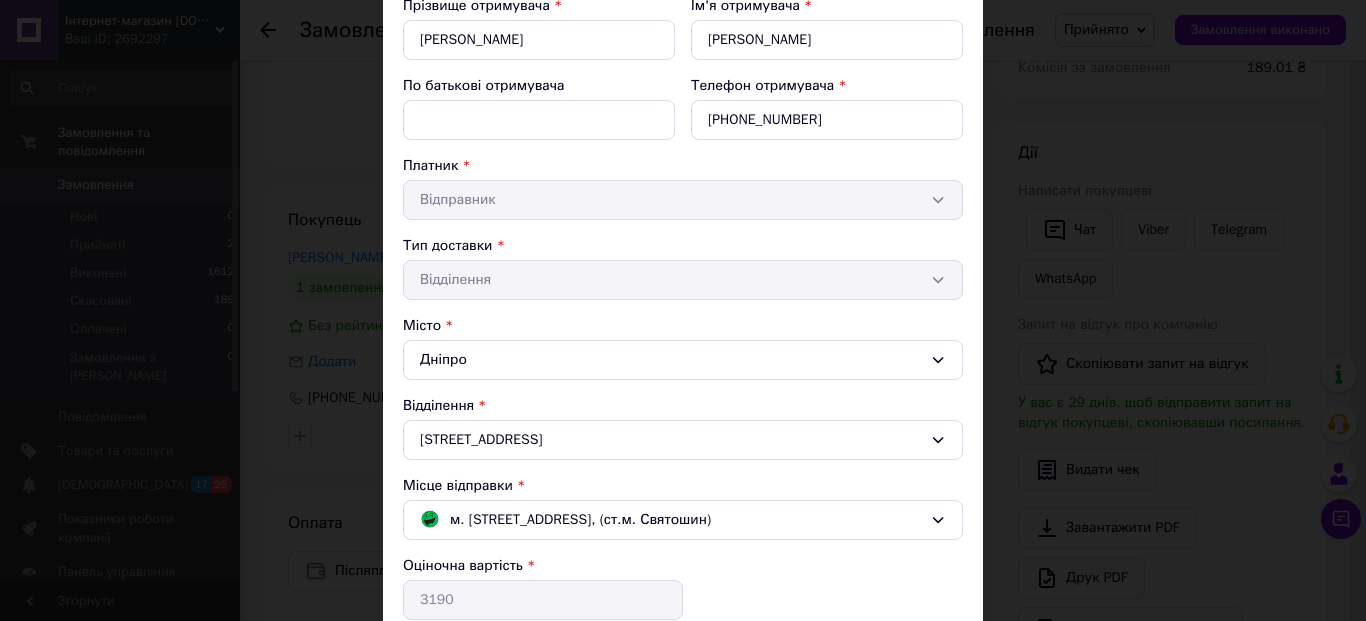 scroll, scrollTop: 103, scrollLeft: 0, axis: vertical 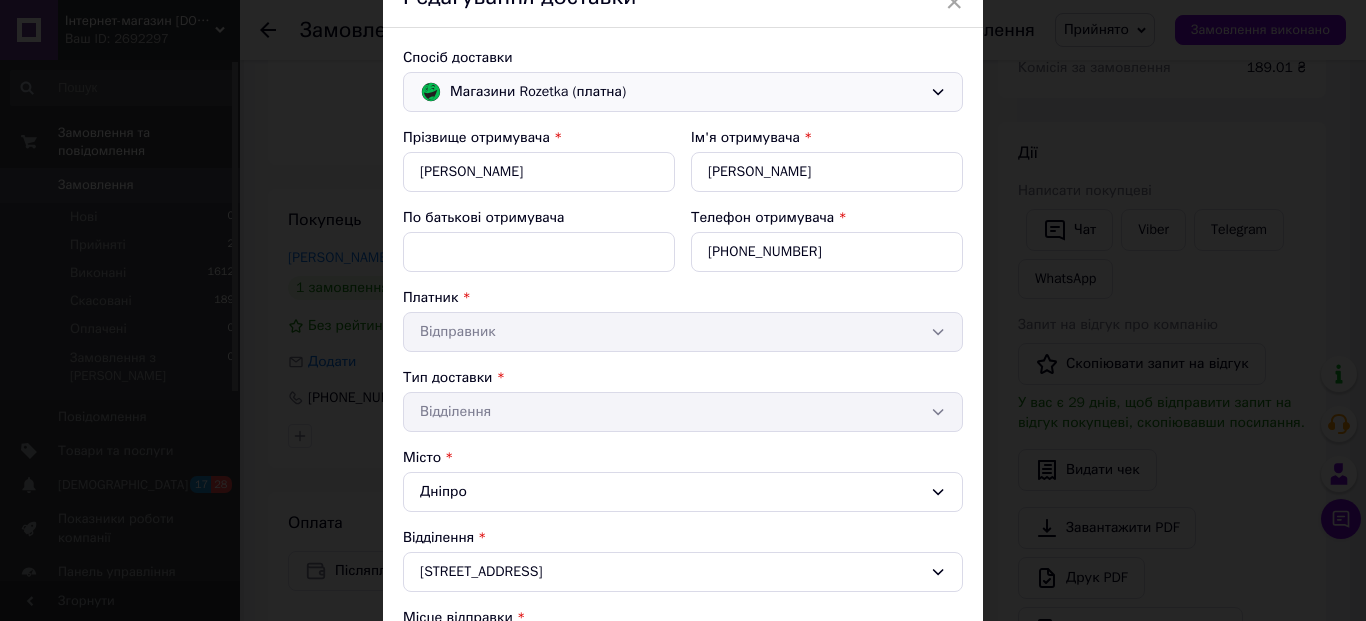 click on "Магазини Rozetka (платна)" at bounding box center (686, 92) 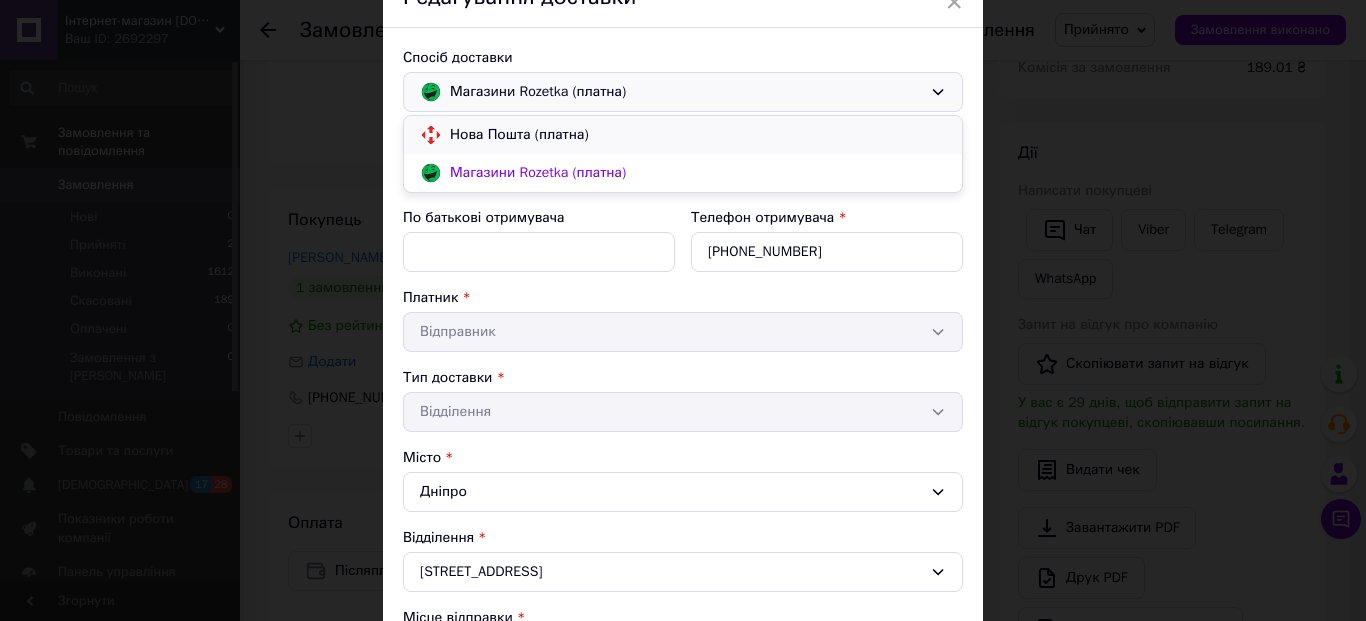 click on "Нова Пошта (платна)" at bounding box center [698, 135] 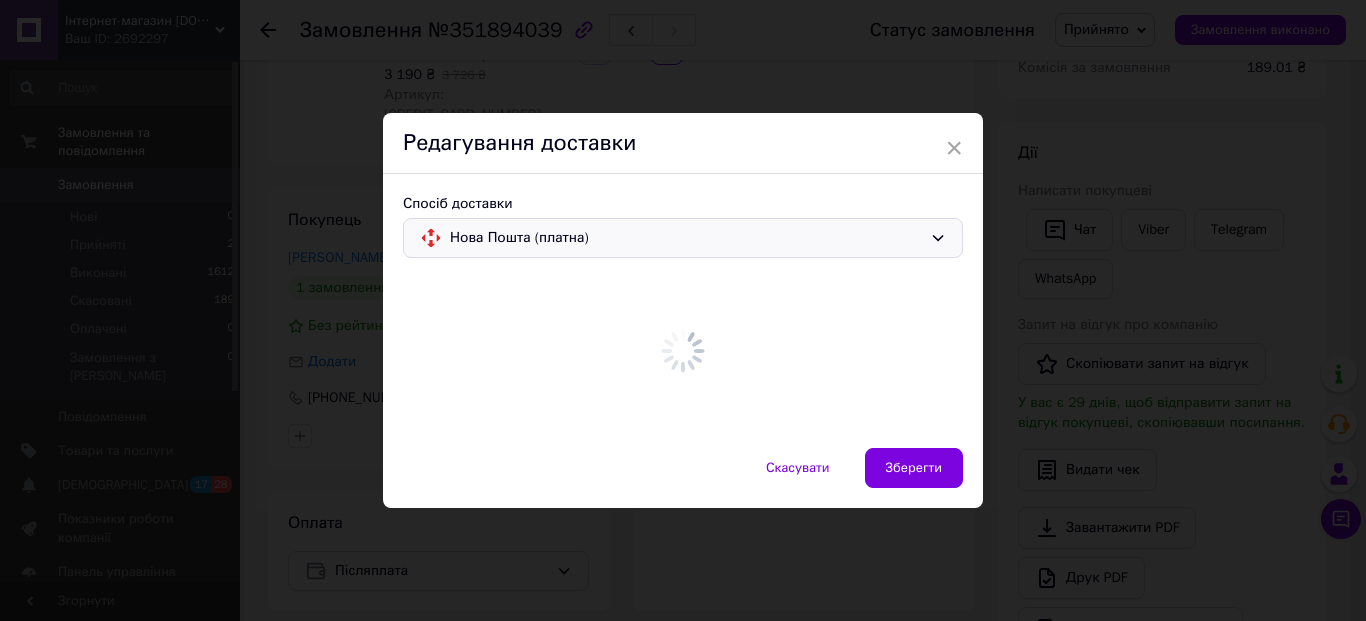 scroll, scrollTop: 0, scrollLeft: 0, axis: both 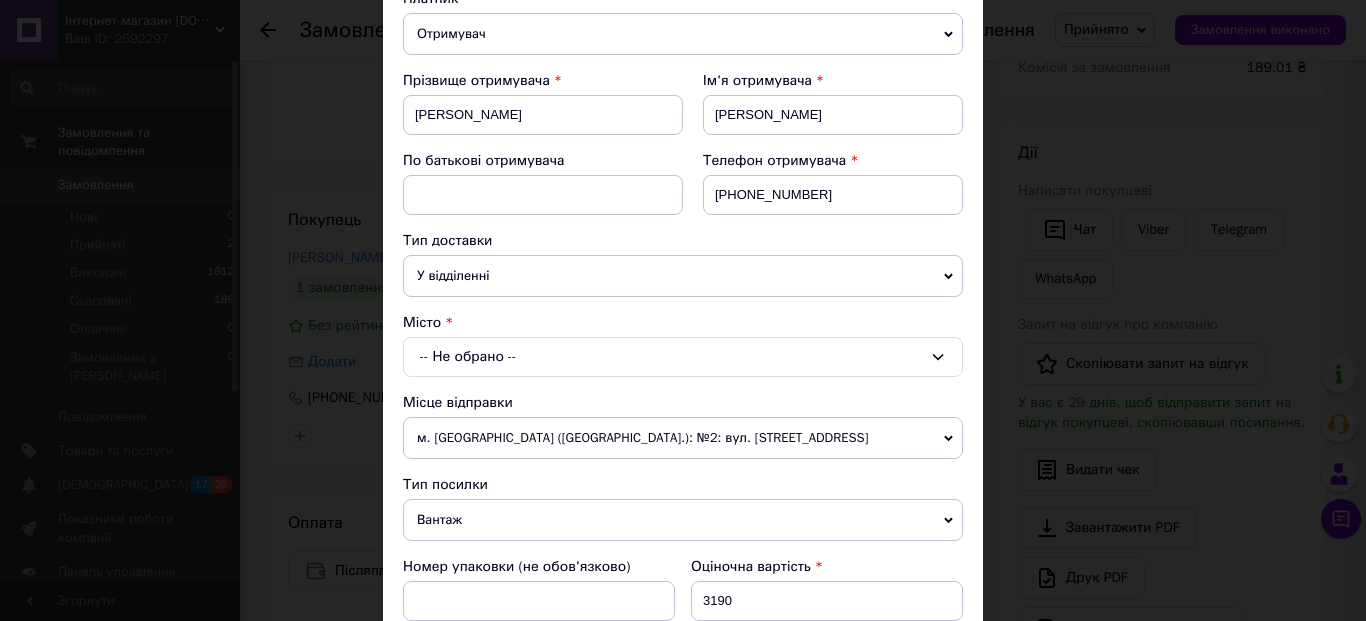 click on "-- Не обрано --" at bounding box center [683, 357] 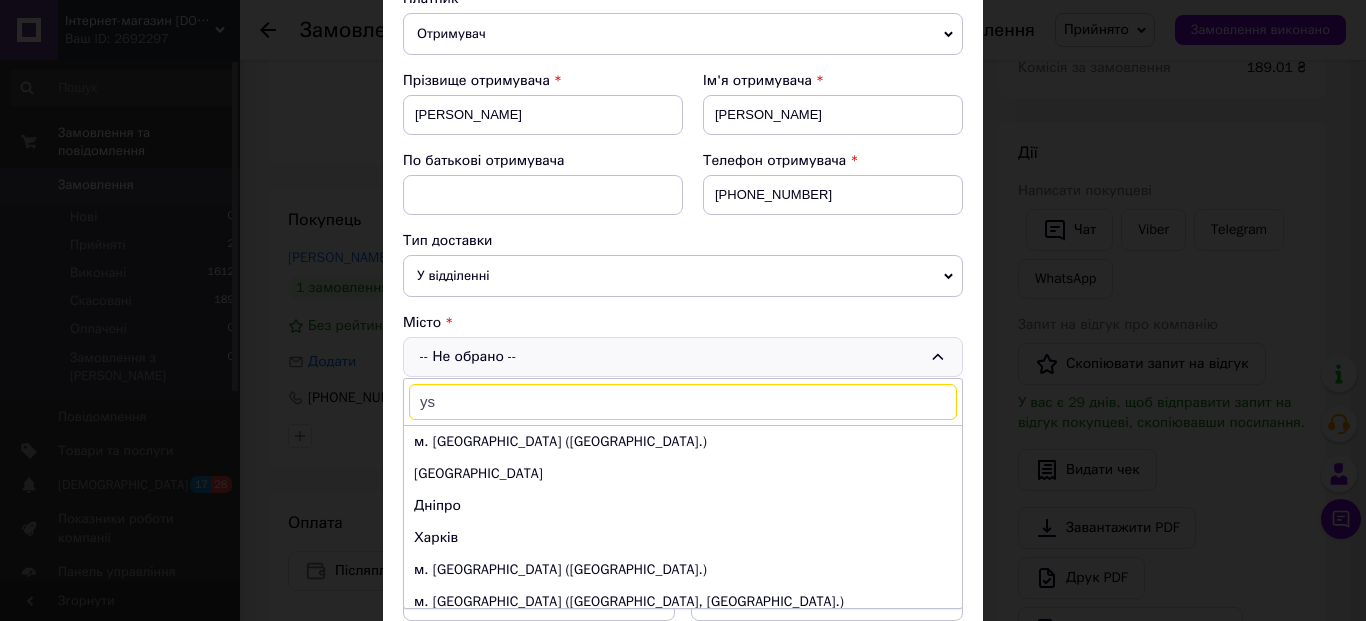 type on "y" 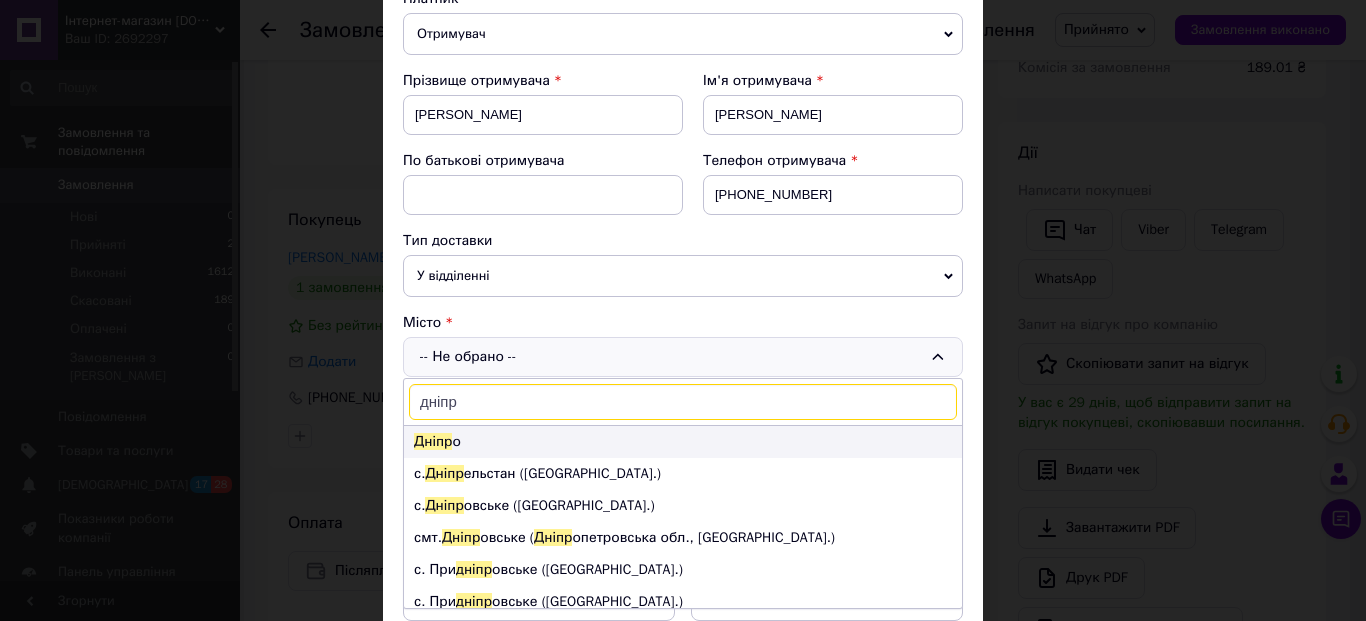type on "дніпр" 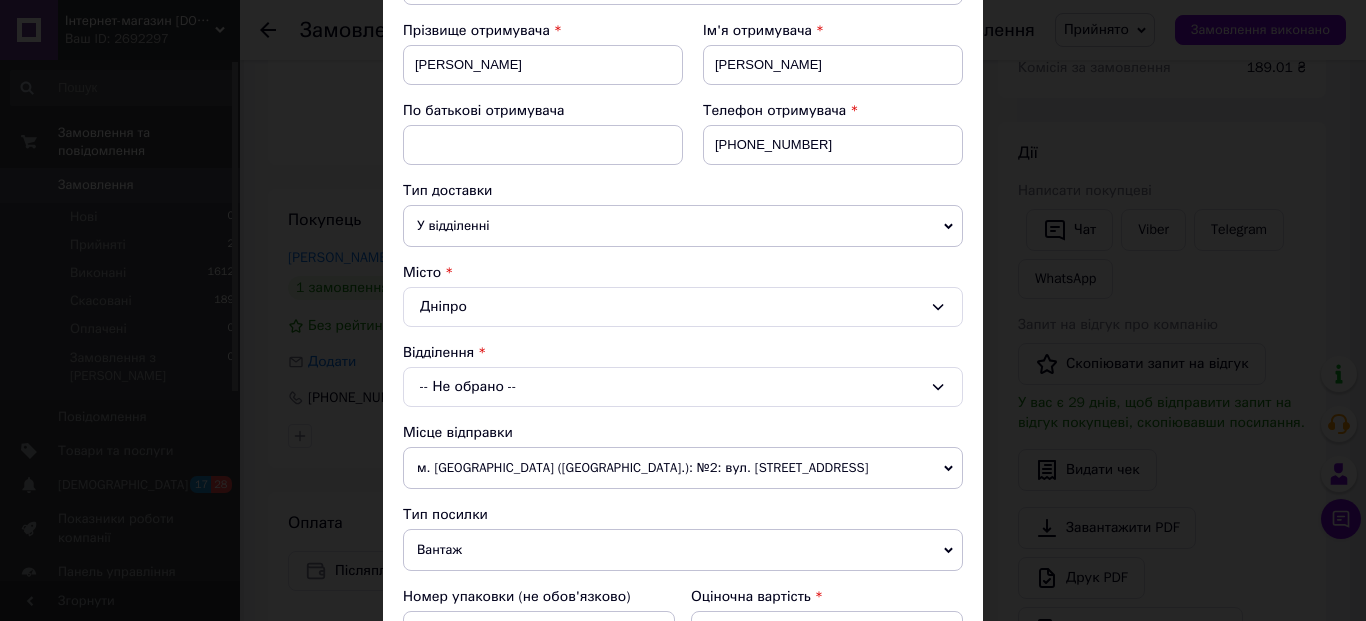 scroll, scrollTop: 317, scrollLeft: 0, axis: vertical 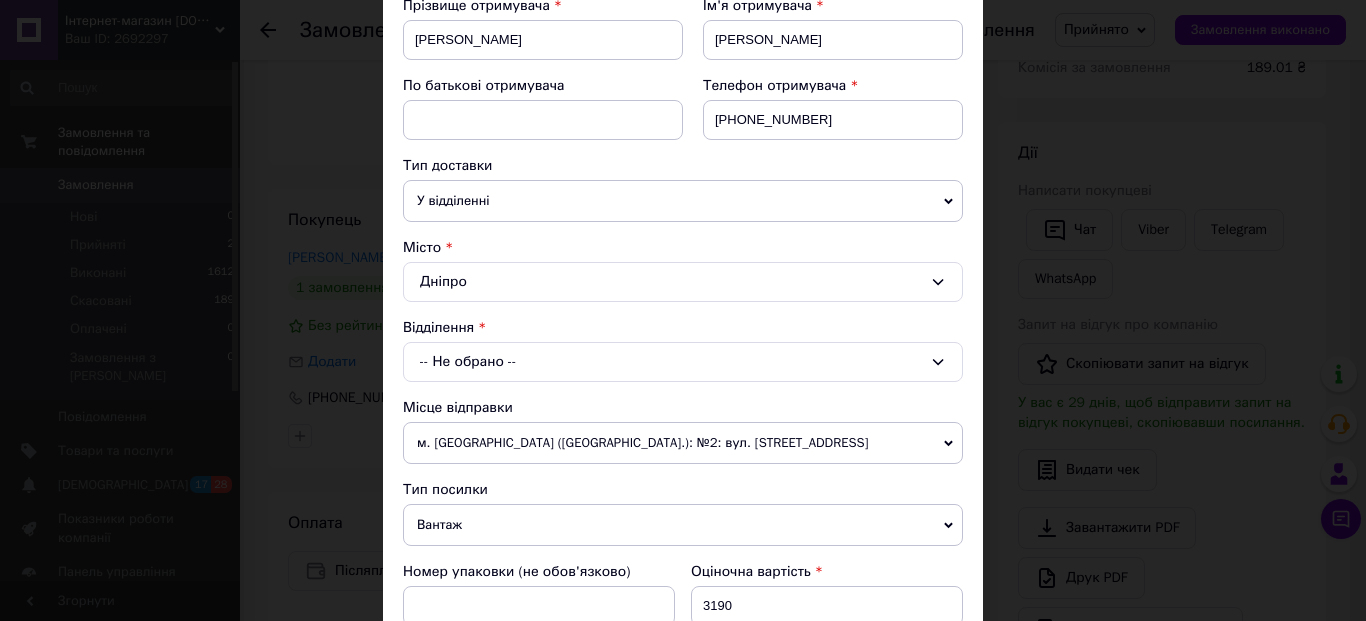 click on "-- Не обрано --" at bounding box center [683, 362] 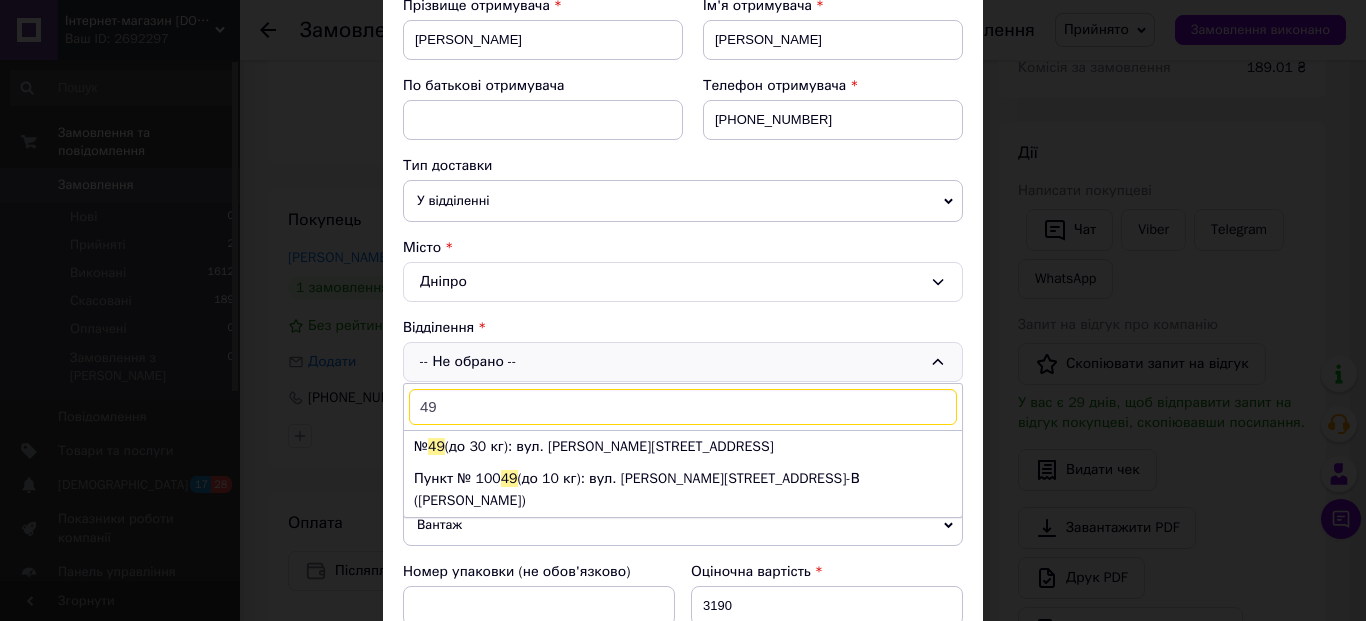 type on "4" 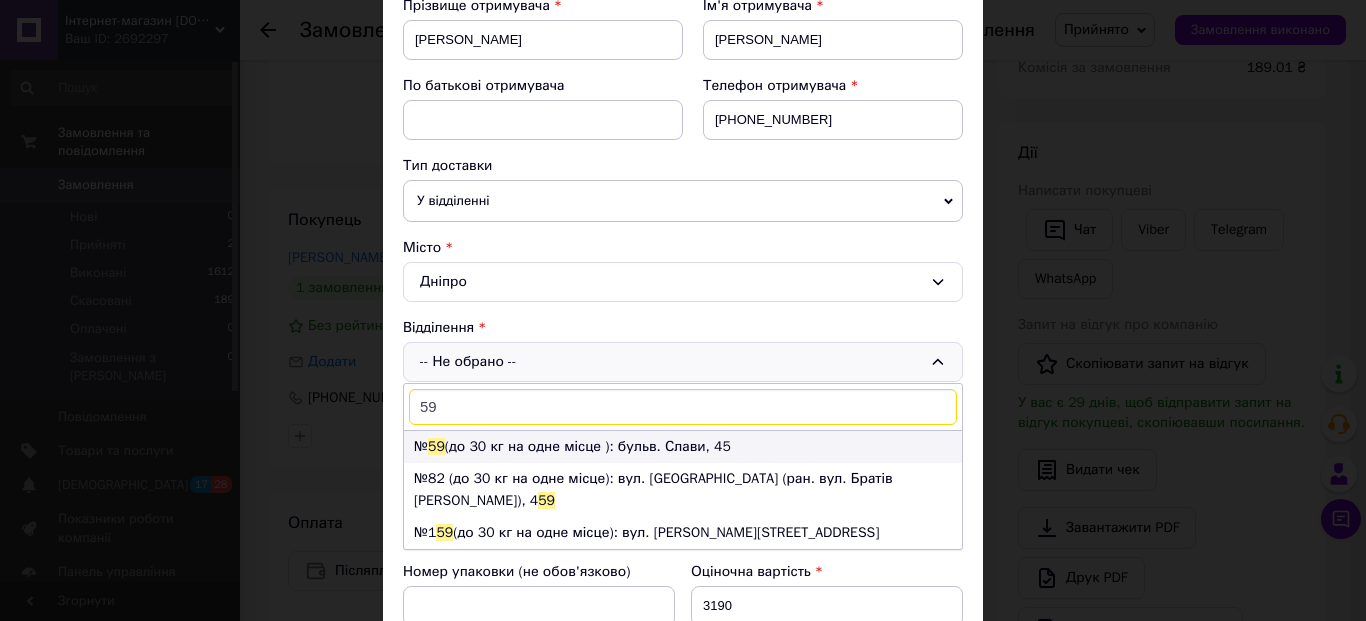 type on "59" 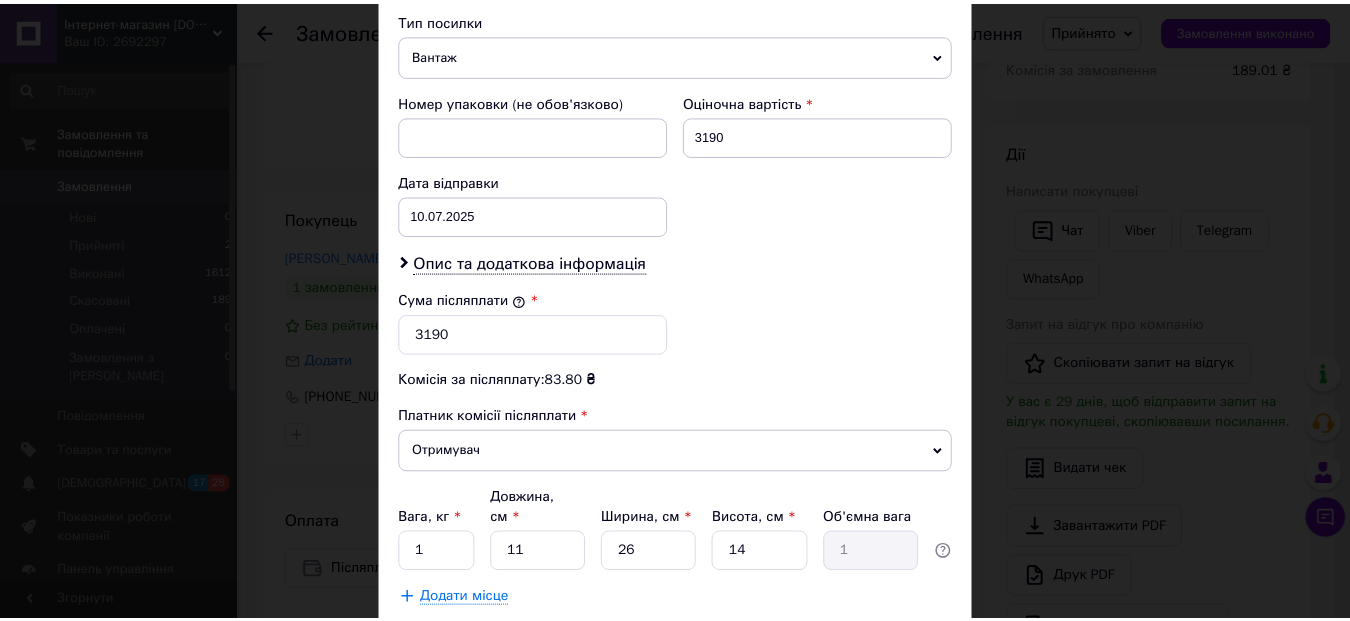 scroll, scrollTop: 905, scrollLeft: 0, axis: vertical 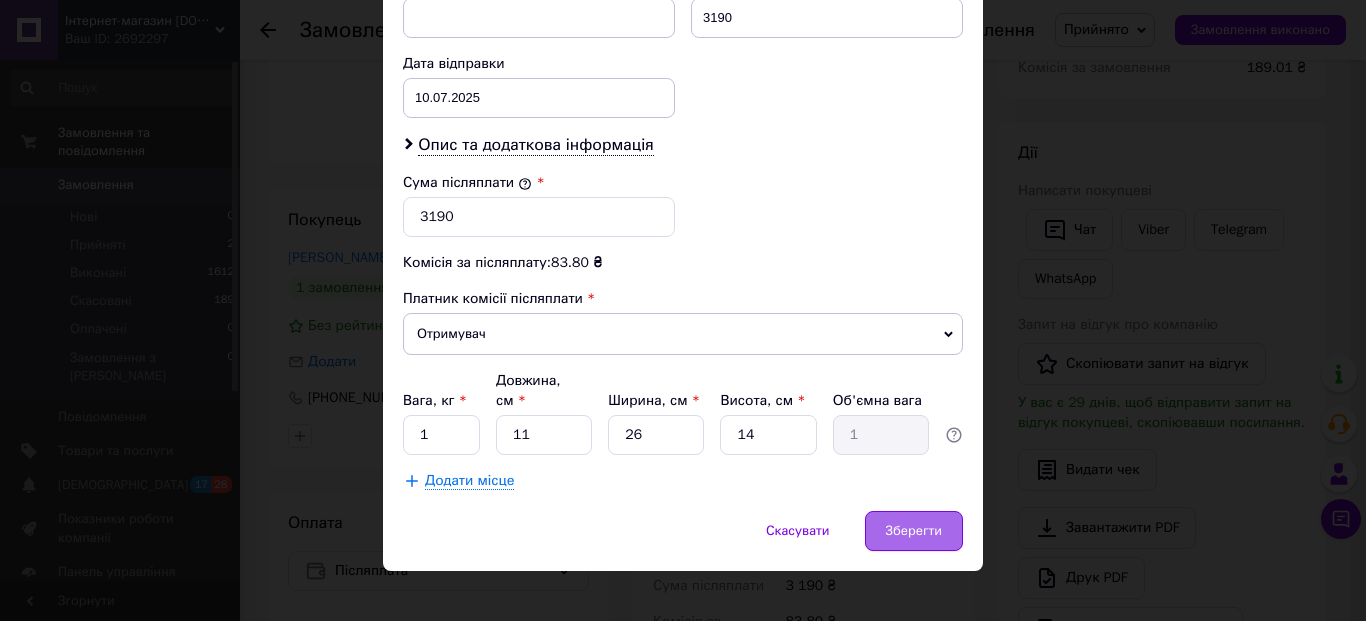 click on "Зберегти" at bounding box center [914, 531] 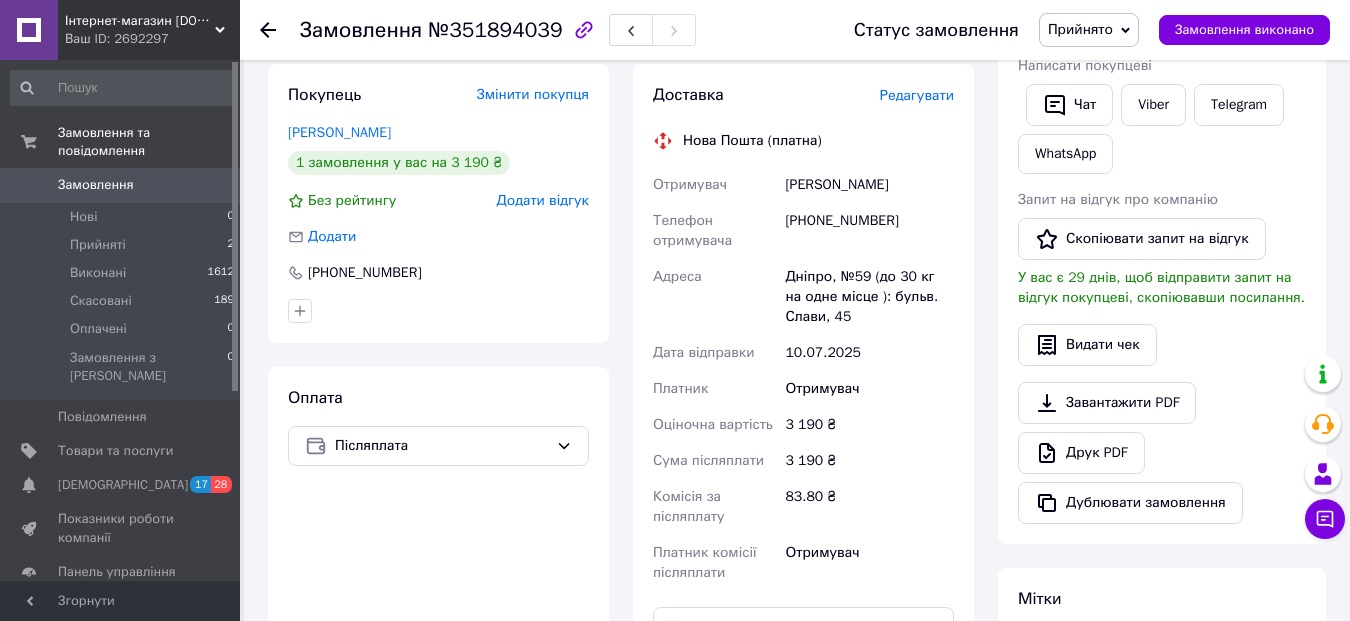 scroll, scrollTop: 471, scrollLeft: 0, axis: vertical 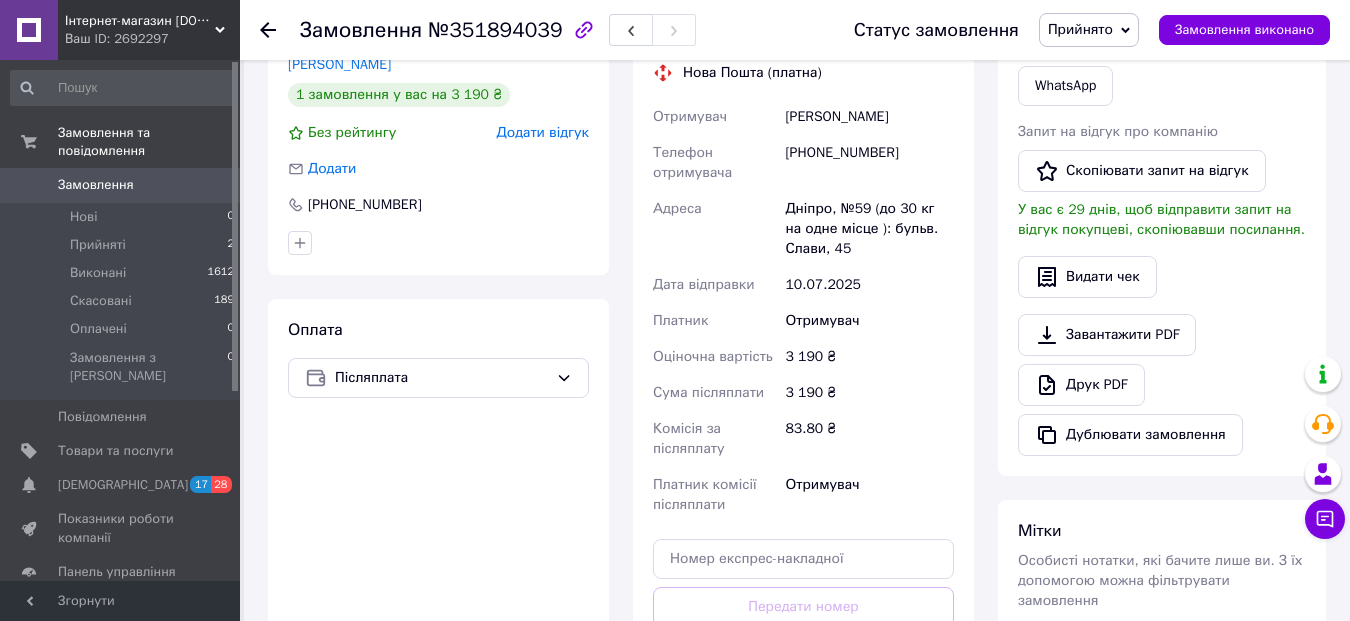 click on "Оплата Післяплата" at bounding box center [438, 517] 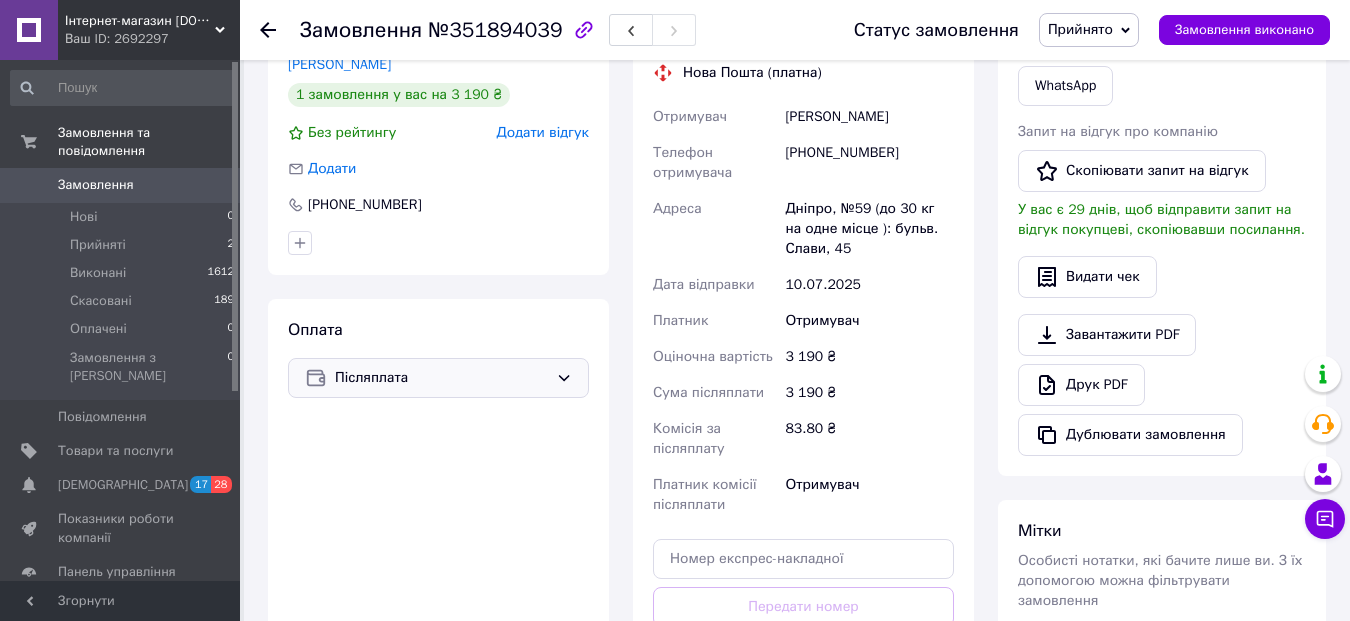 click on "Післяплата" at bounding box center [441, 378] 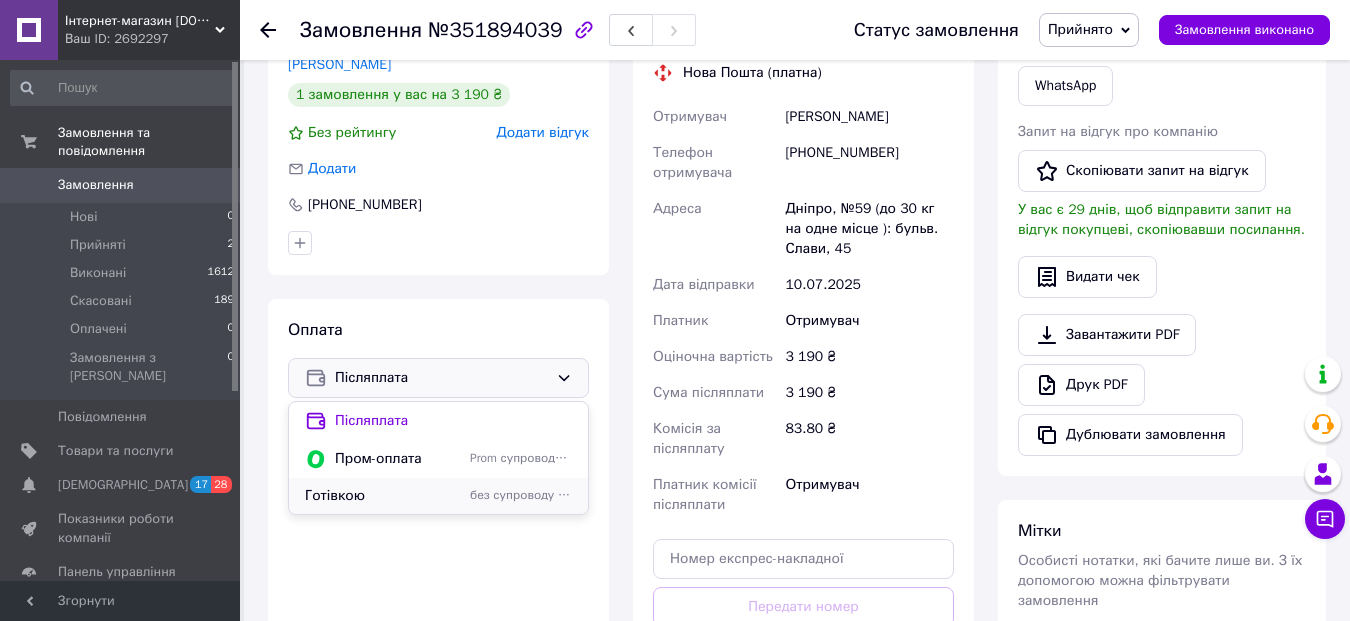 click on "без супроводу Prom" at bounding box center (521, 495) 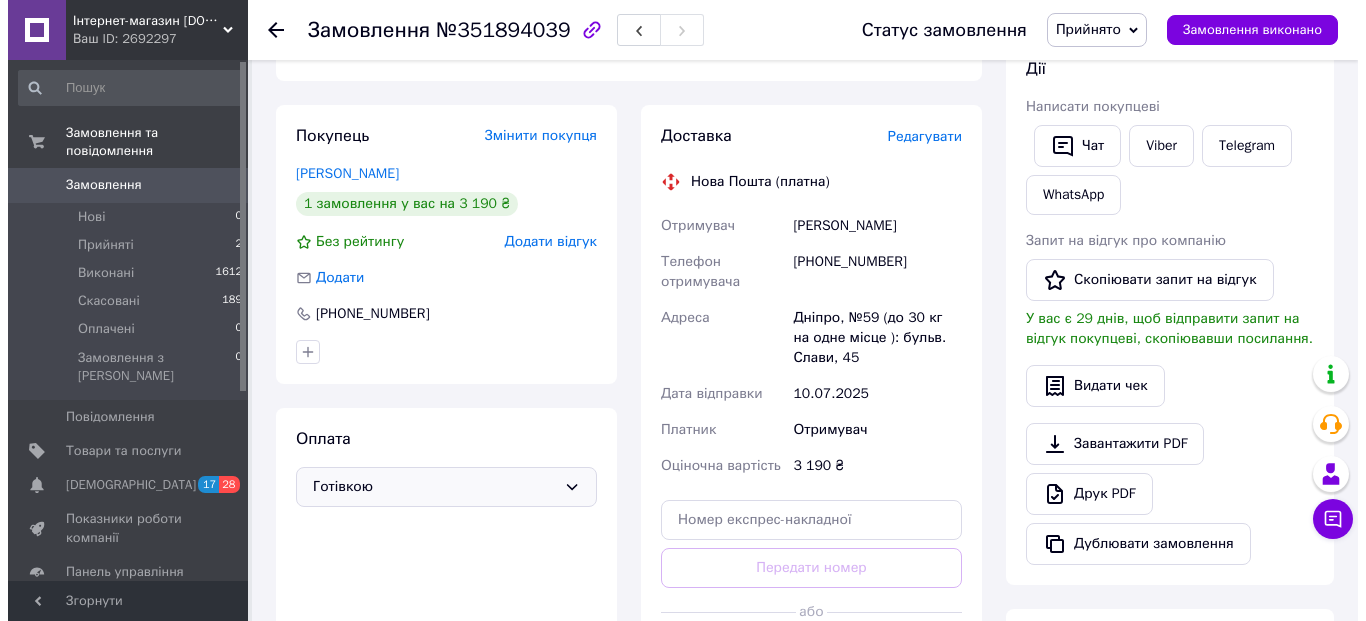 scroll, scrollTop: 320, scrollLeft: 0, axis: vertical 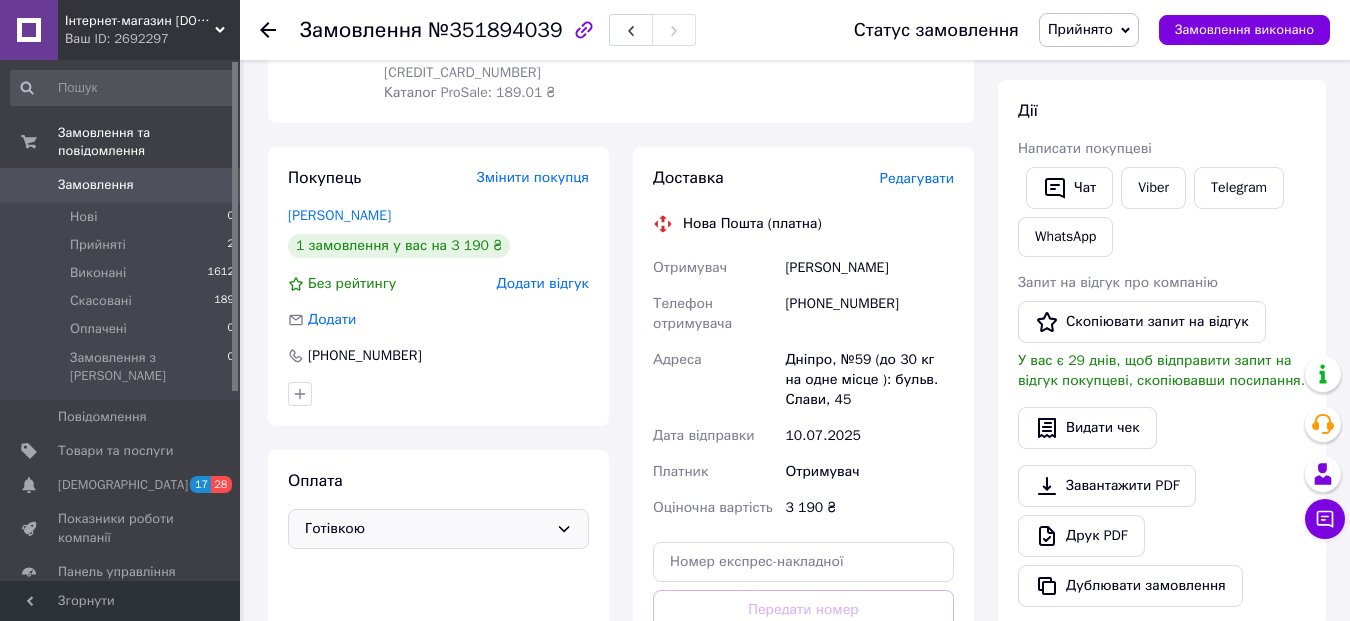 click on "Редагувати" at bounding box center (917, 178) 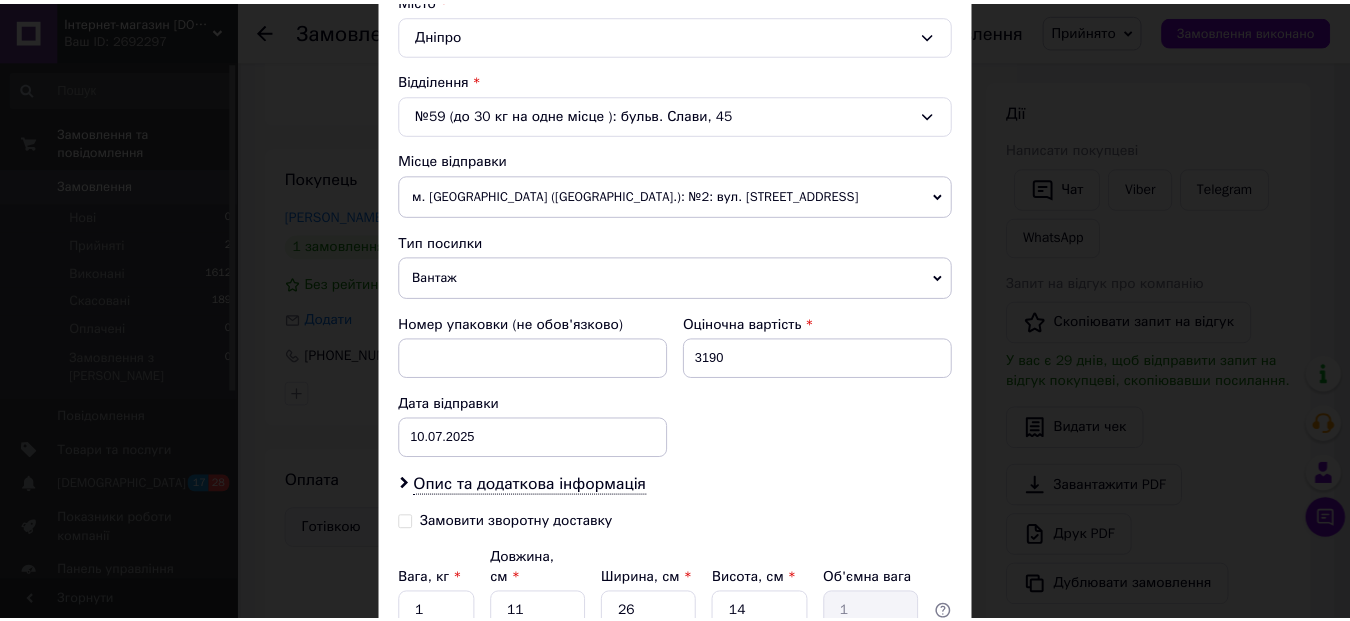 scroll, scrollTop: 743, scrollLeft: 0, axis: vertical 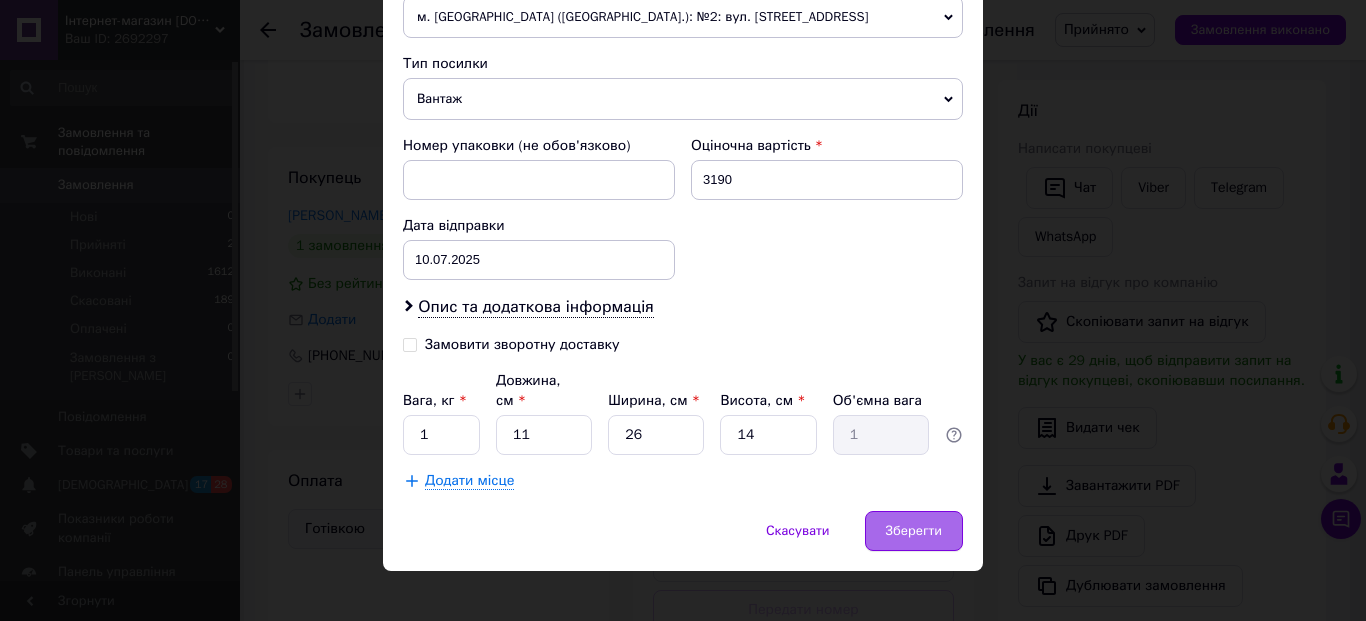click on "Зберегти" at bounding box center (914, 531) 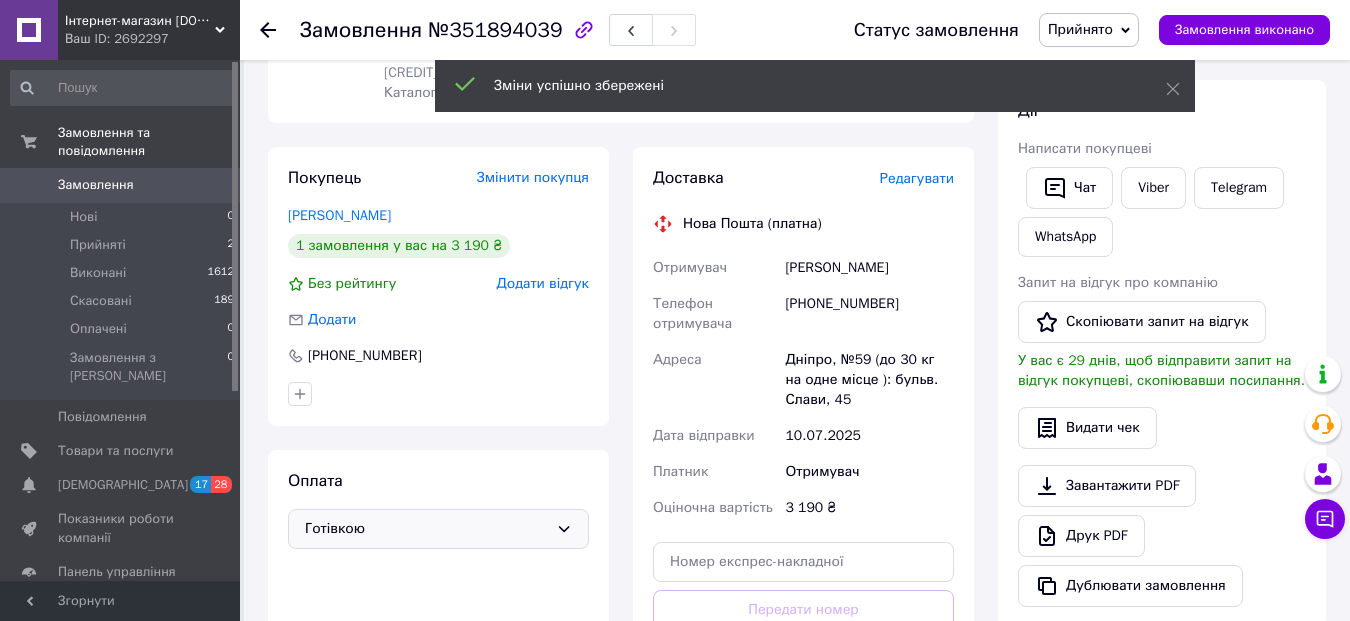 click on "Григорьев Тимофей" at bounding box center [869, 268] 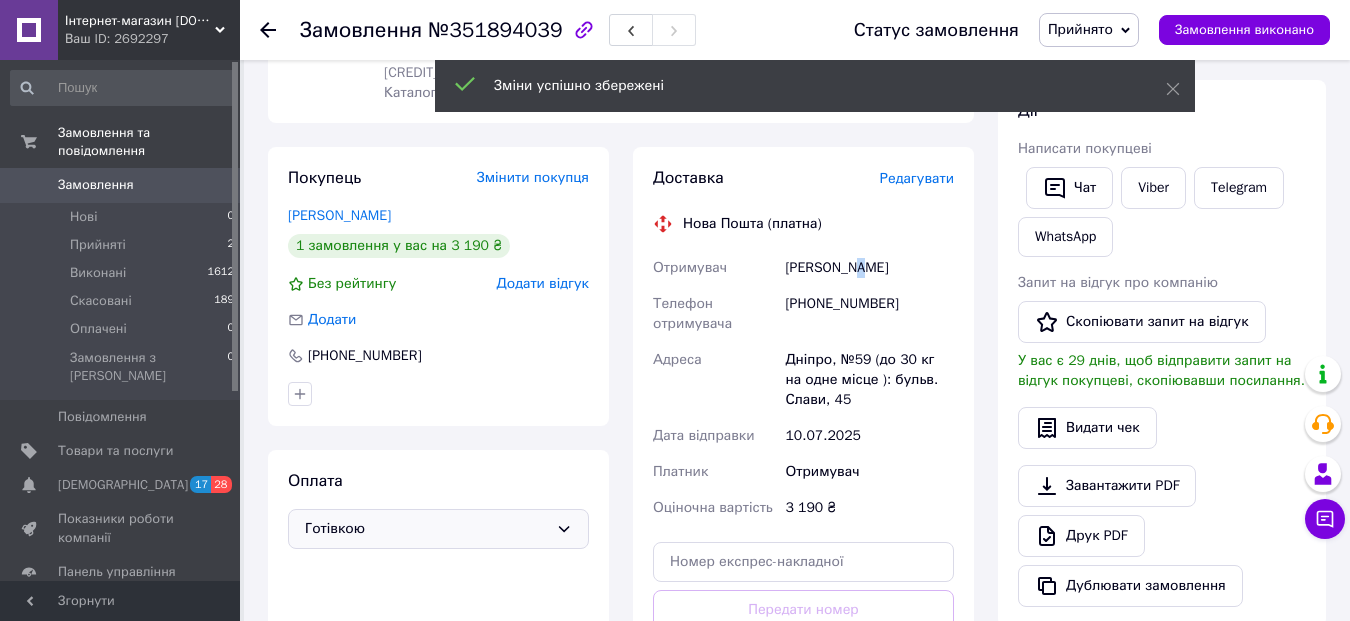 click on "Григорьев Тимофей" at bounding box center (869, 268) 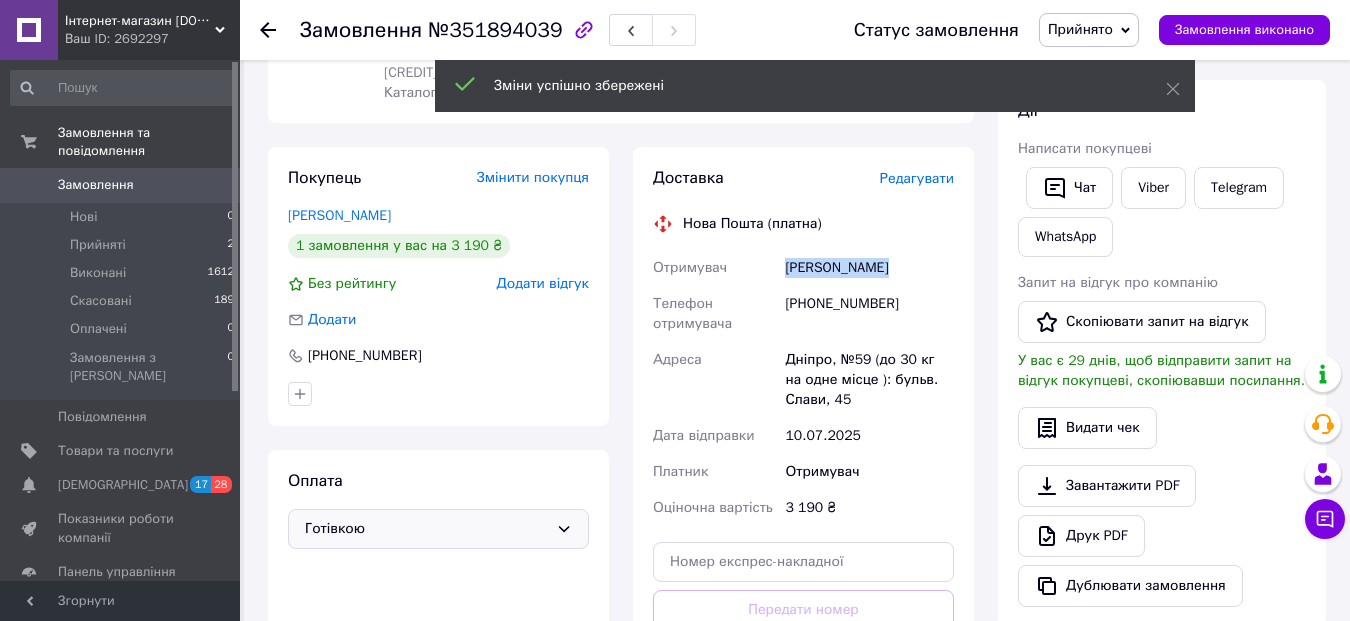 click on "Григорьев Тимофей" at bounding box center [869, 268] 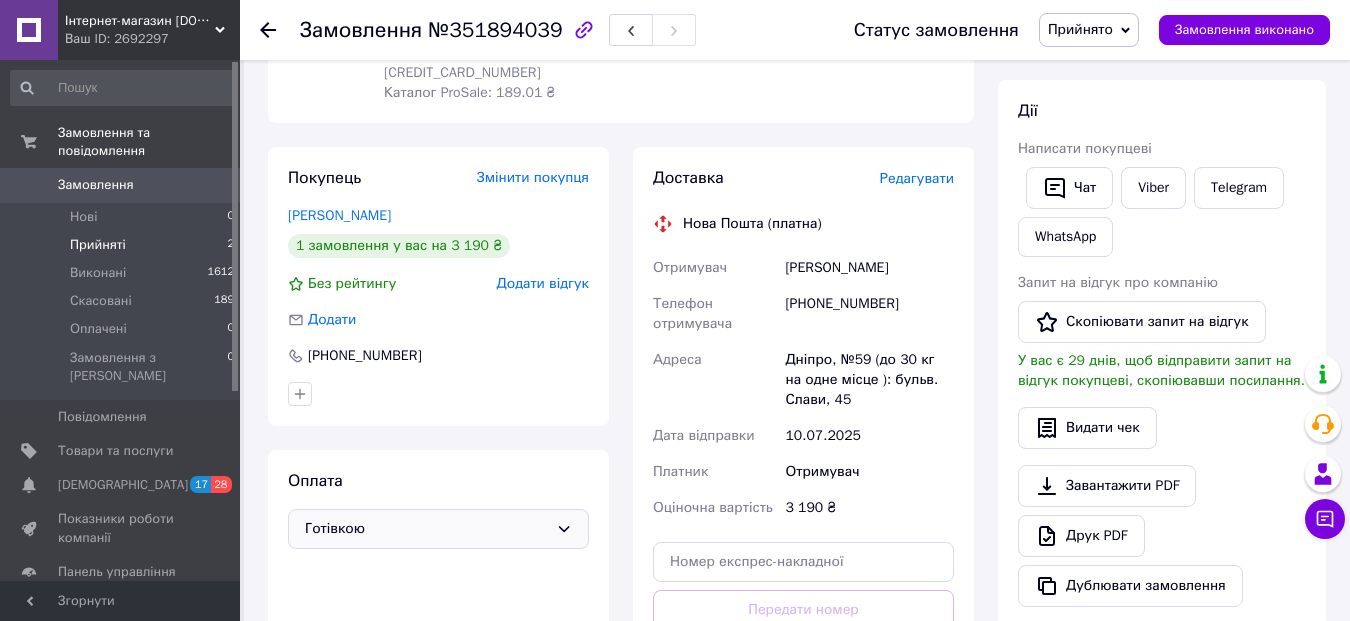 click on "Прийняті 2" at bounding box center (123, 245) 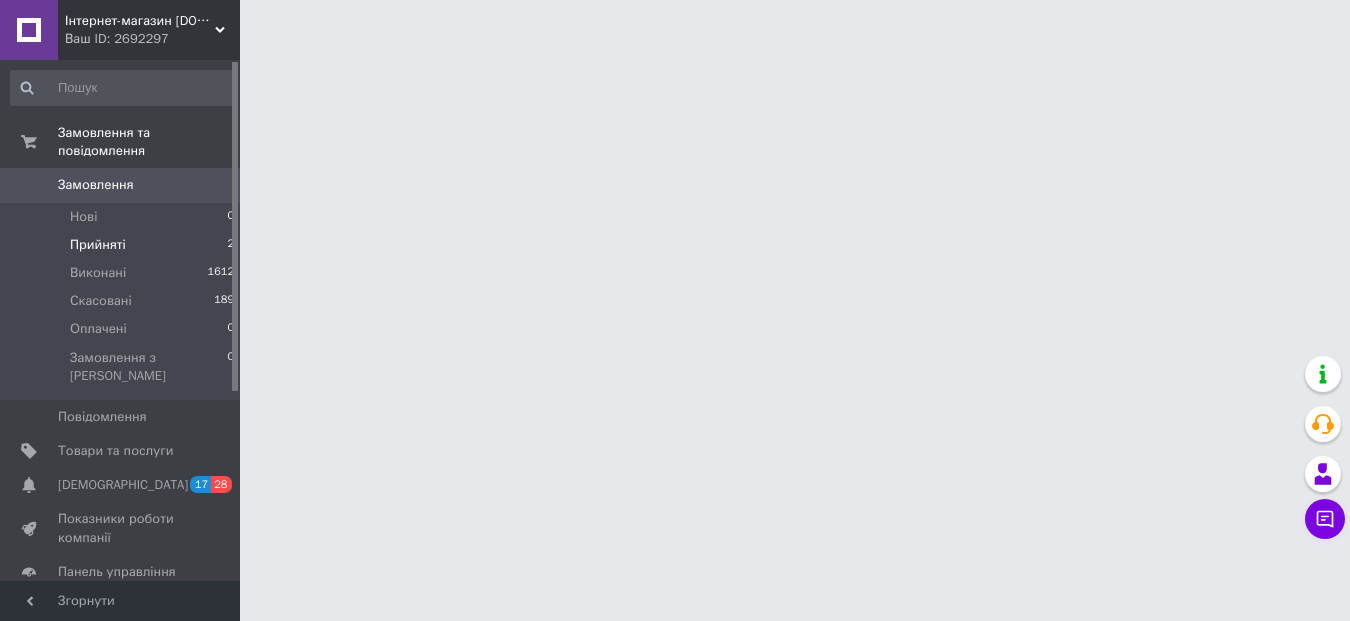 scroll, scrollTop: 0, scrollLeft: 0, axis: both 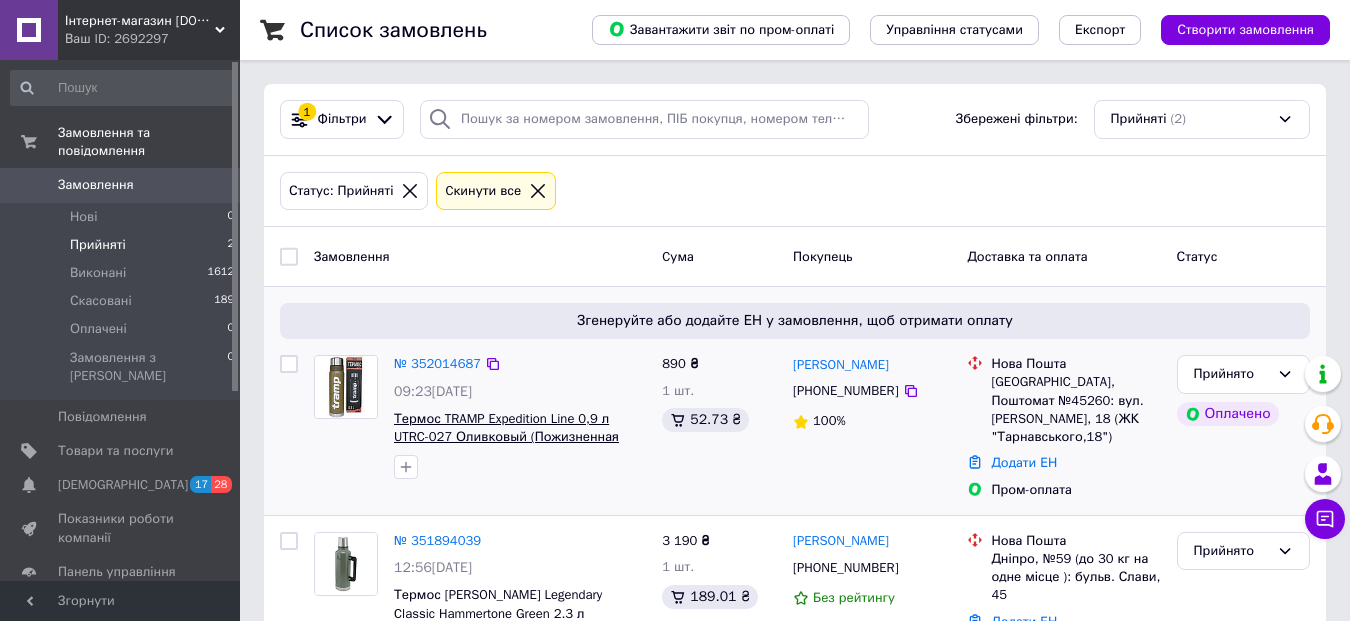 drag, startPoint x: 390, startPoint y: 409, endPoint x: 411, endPoint y: 413, distance: 21.377558 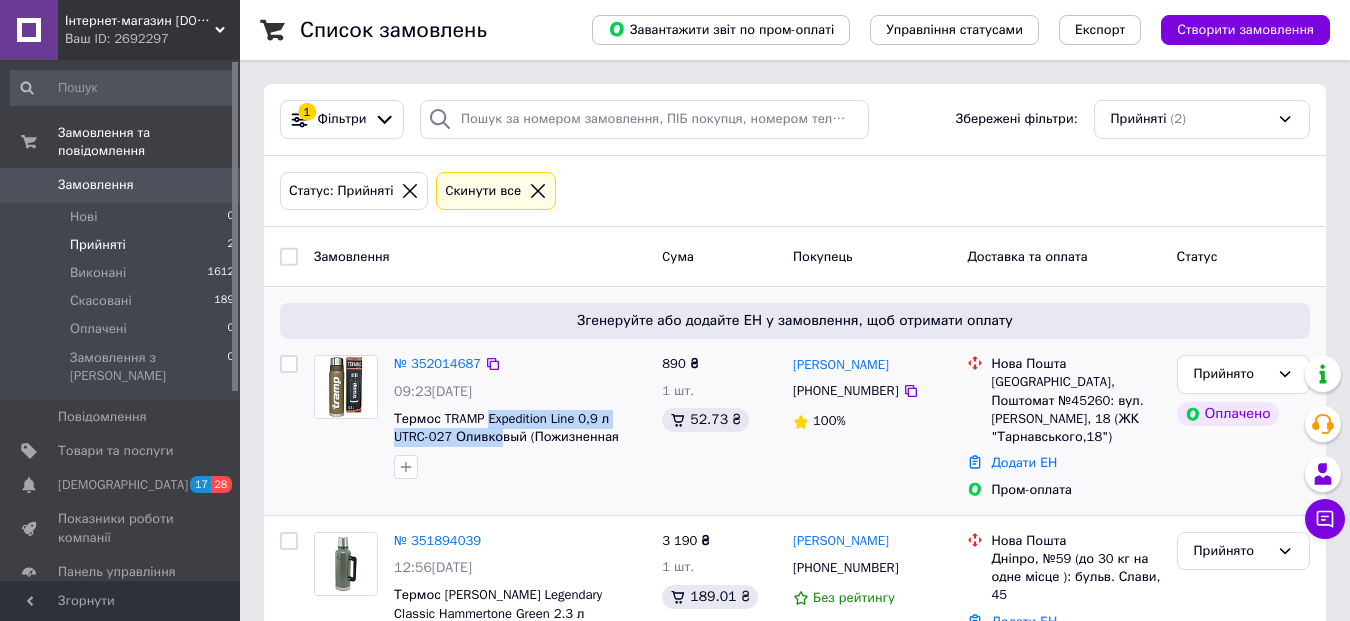 drag, startPoint x: 500, startPoint y: 430, endPoint x: 618, endPoint y: 465, distance: 123.081276 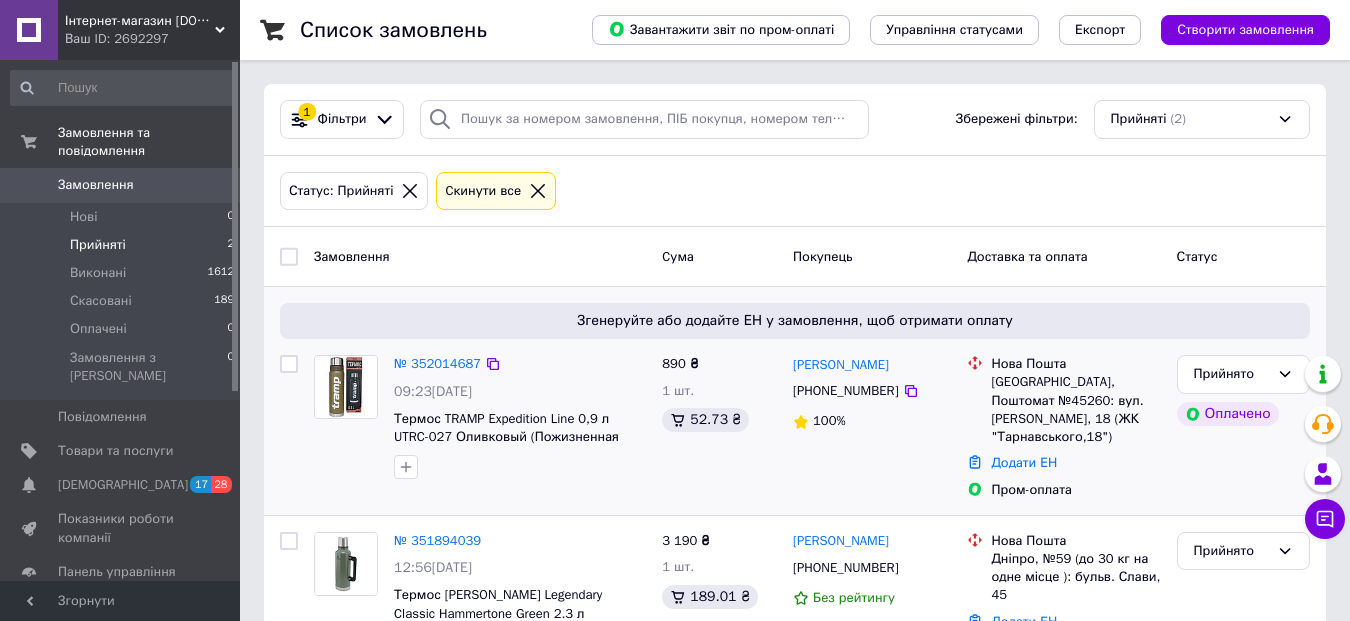 click at bounding box center [520, 467] 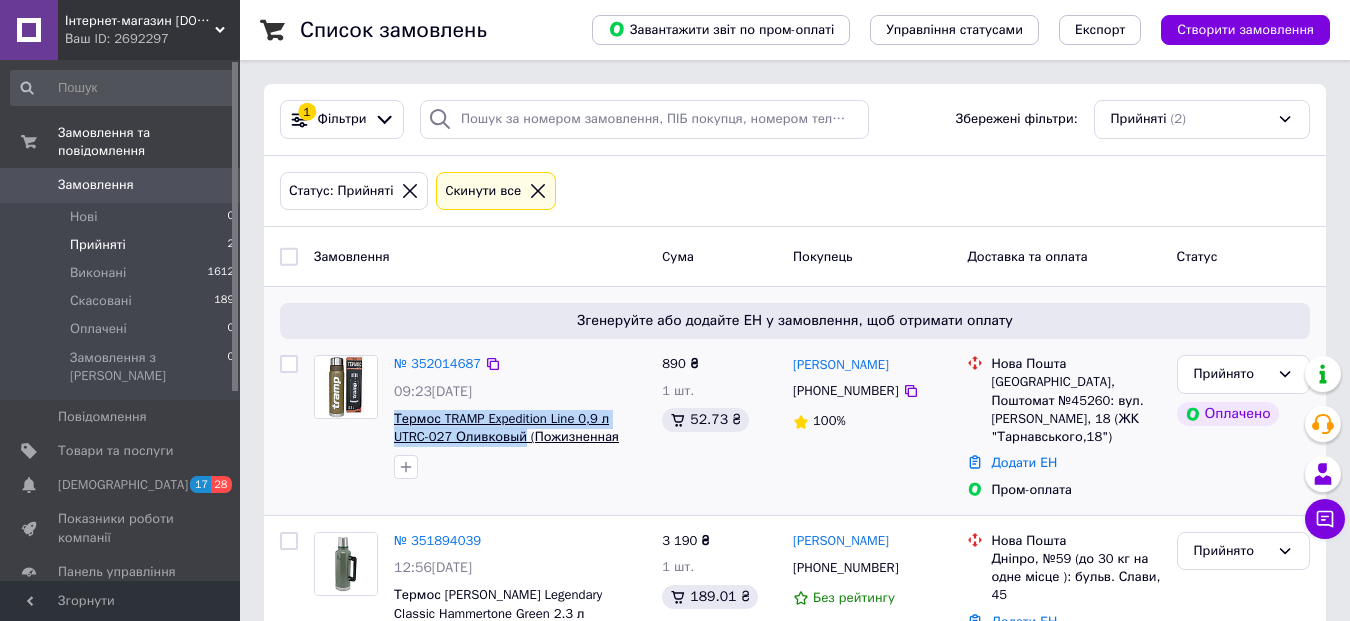 drag, startPoint x: 386, startPoint y: 406, endPoint x: 524, endPoint y: 445, distance: 143.40501 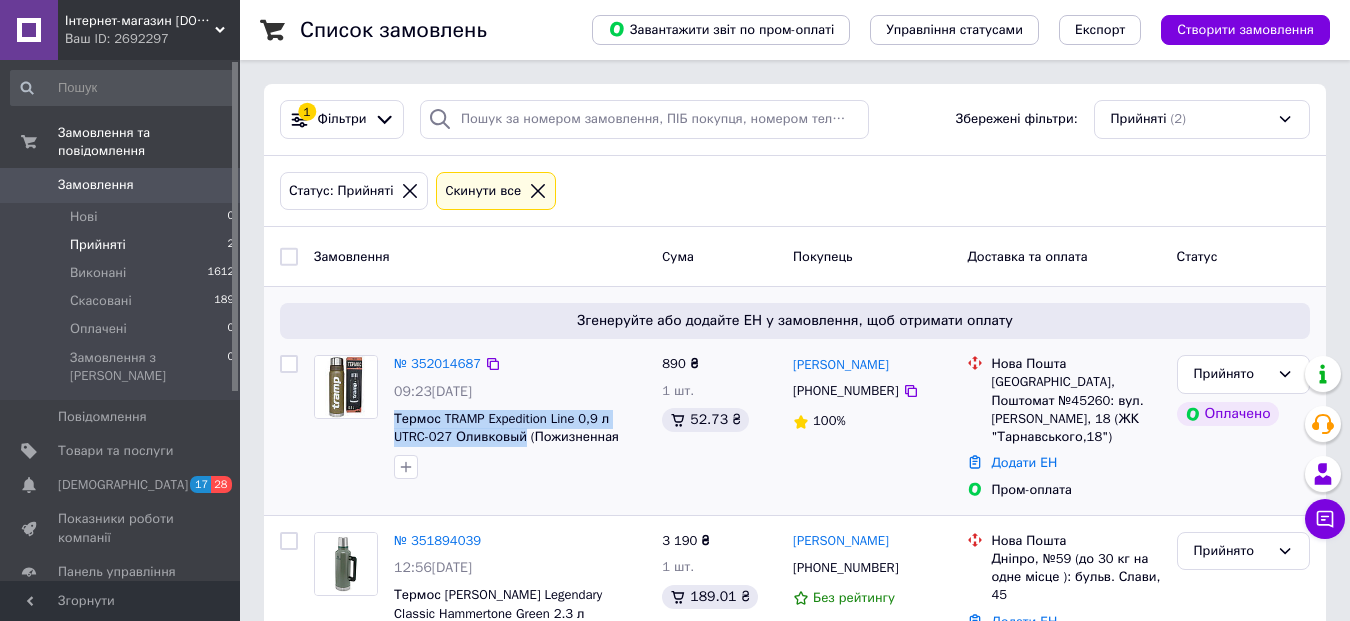 copy on "Термос TRAMP Expedition Line 0,9 л UTRC-027 Оливковый" 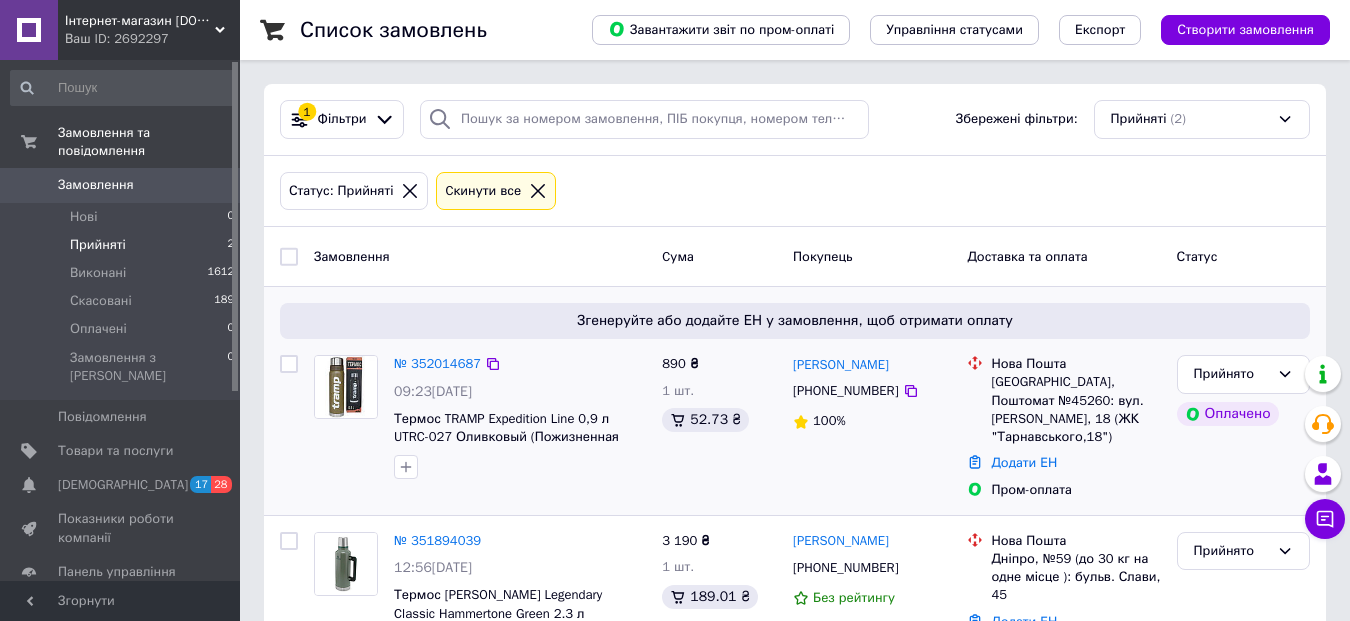 click on "Борислав Гнопко" at bounding box center [872, 364] 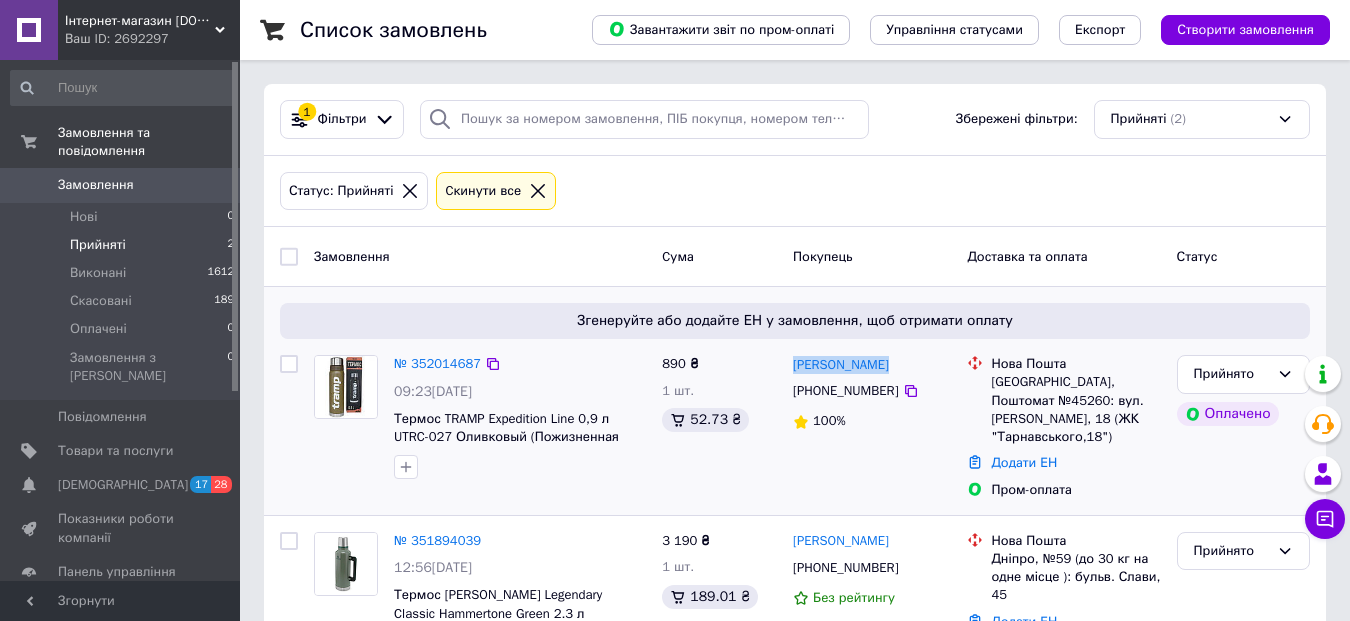 click on "Борислав Гнопко" at bounding box center [872, 364] 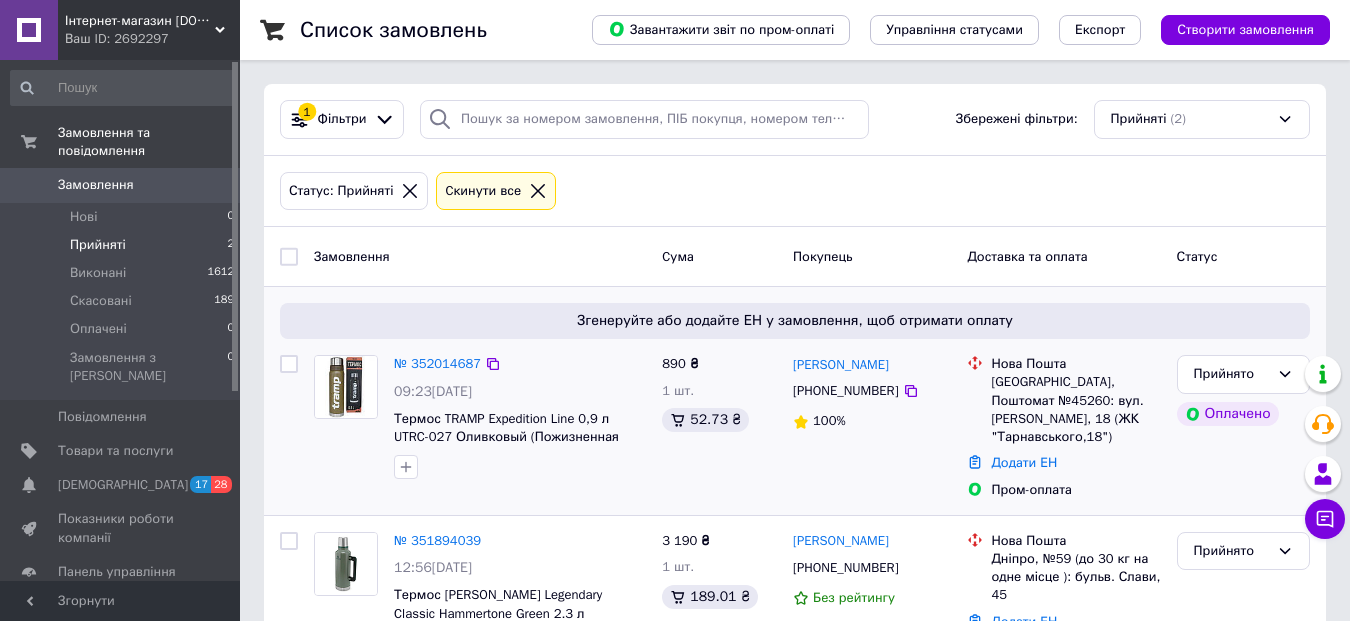 click on "Тернопіль, Поштомат №45260: вул. Тарнавського, 18 (ЖК "Тарнавського,18")" at bounding box center (1075, 409) 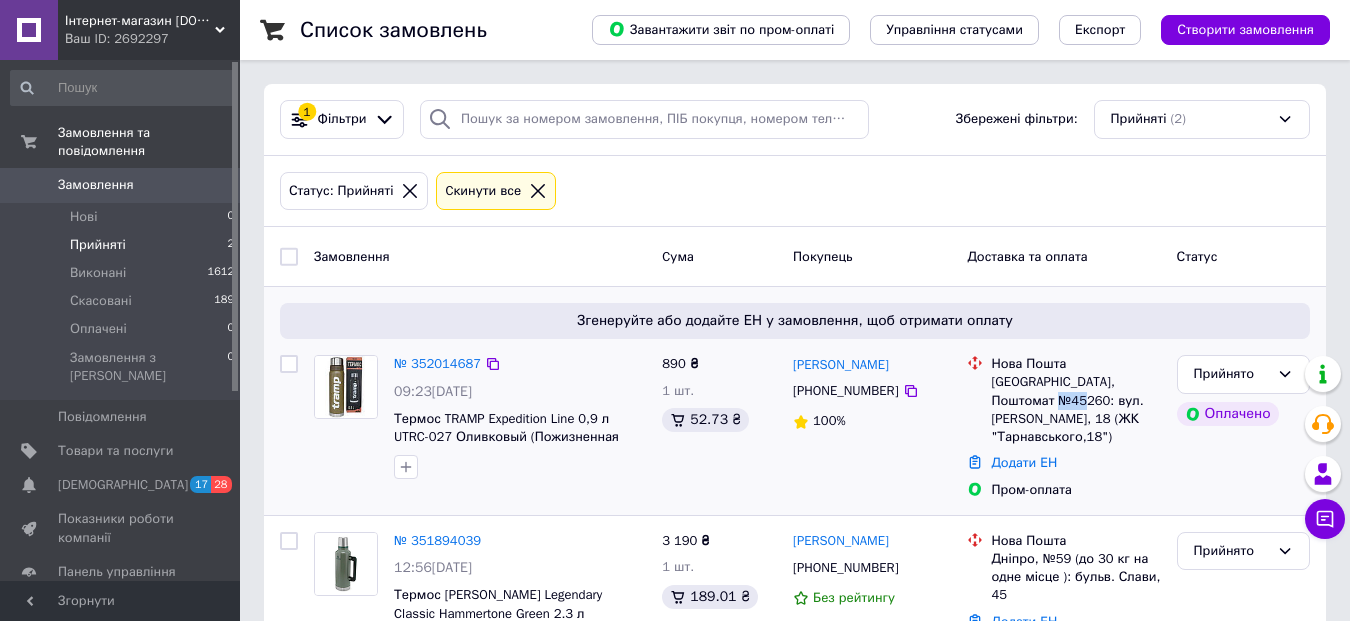 click on "Тернопіль, Поштомат №45260: вул. Тарнавського, 18 (ЖК "Тарнавського,18")" at bounding box center (1075, 409) 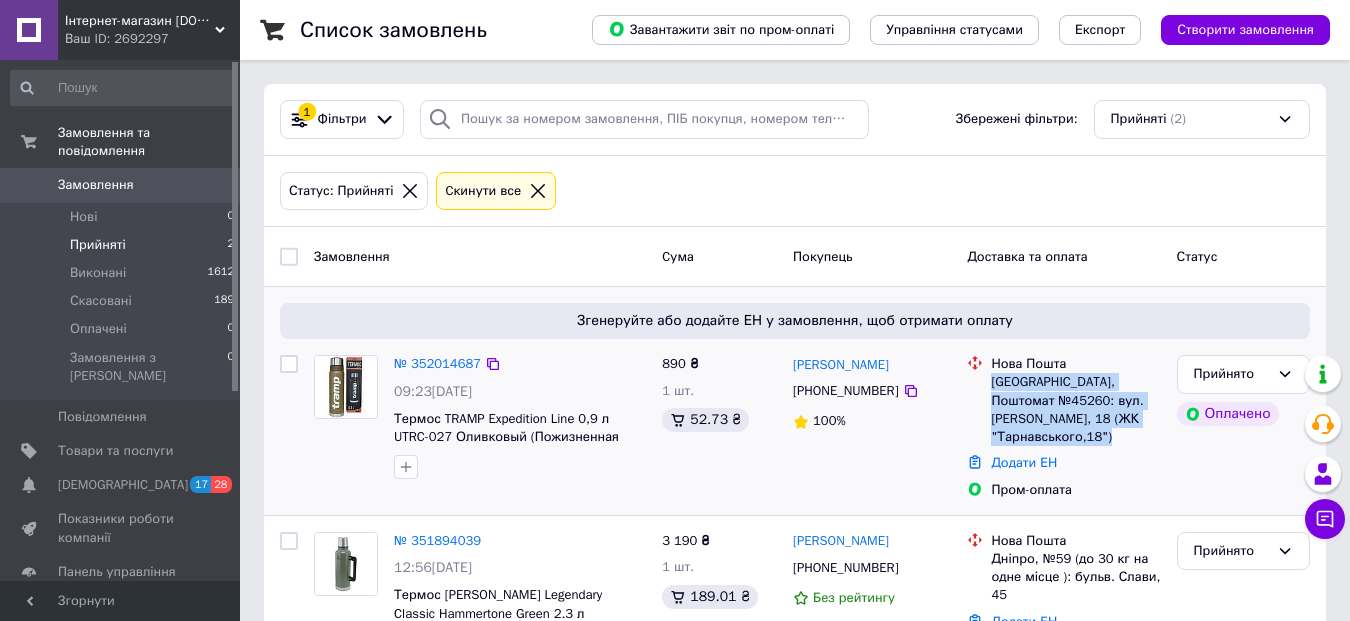 click on "Тернопіль, Поштомат №45260: вул. Тарнавського, 18 (ЖК "Тарнавського,18")" at bounding box center [1075, 409] 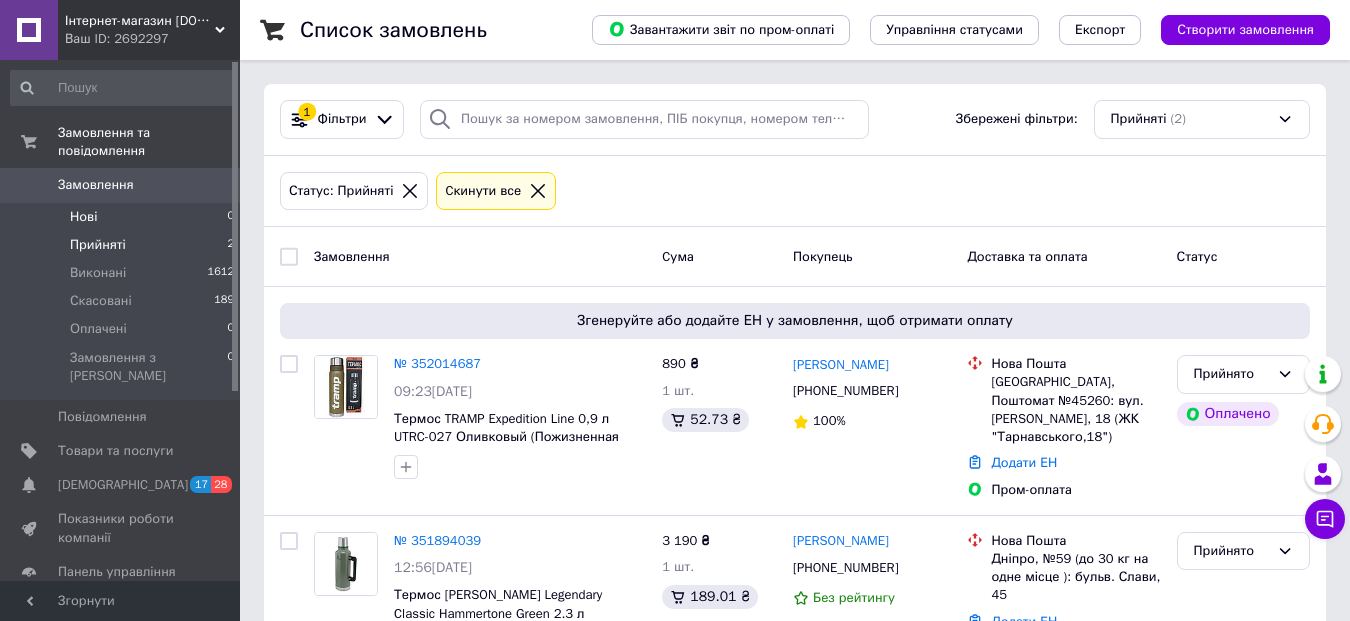 click on "Нові 0" at bounding box center (123, 217) 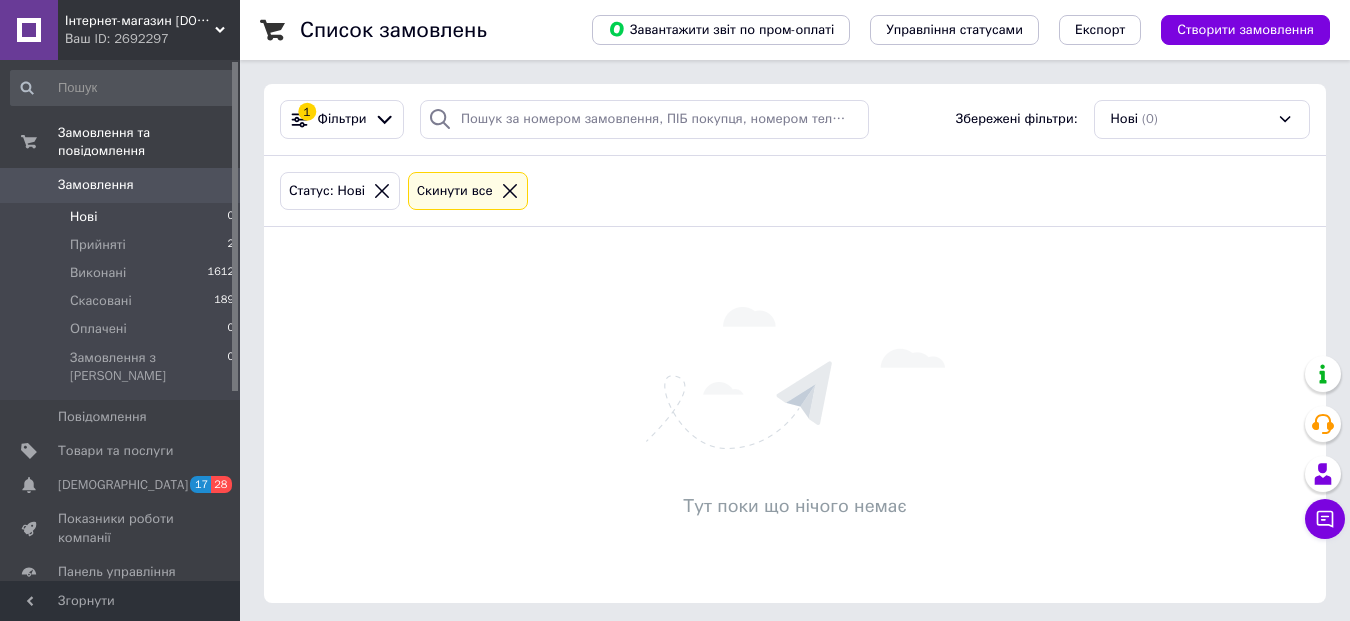 click on "Замовлення" at bounding box center (121, 185) 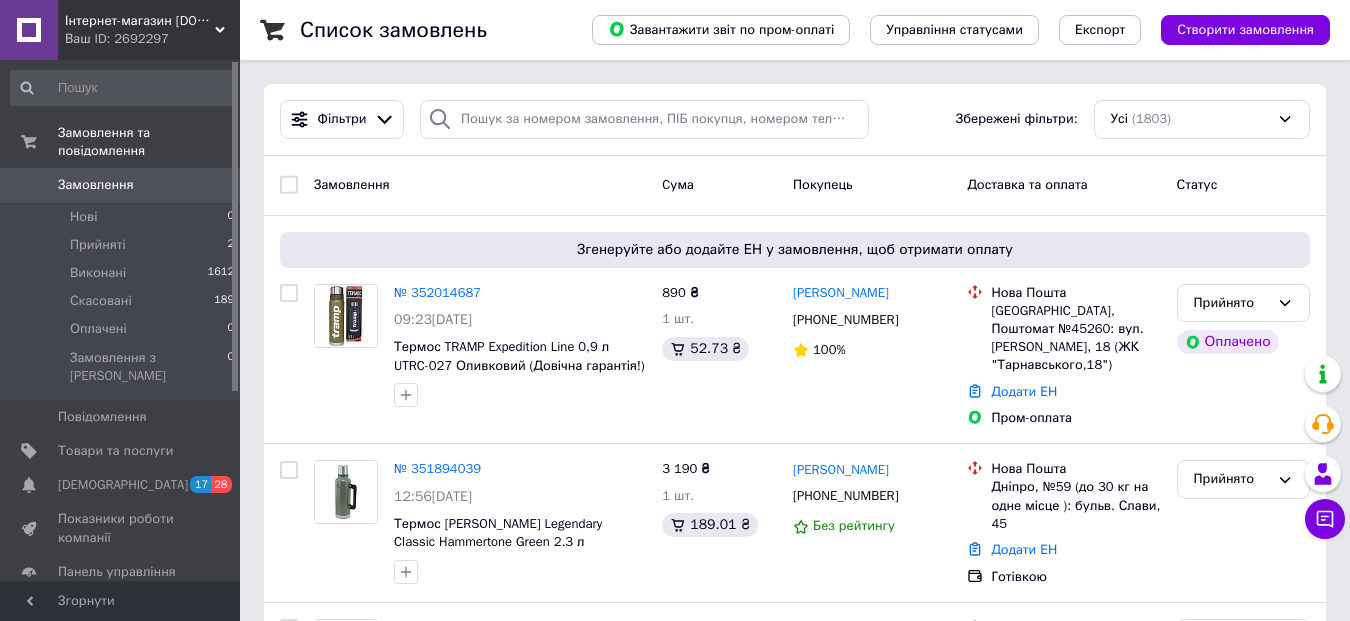 click on "Ваш ID: 2692297" at bounding box center (152, 39) 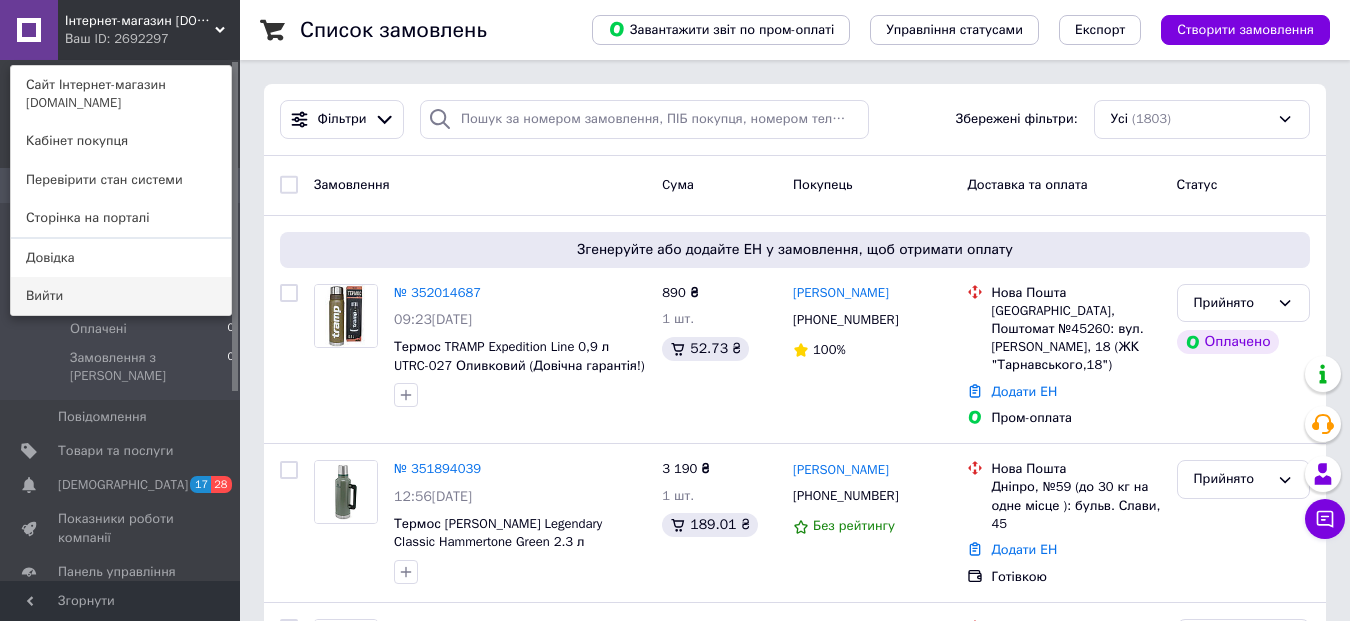 click on "Вийти" at bounding box center (121, 296) 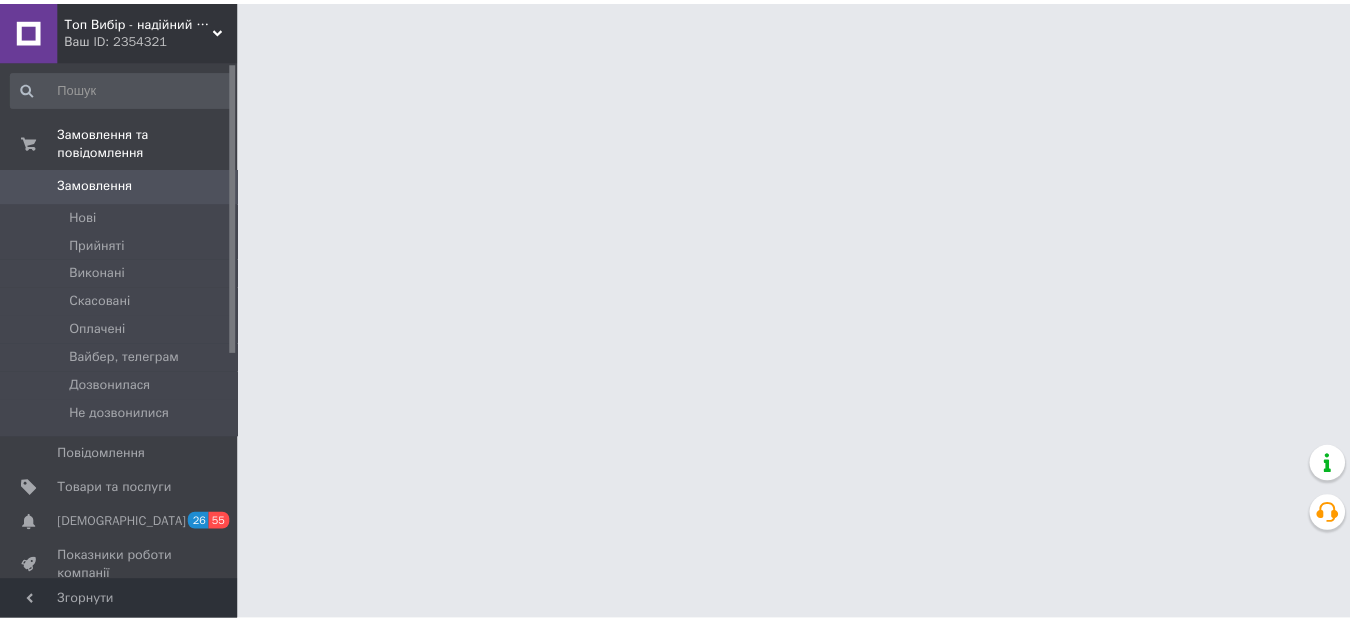scroll, scrollTop: 0, scrollLeft: 0, axis: both 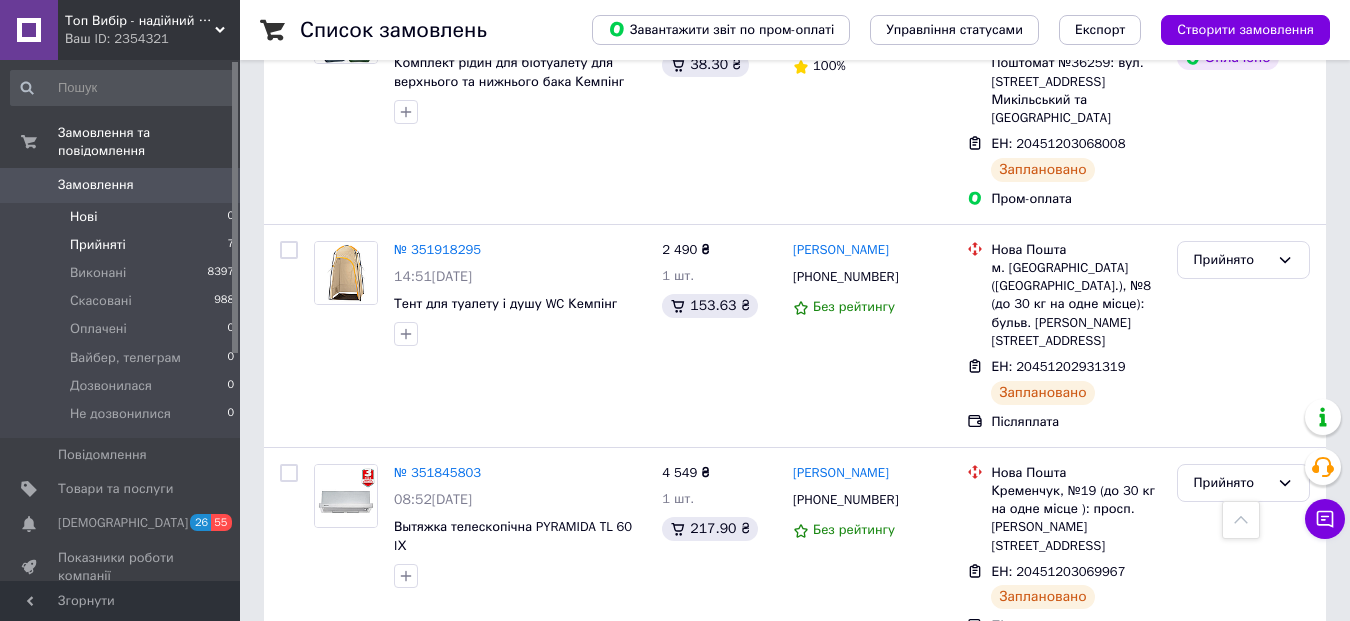 click on "Нові" at bounding box center [83, 217] 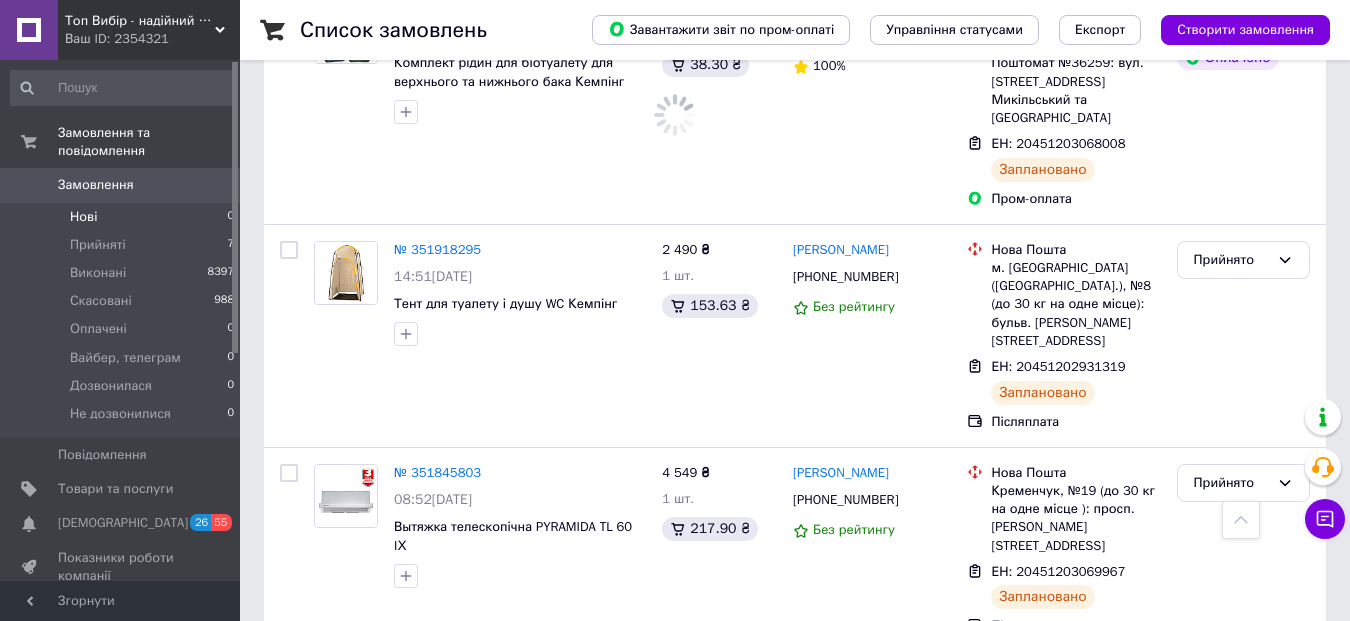 scroll, scrollTop: 0, scrollLeft: 0, axis: both 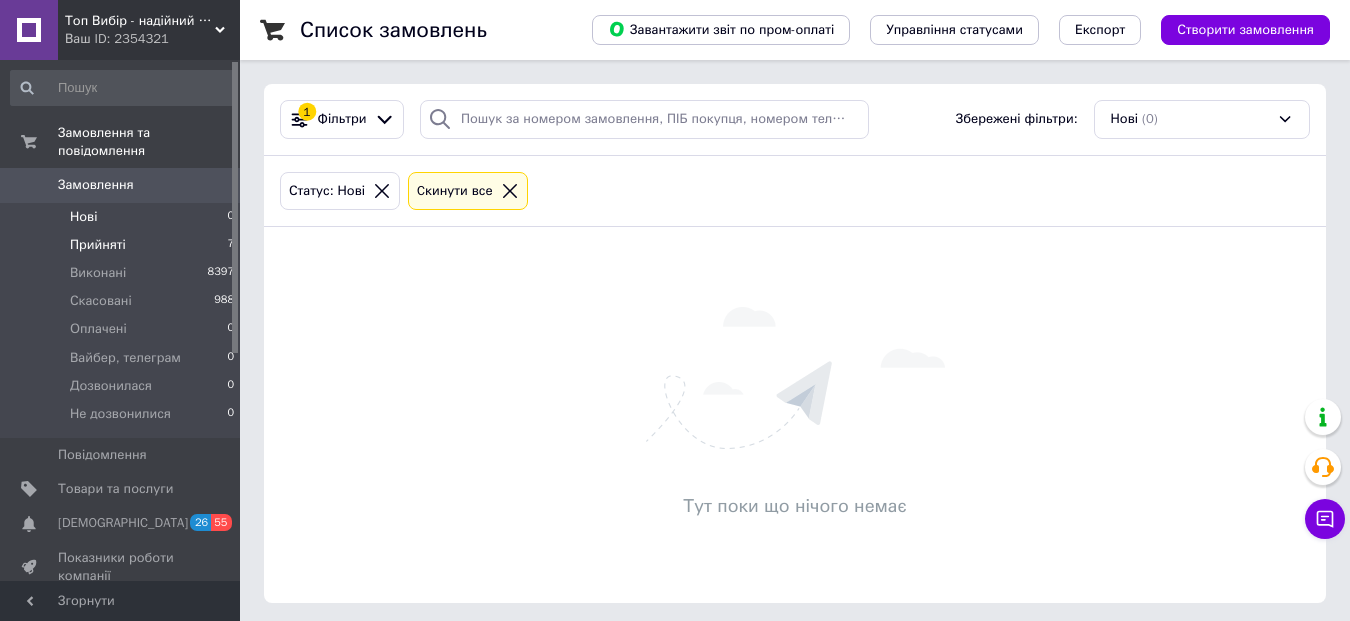 click on "Прийняті" at bounding box center (98, 245) 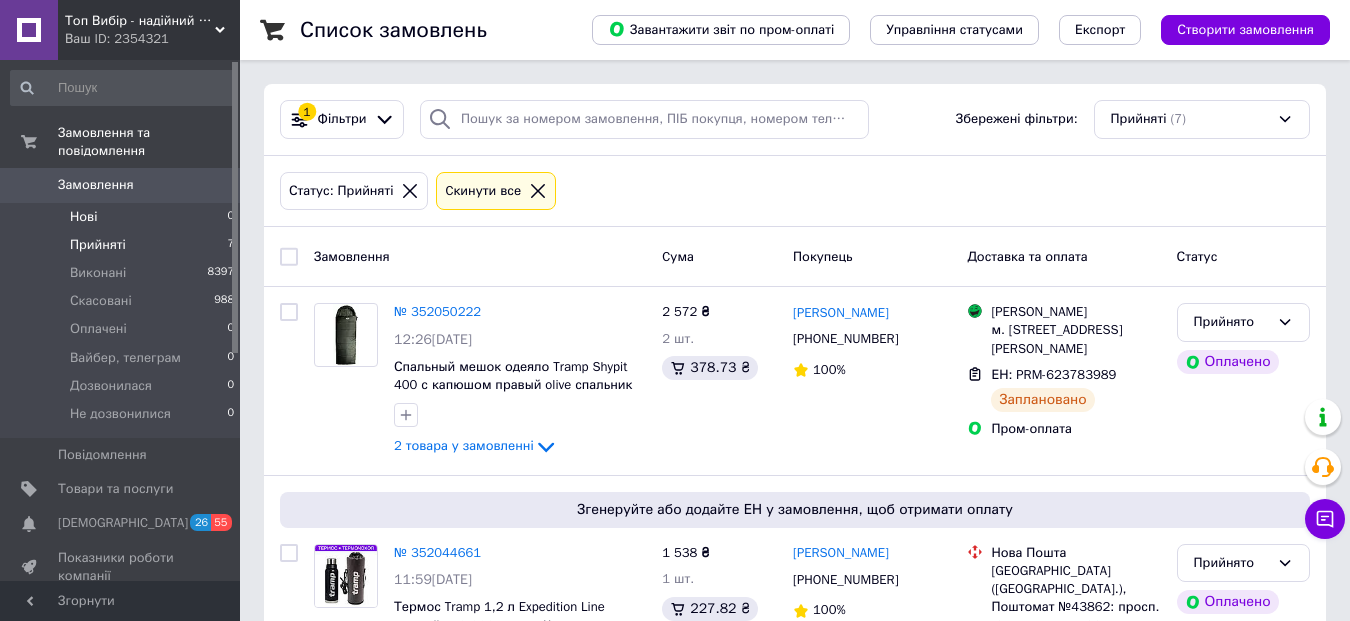 click on "Нові" at bounding box center [83, 217] 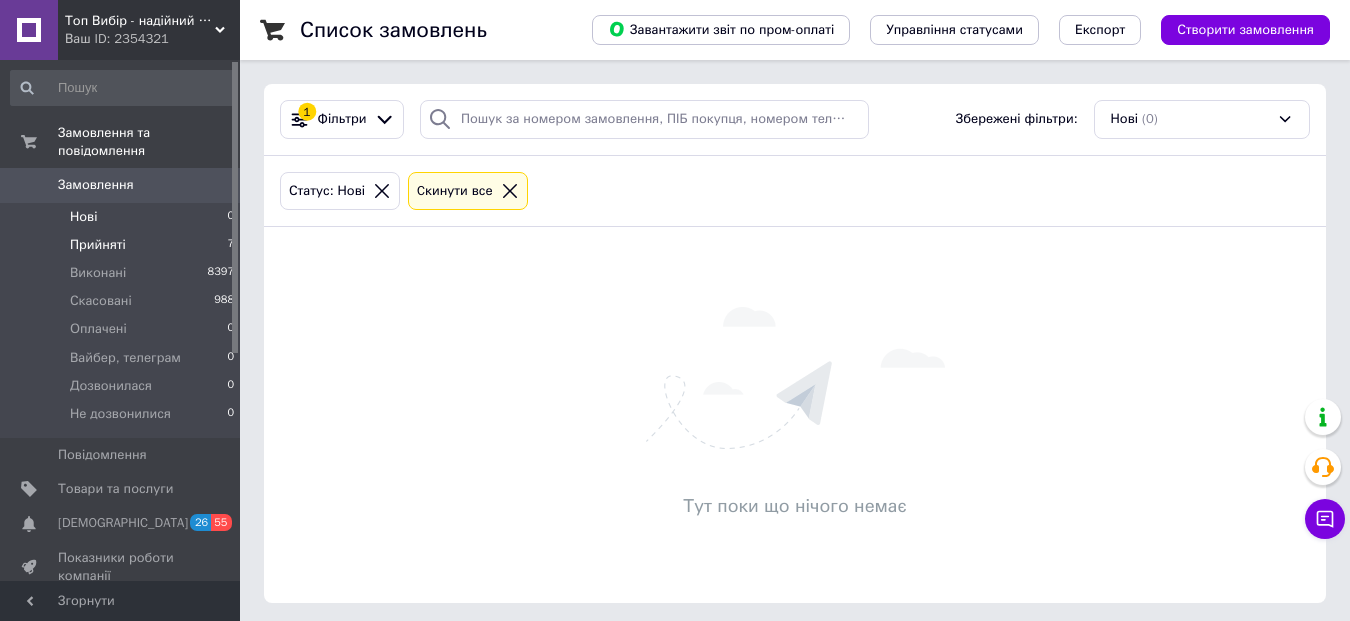 click on "Прийняті 7" at bounding box center (123, 245) 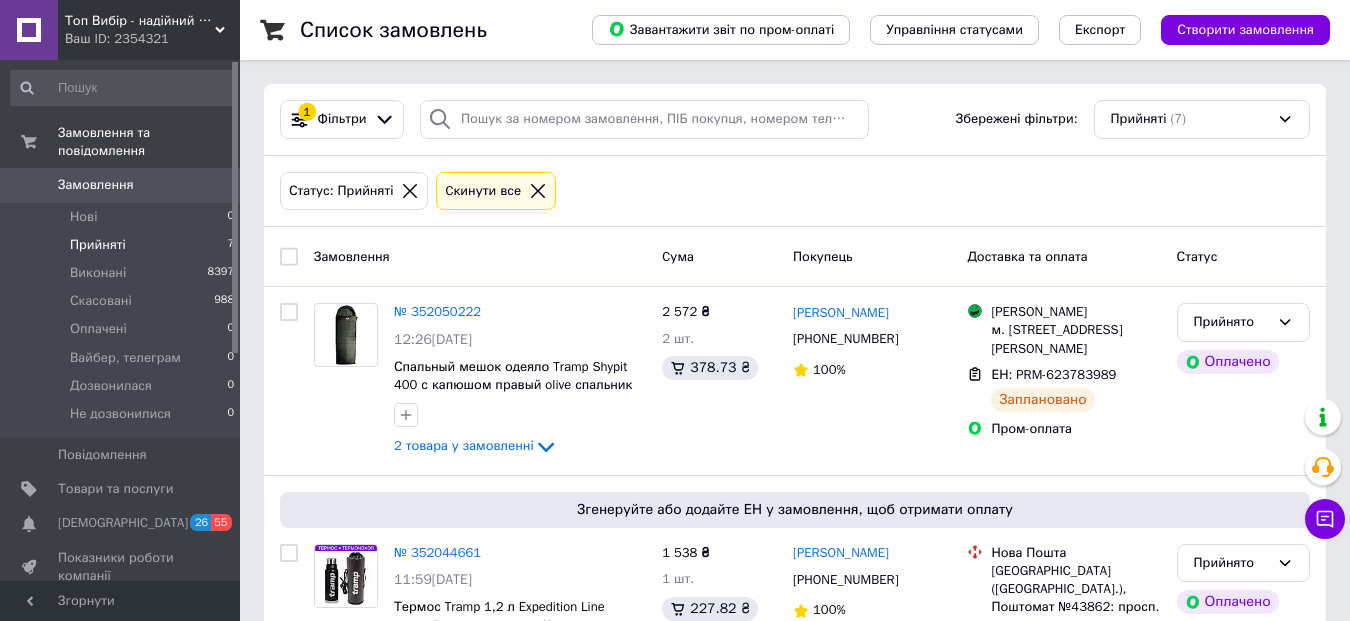 click on "Покупець" at bounding box center (872, 256) 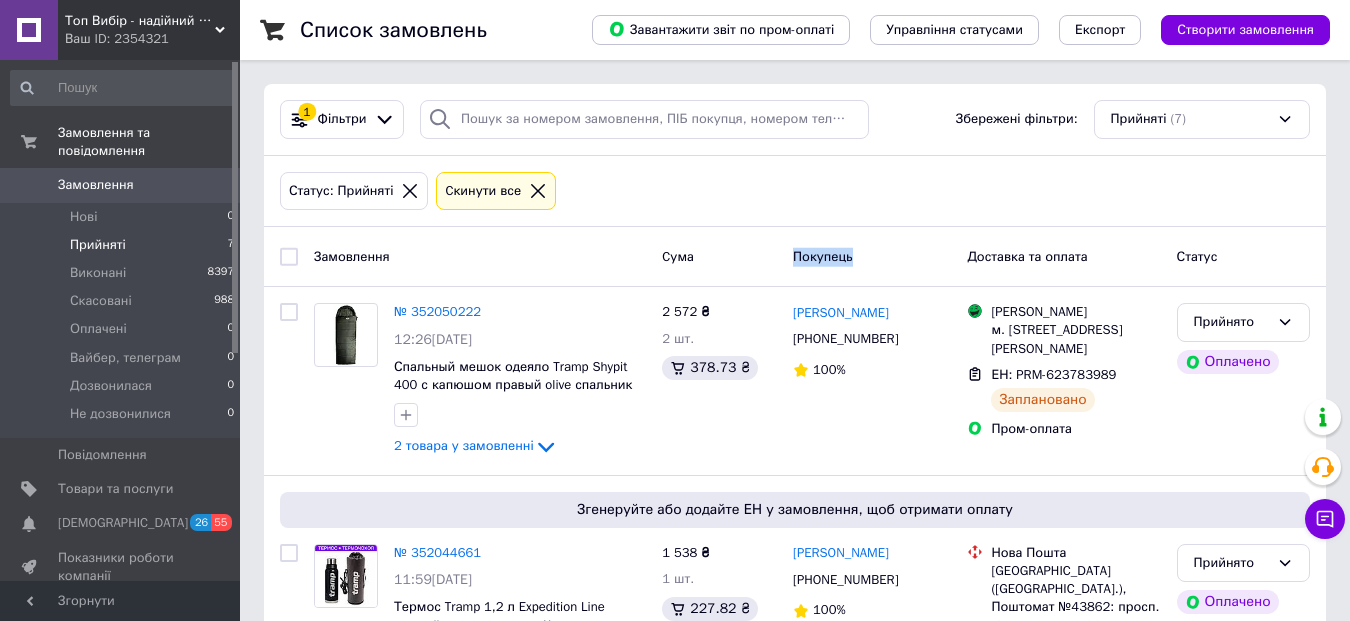 click on "Покупець" at bounding box center [872, 256] 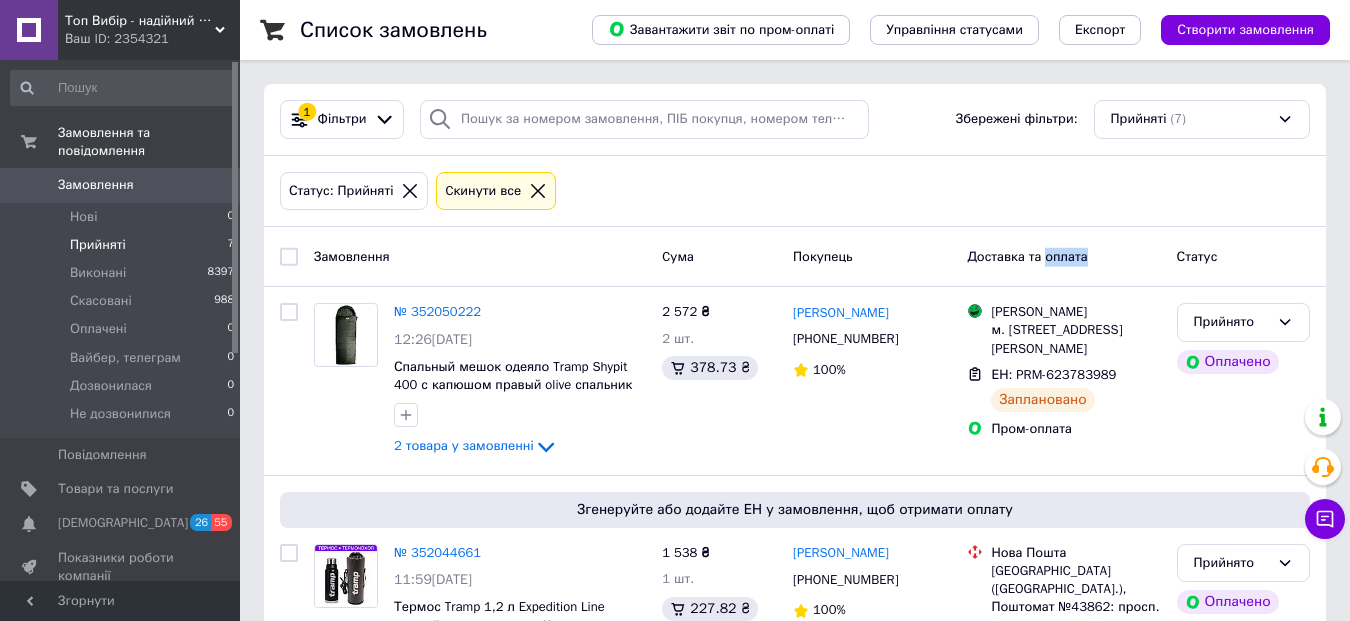 click on "Доставка та оплата" at bounding box center (1063, 256) 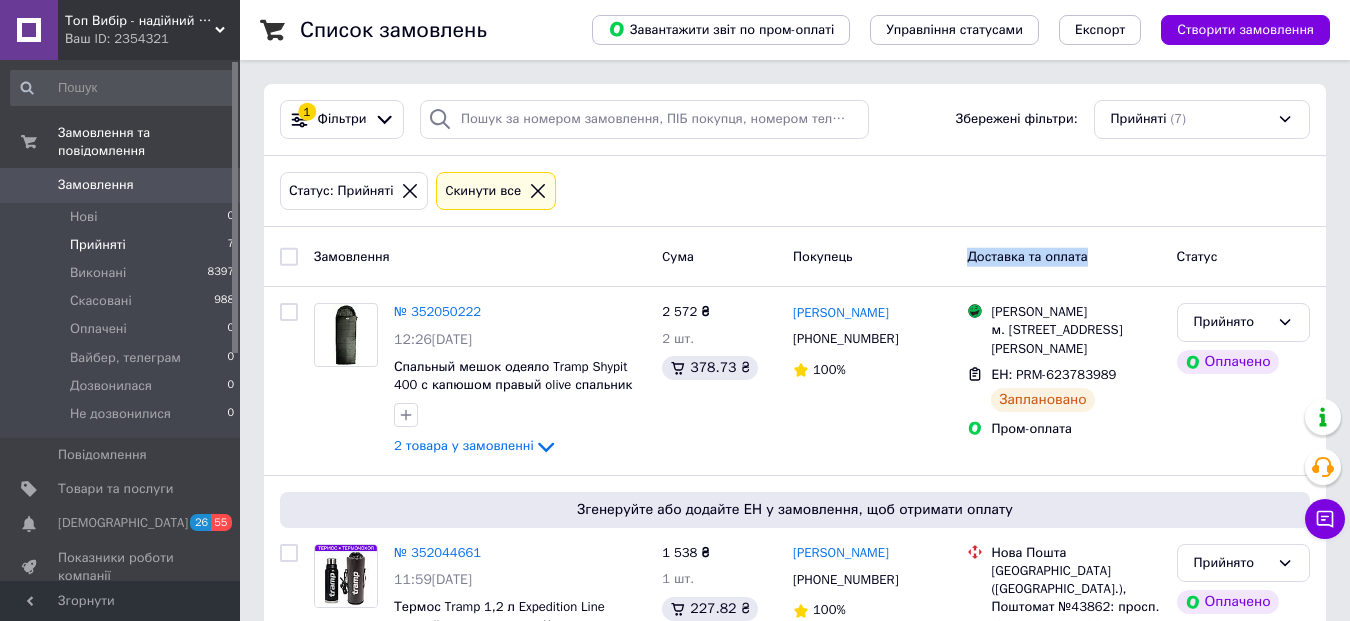click on "Доставка та оплата" at bounding box center (1063, 256) 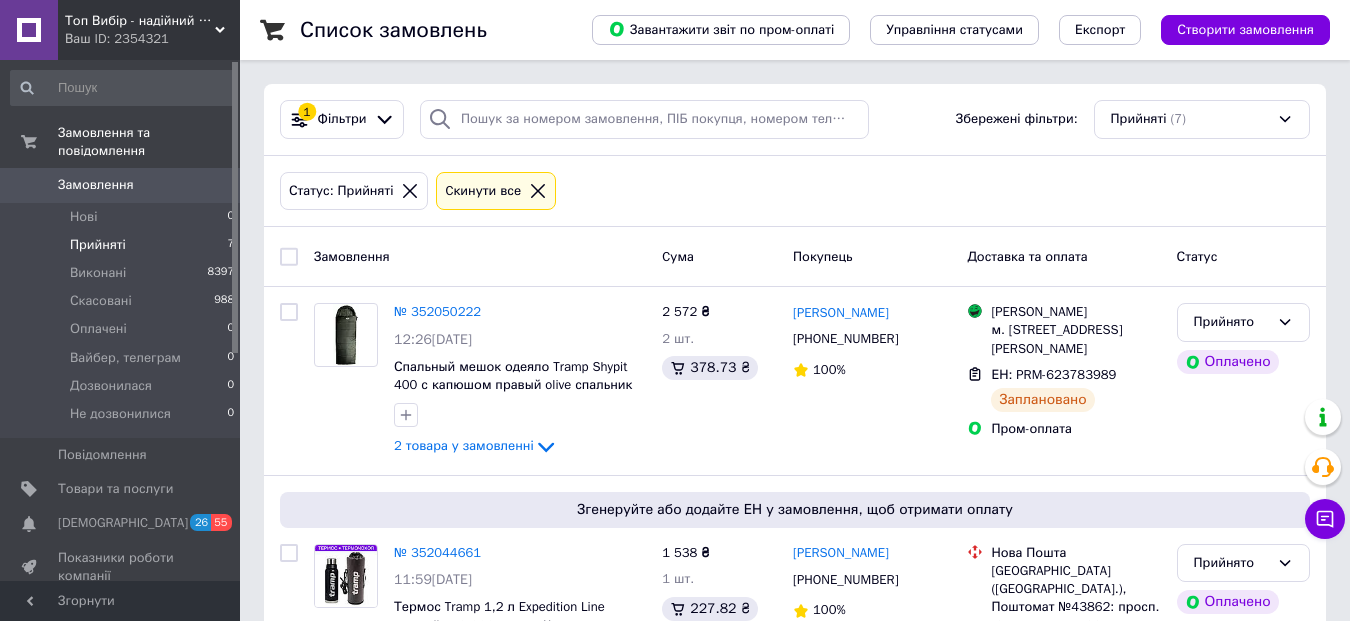 click on "Статус" at bounding box center (1197, 255) 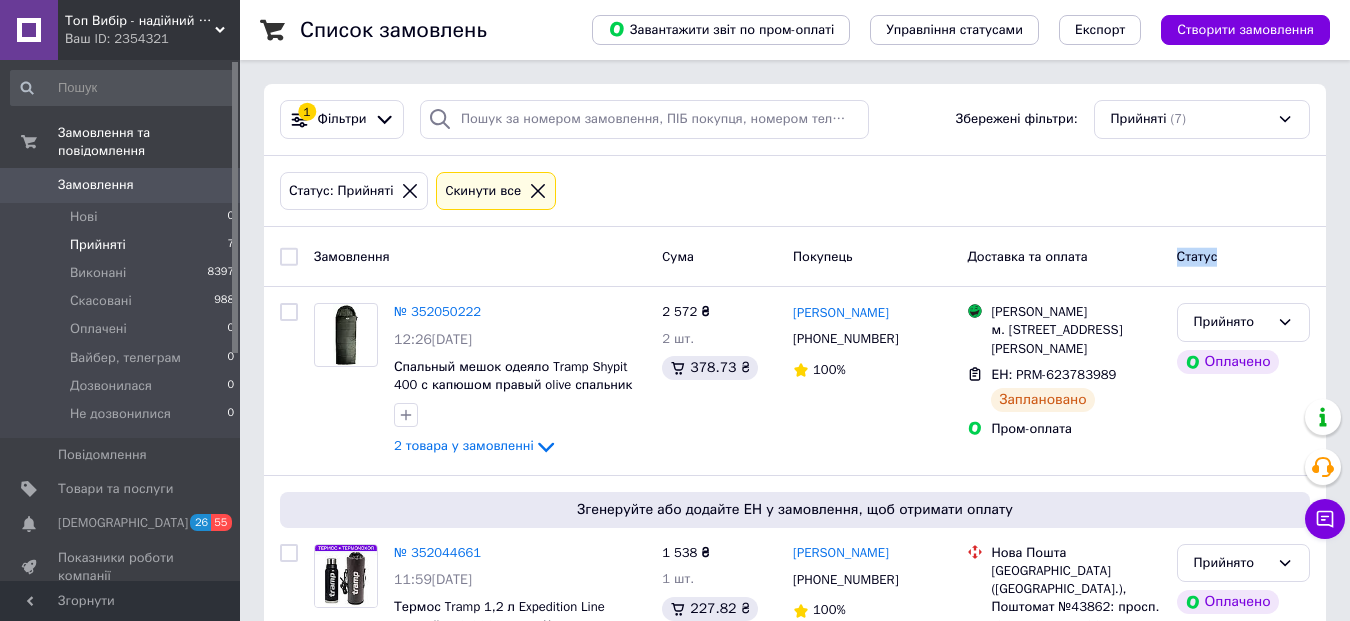 click on "Статус" at bounding box center [1197, 255] 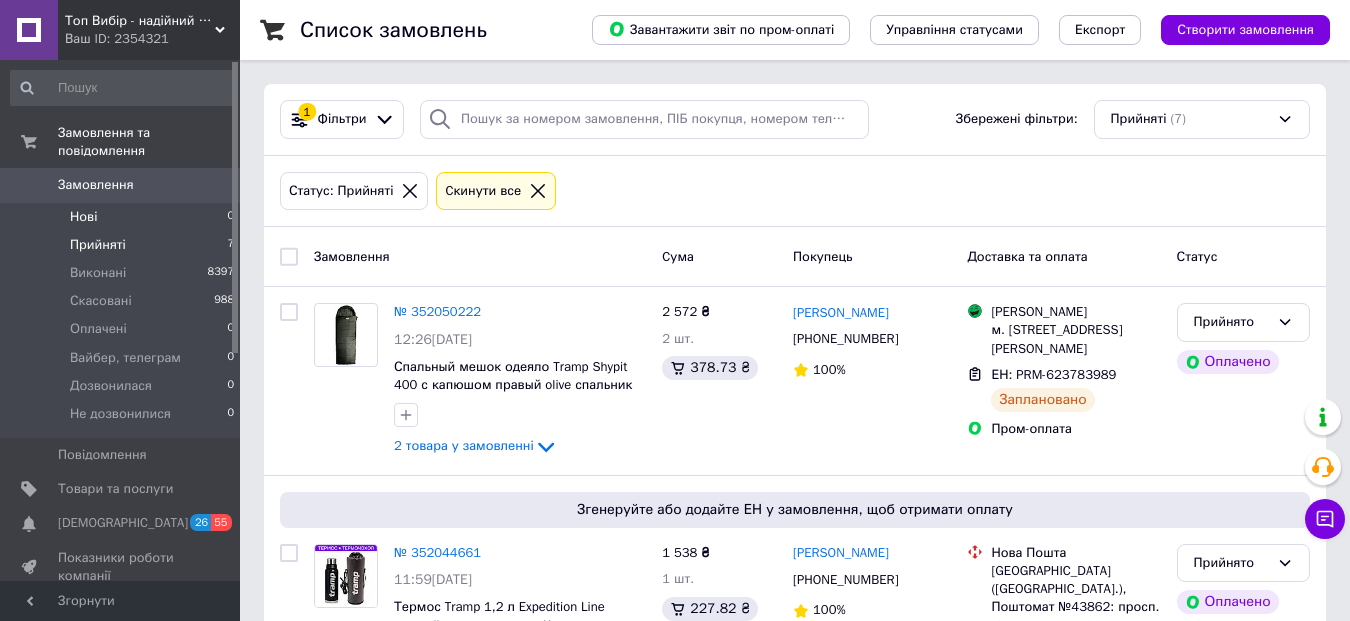 click on "Нові 0" at bounding box center (123, 217) 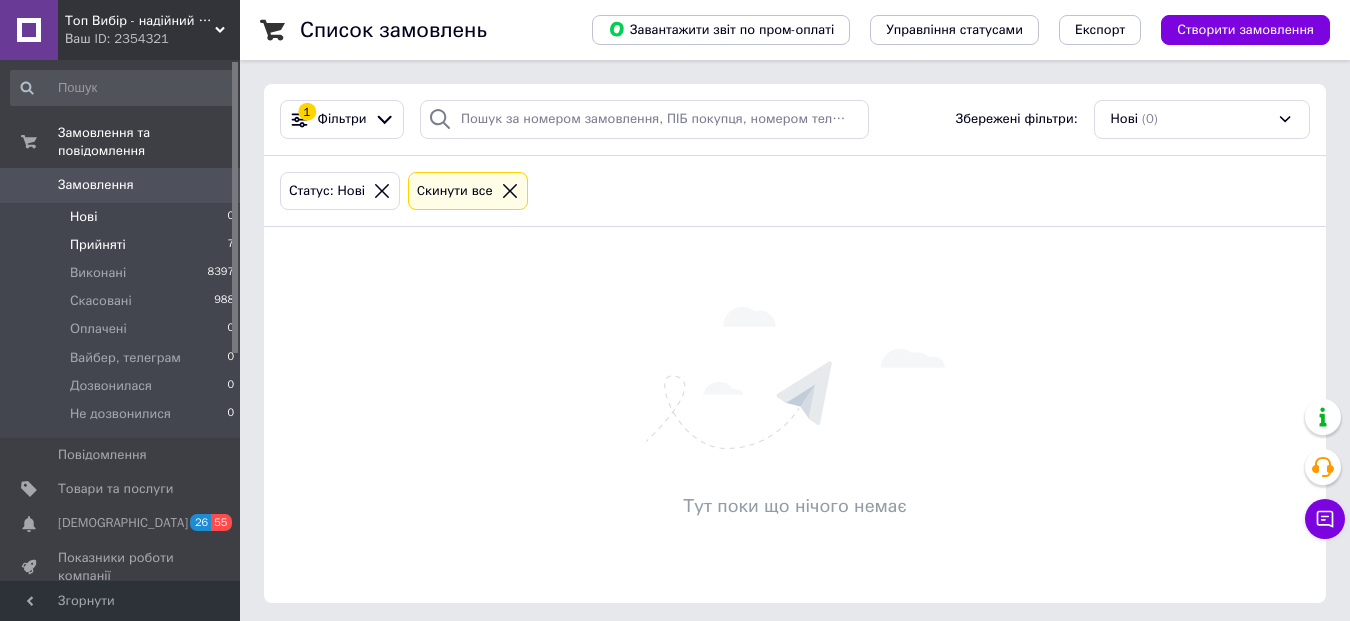 click on "Прийняті 7" at bounding box center [123, 245] 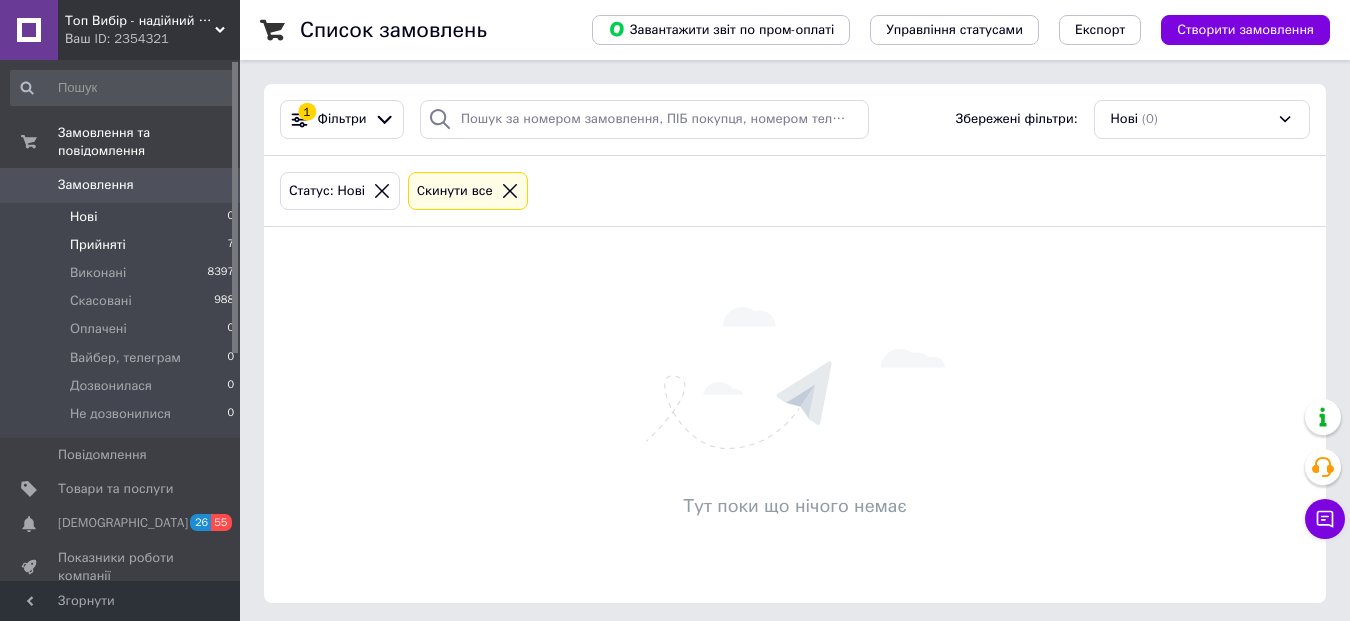 click on "Прийняті 7" at bounding box center (123, 245) 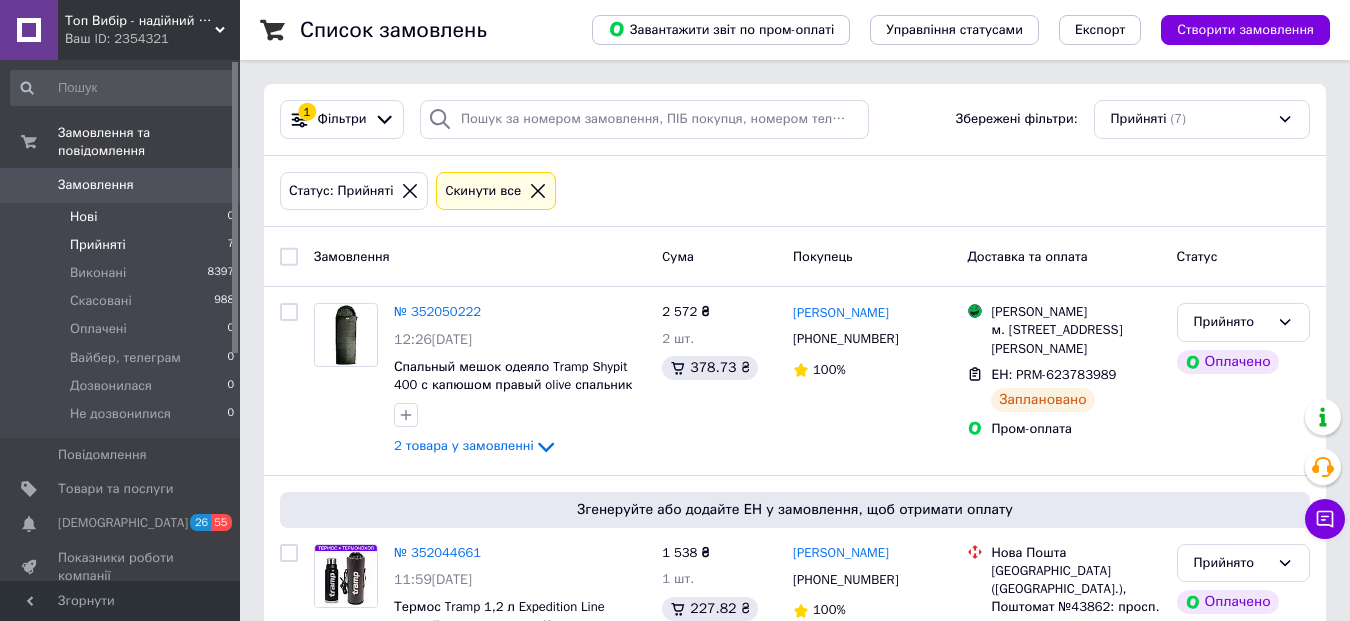 click on "Нові 0" at bounding box center [123, 217] 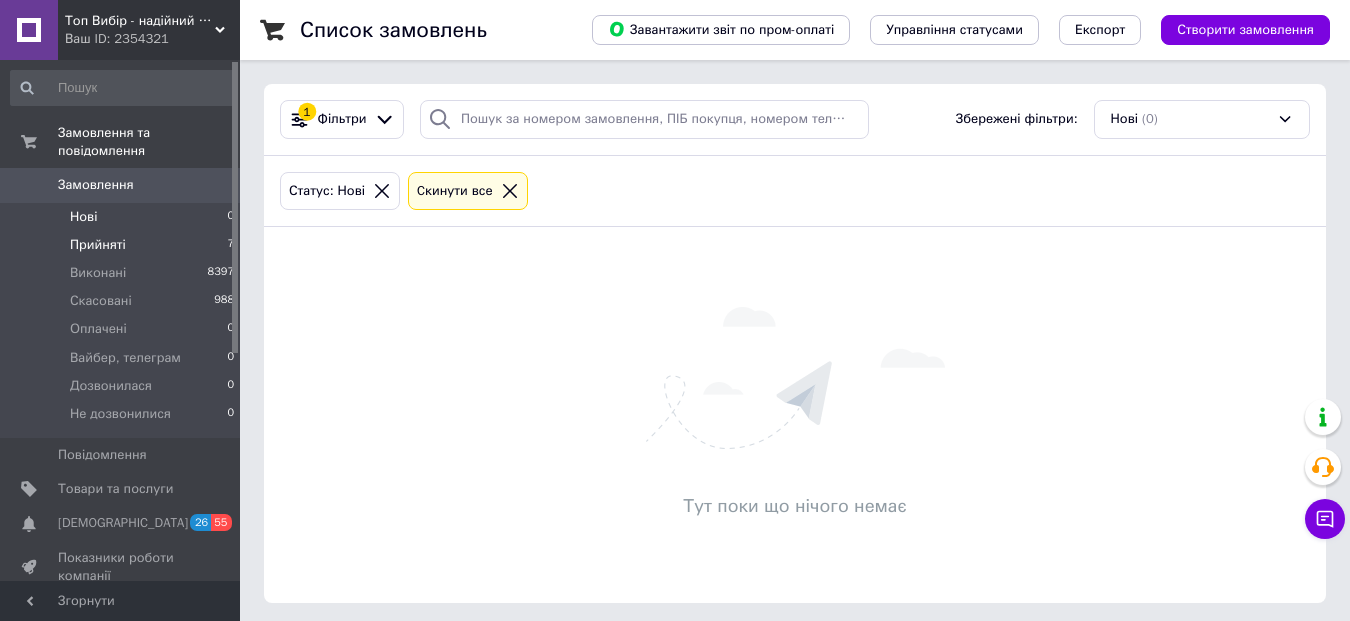 click on "Прийняті 7" at bounding box center (123, 245) 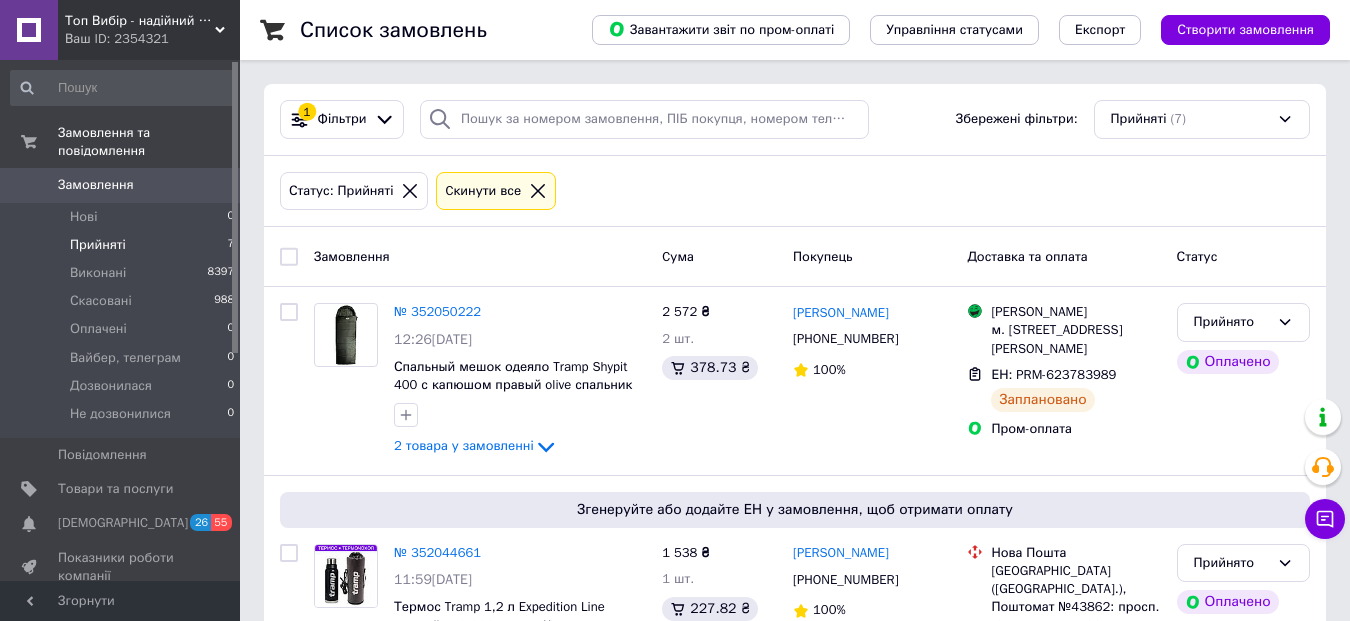 click on "Замовлення" at bounding box center (352, 255) 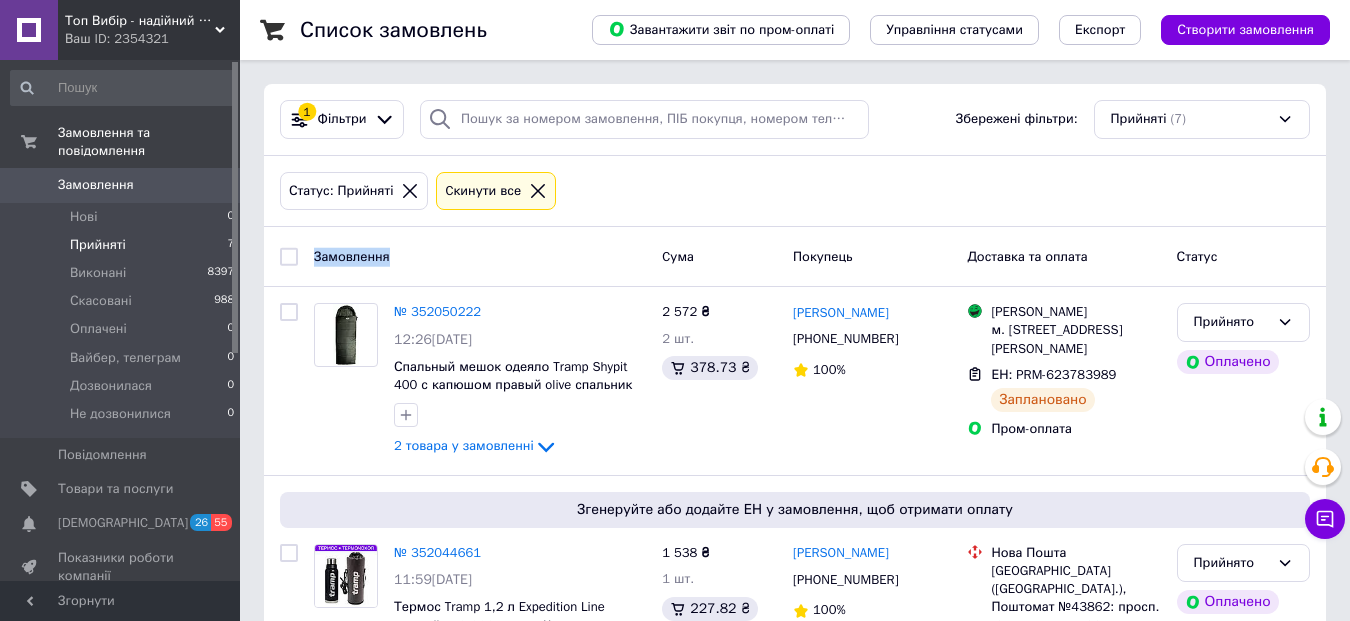 click on "Замовлення" at bounding box center (352, 255) 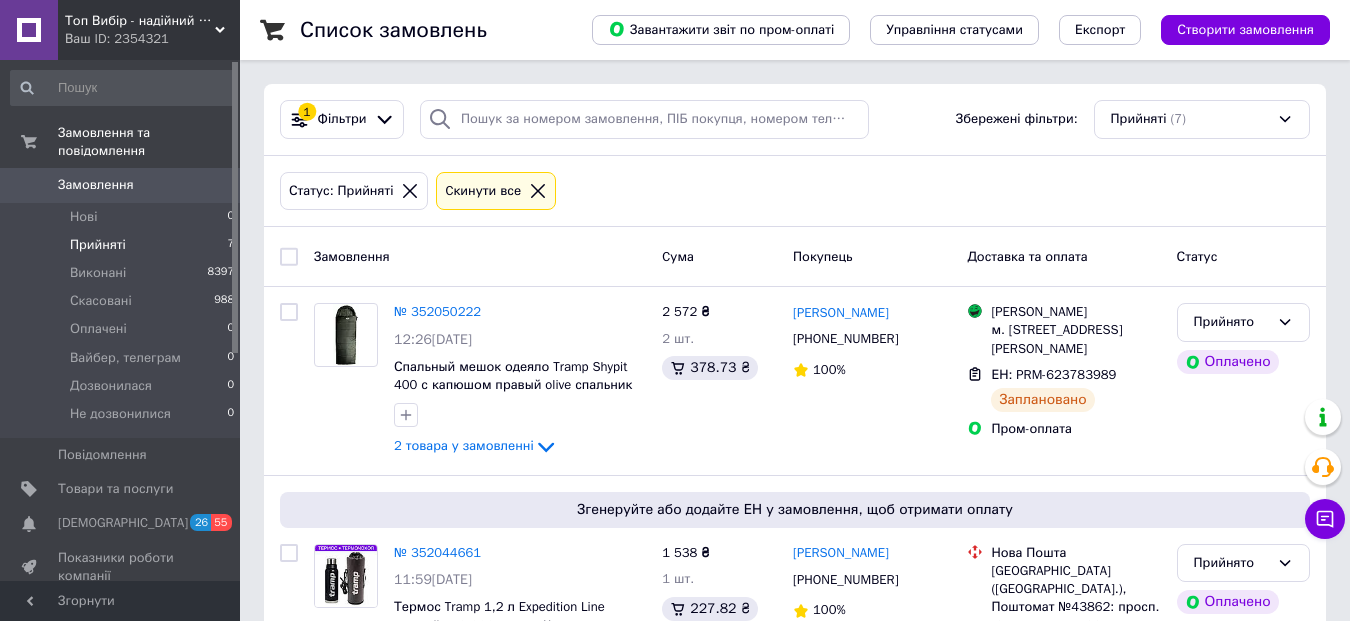 click on "Cума" at bounding box center (719, 256) 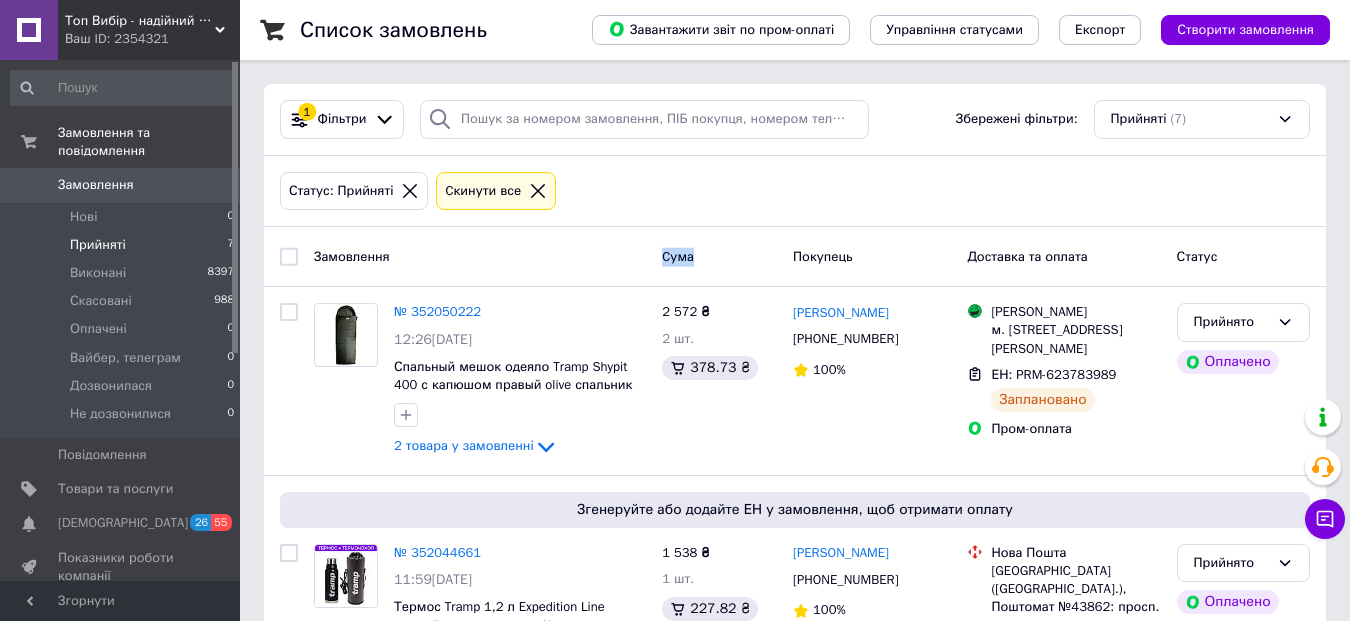 click on "Cума" at bounding box center [719, 256] 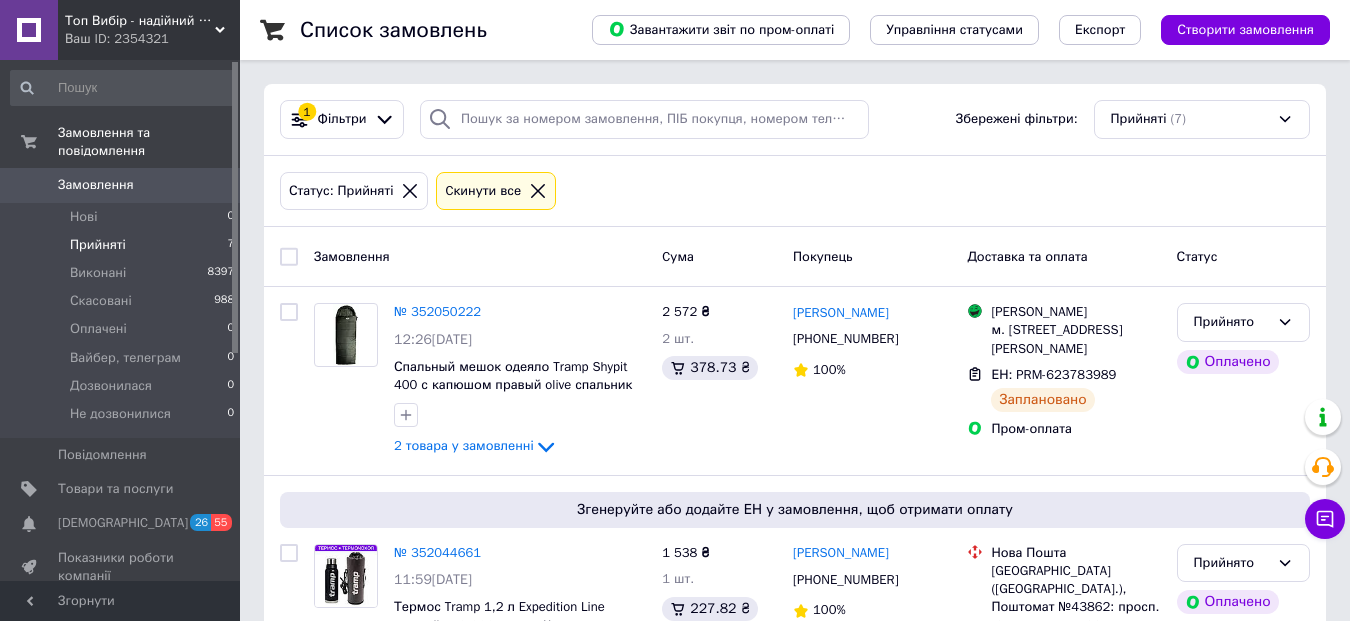 click on "Покупець" at bounding box center (872, 256) 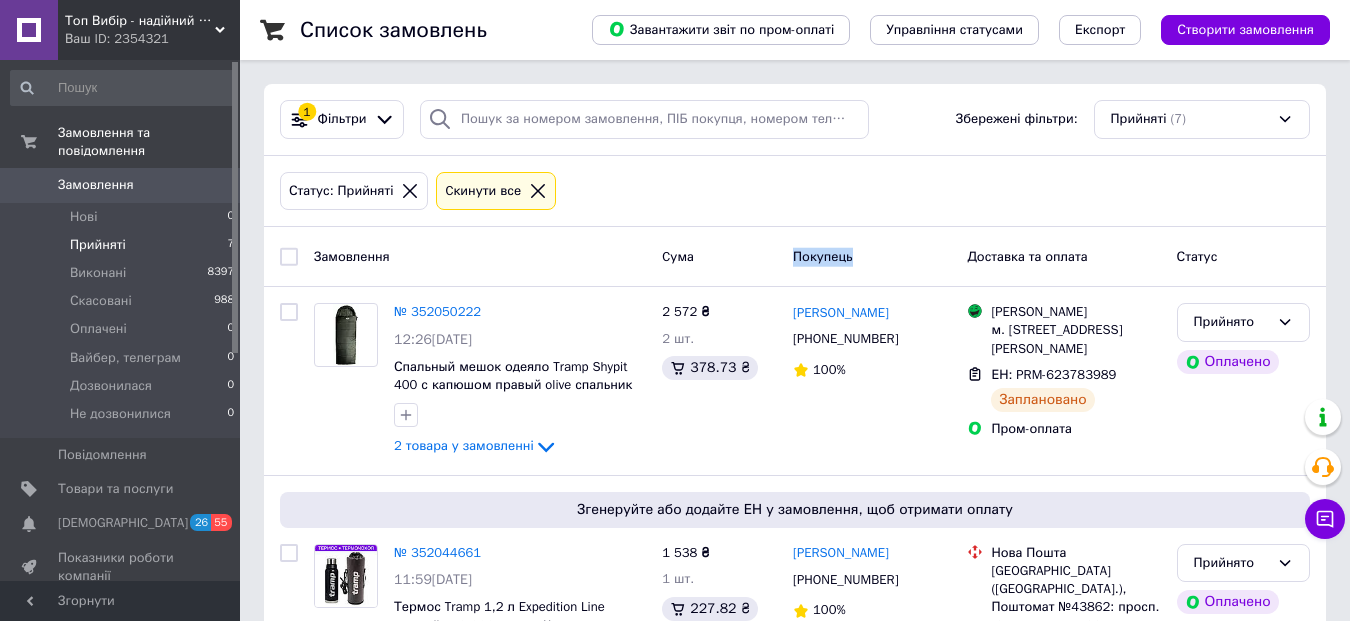 click on "Покупець" at bounding box center (872, 256) 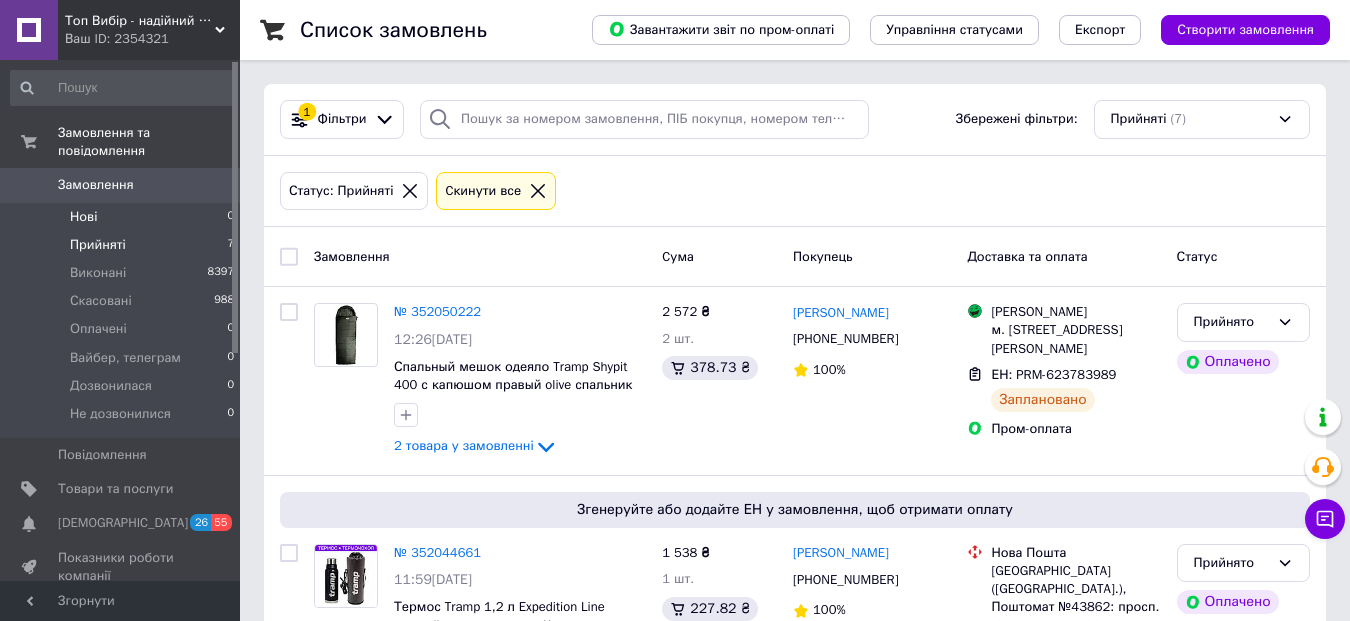 click on "Нові 0" at bounding box center [123, 217] 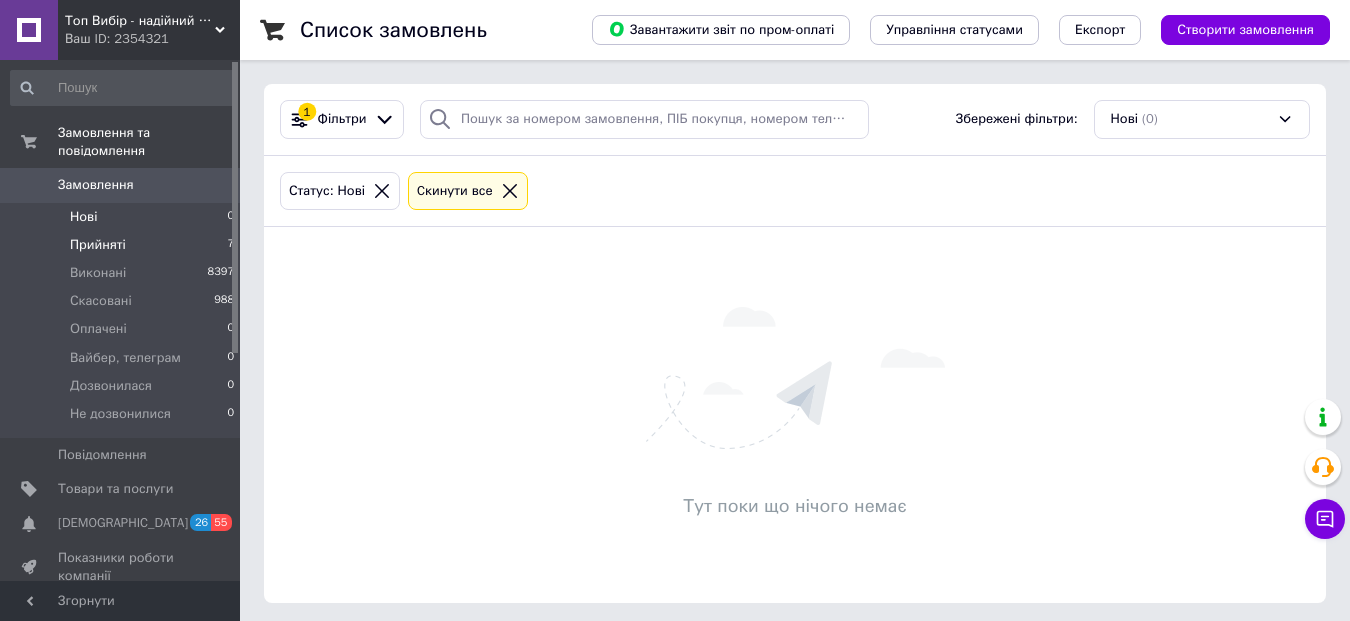 click on "Прийняті 7" at bounding box center (123, 245) 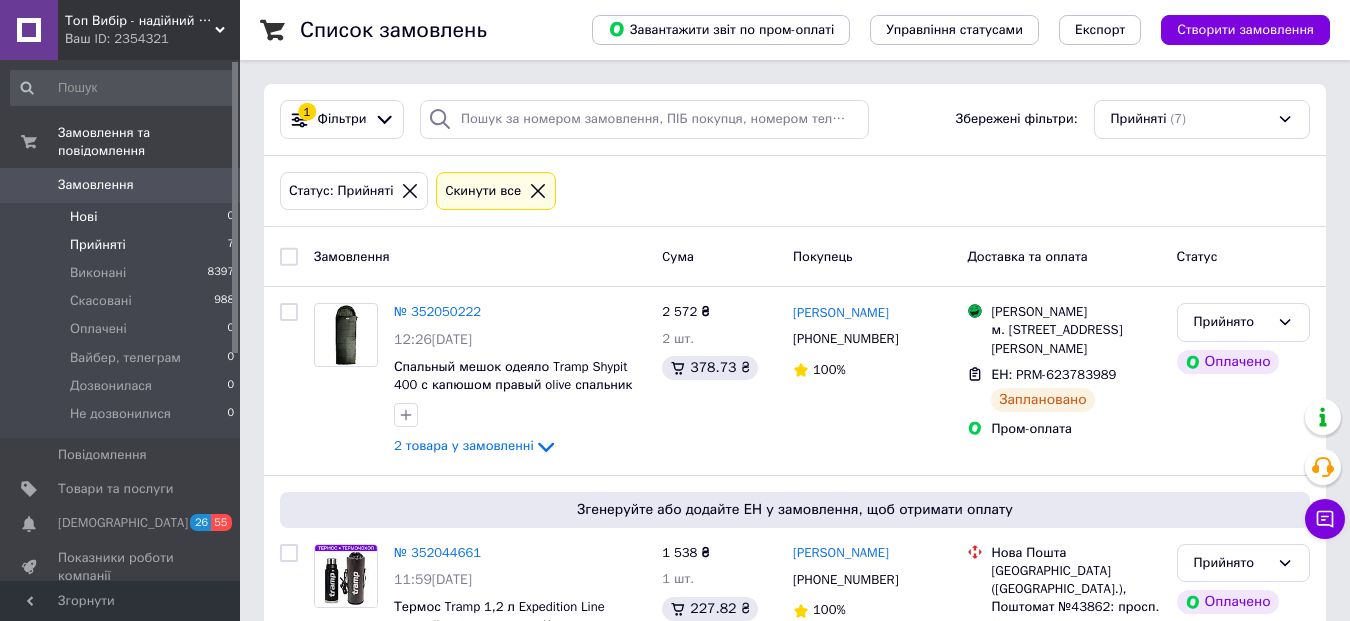 click on "Нові 0" at bounding box center [123, 217] 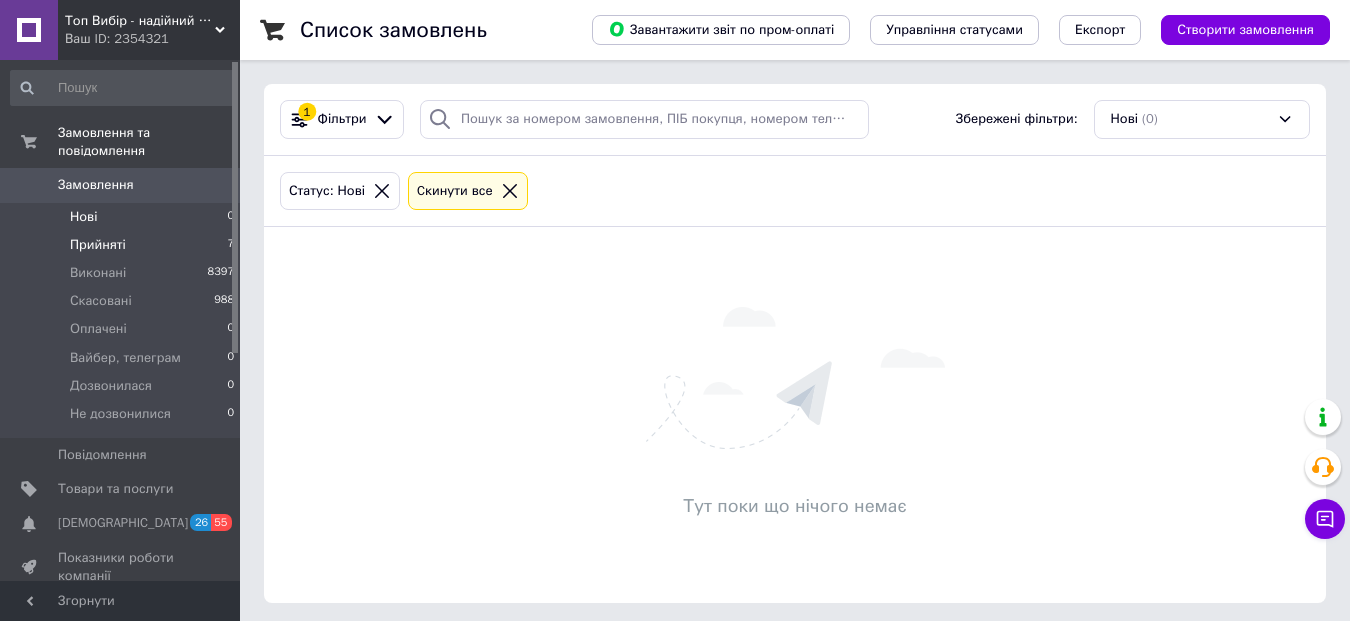 click on "Прийняті" at bounding box center (98, 245) 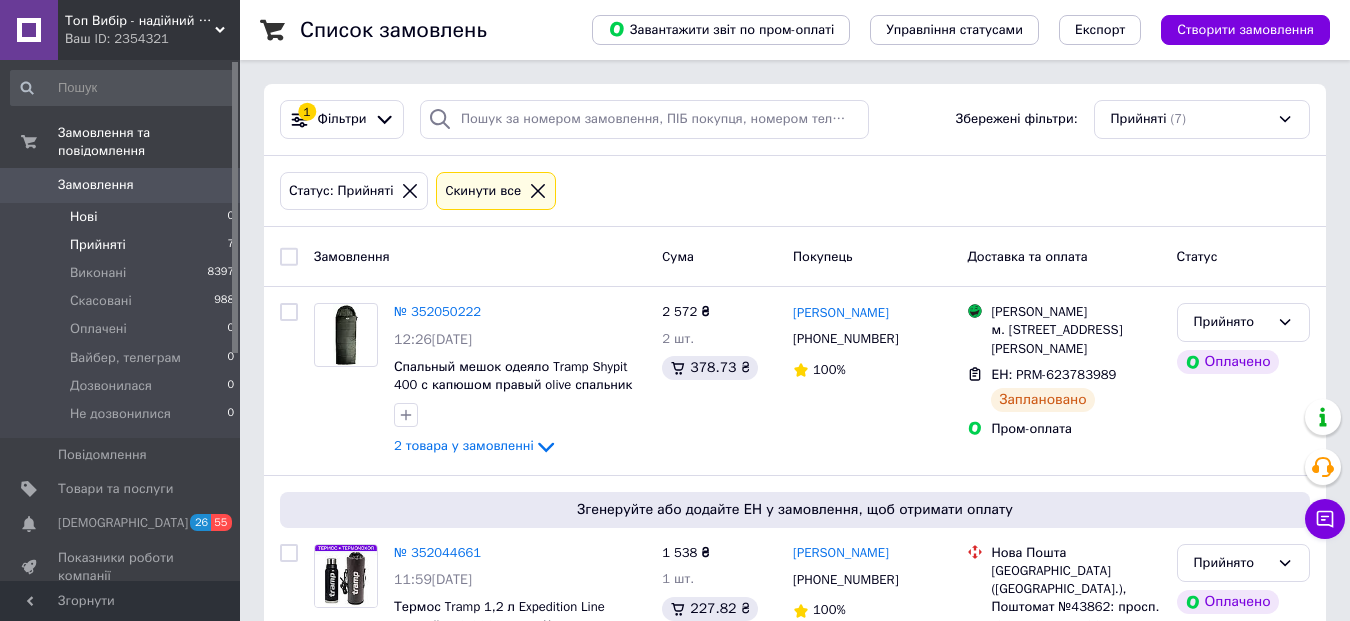 click on "Нові 0" at bounding box center [123, 217] 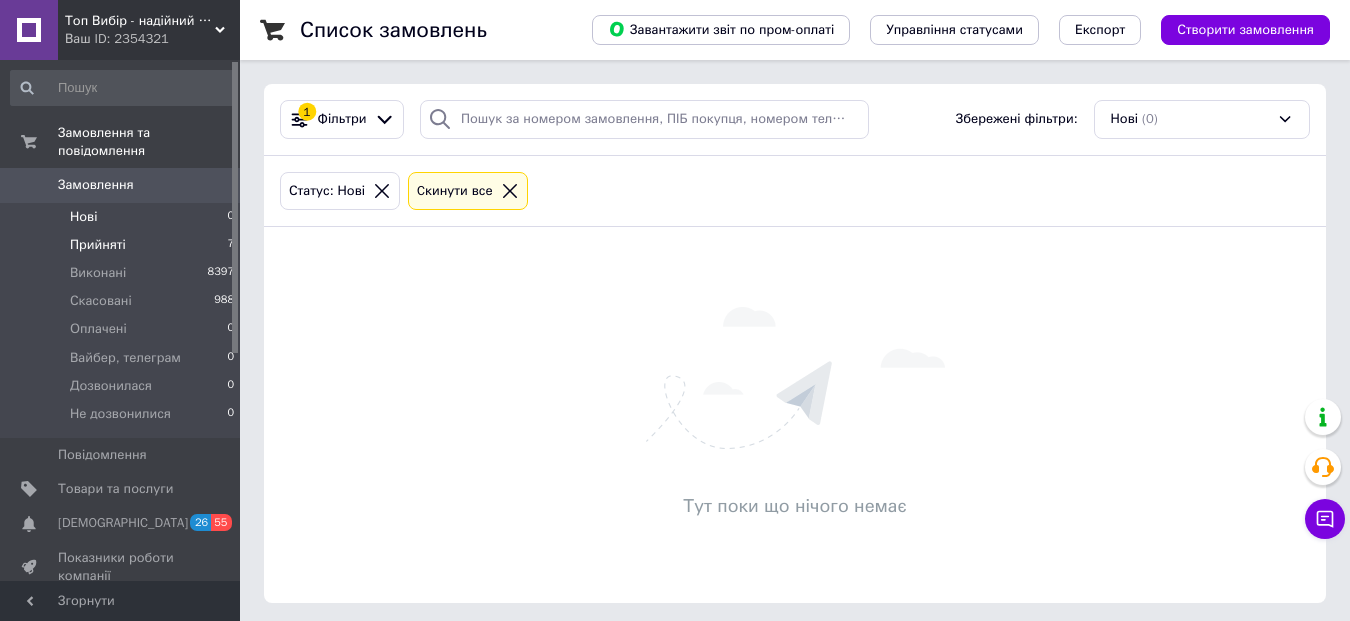 click on "Прийняті 7" at bounding box center [123, 245] 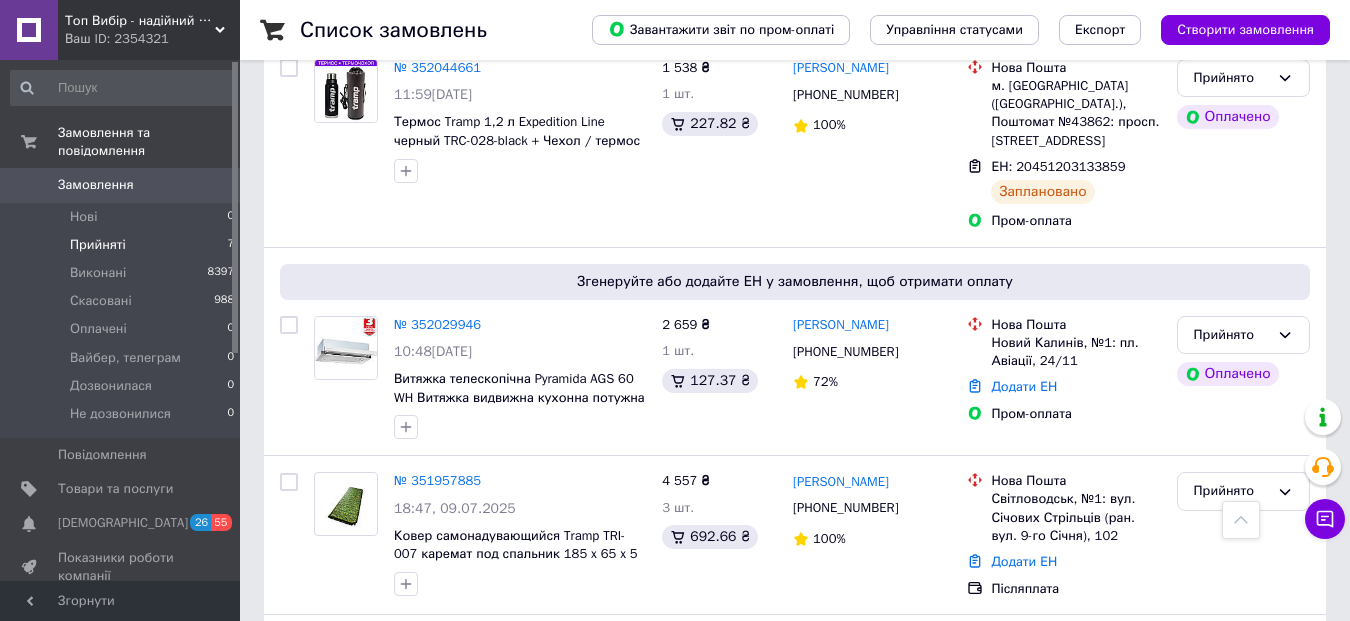 scroll, scrollTop: 488, scrollLeft: 0, axis: vertical 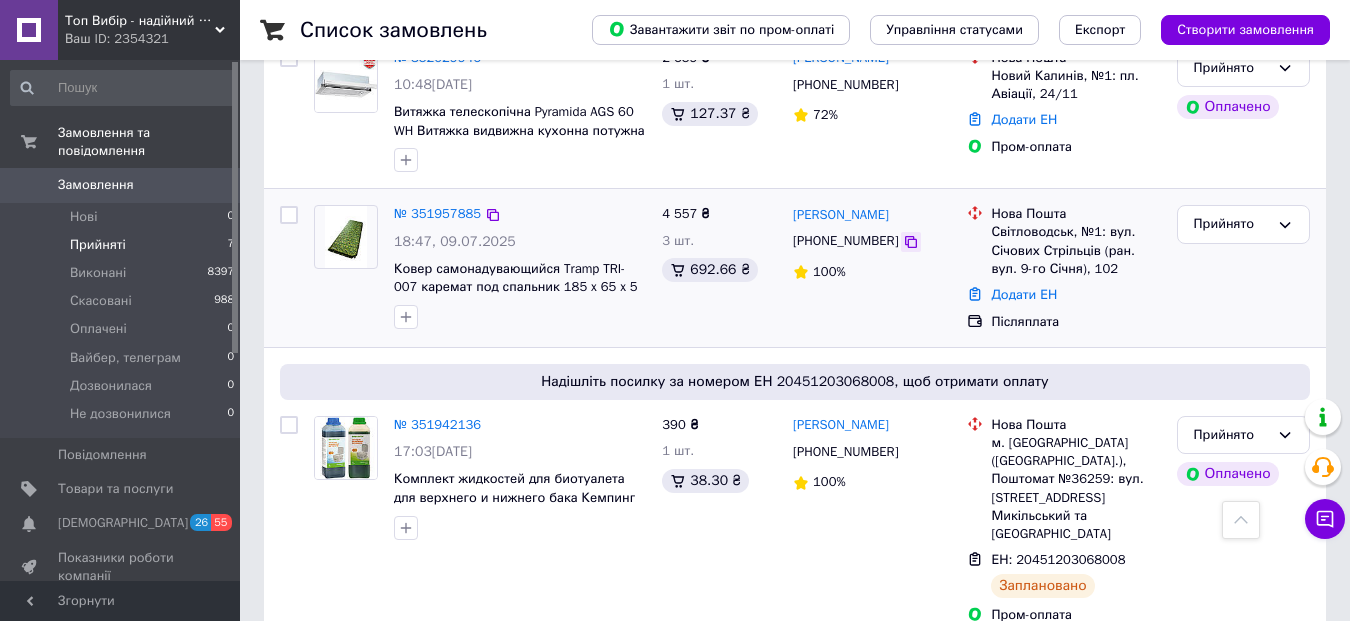 click 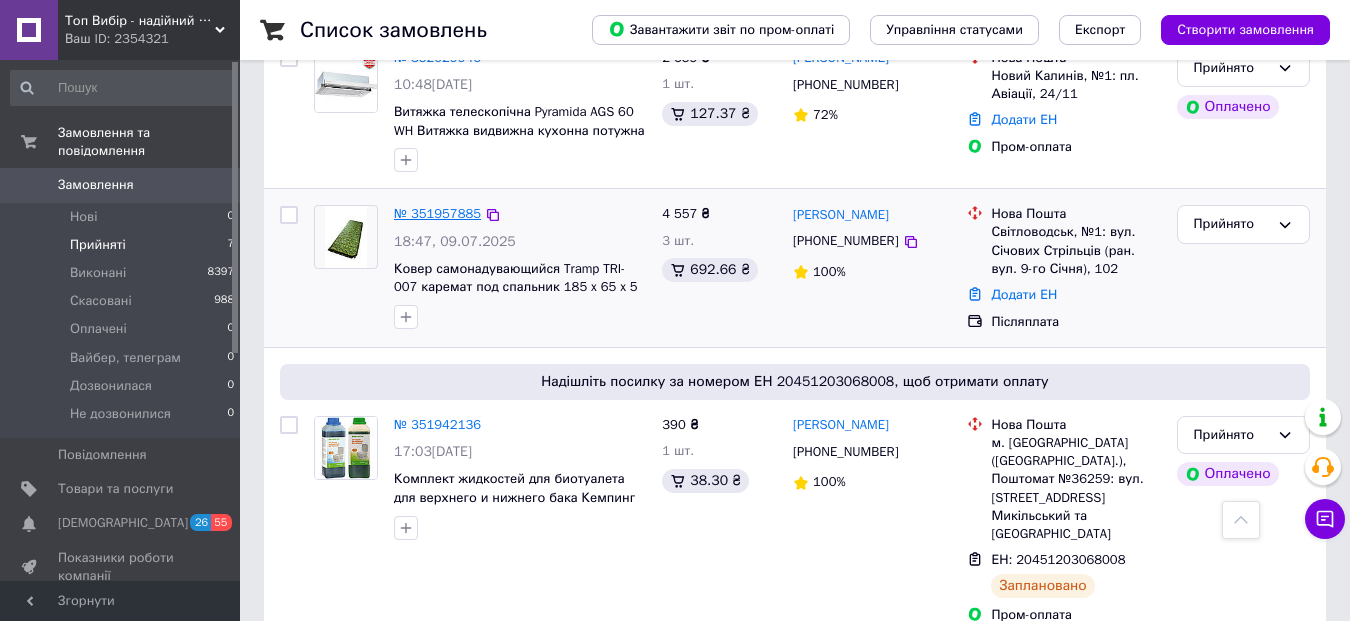 click on "№ 351957885" at bounding box center [437, 213] 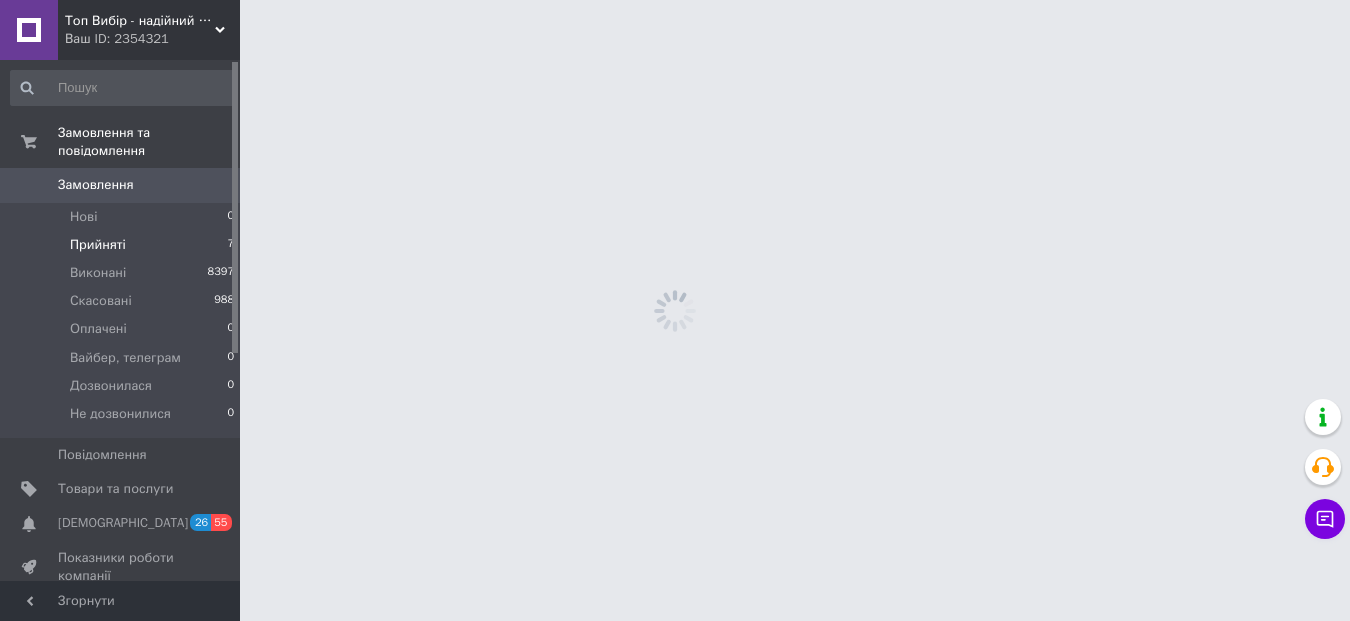 scroll, scrollTop: 0, scrollLeft: 0, axis: both 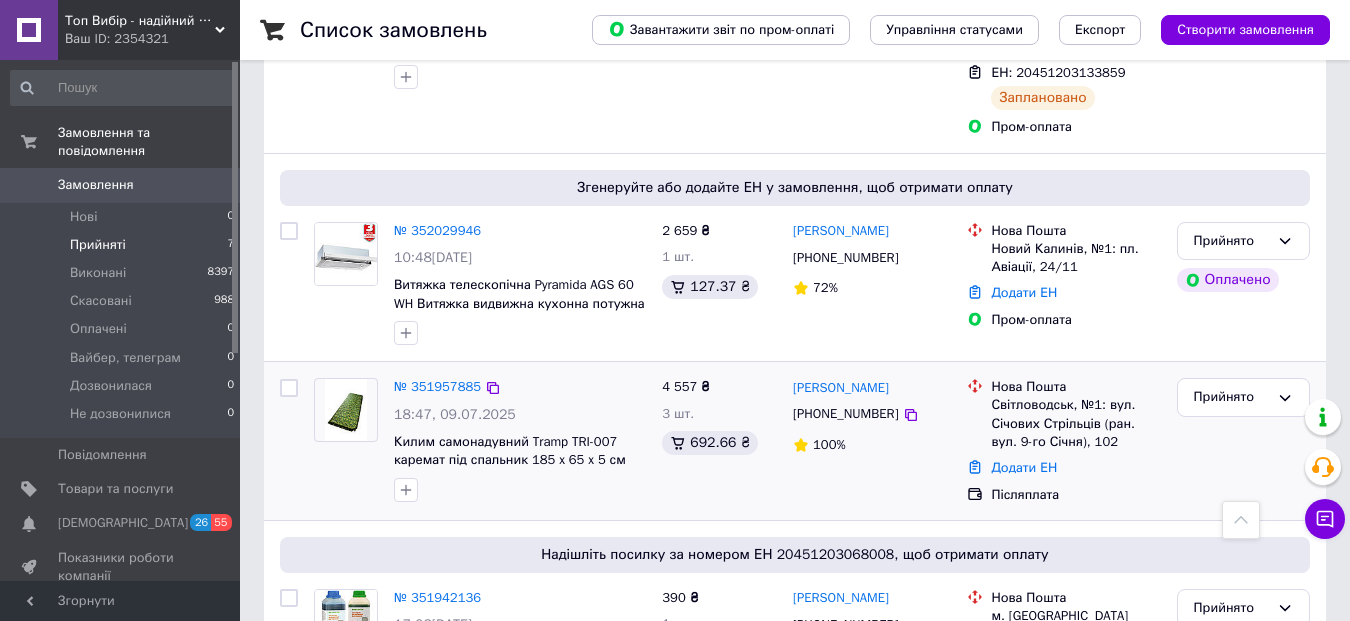 click on "Світловодськ, №1: вул. Січових Стрільців (ран. вул. 9-го Січня), 102" at bounding box center (1075, 423) 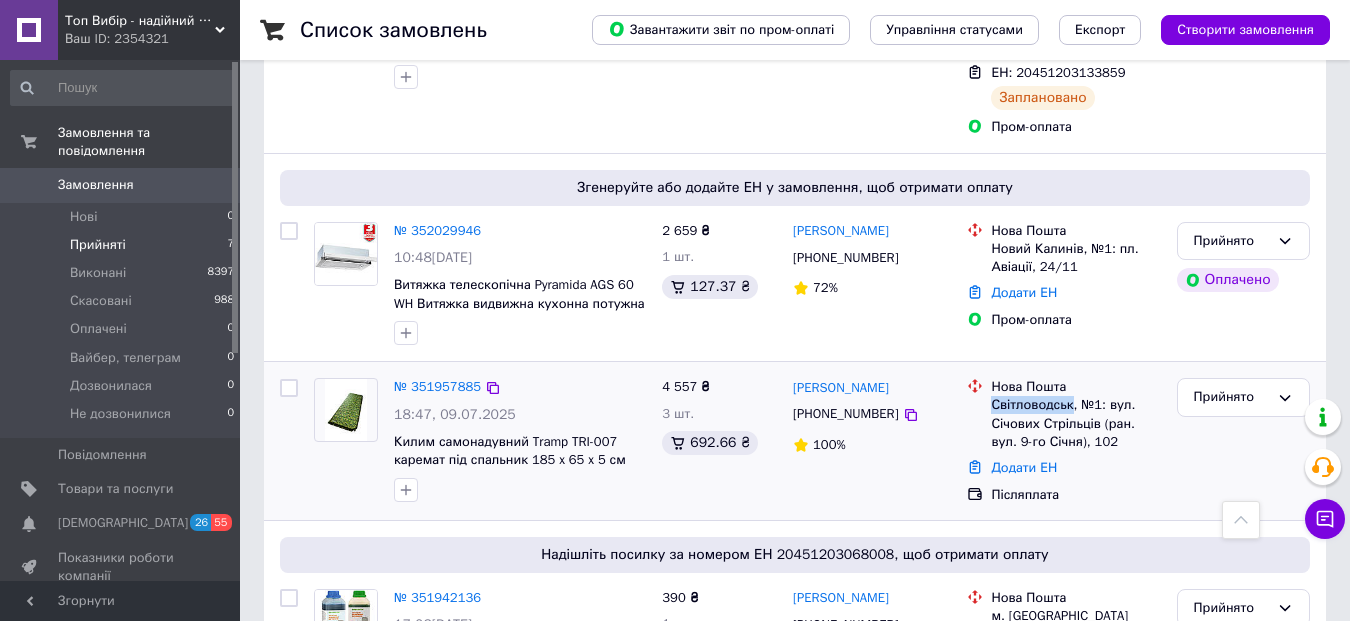 click on "Світловодськ, №1: вул. Січових Стрільців (ран. вул. 9-го Січня), 102" at bounding box center (1075, 423) 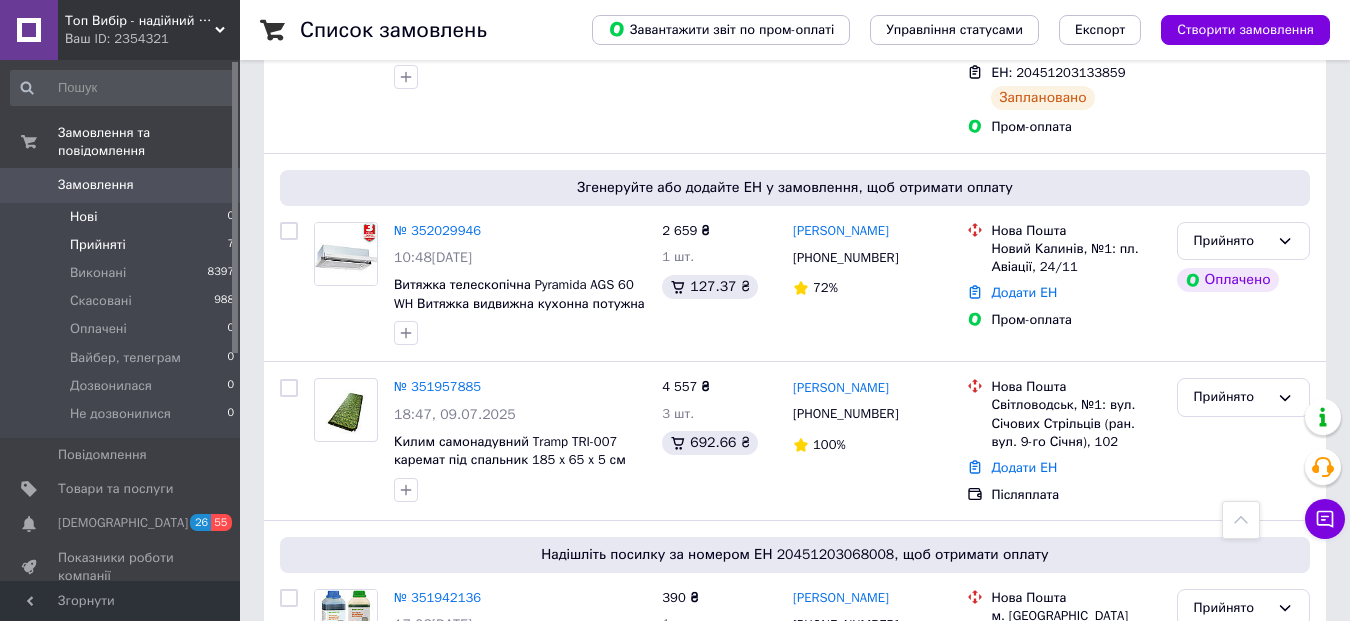 click on "Нові 0" at bounding box center (123, 217) 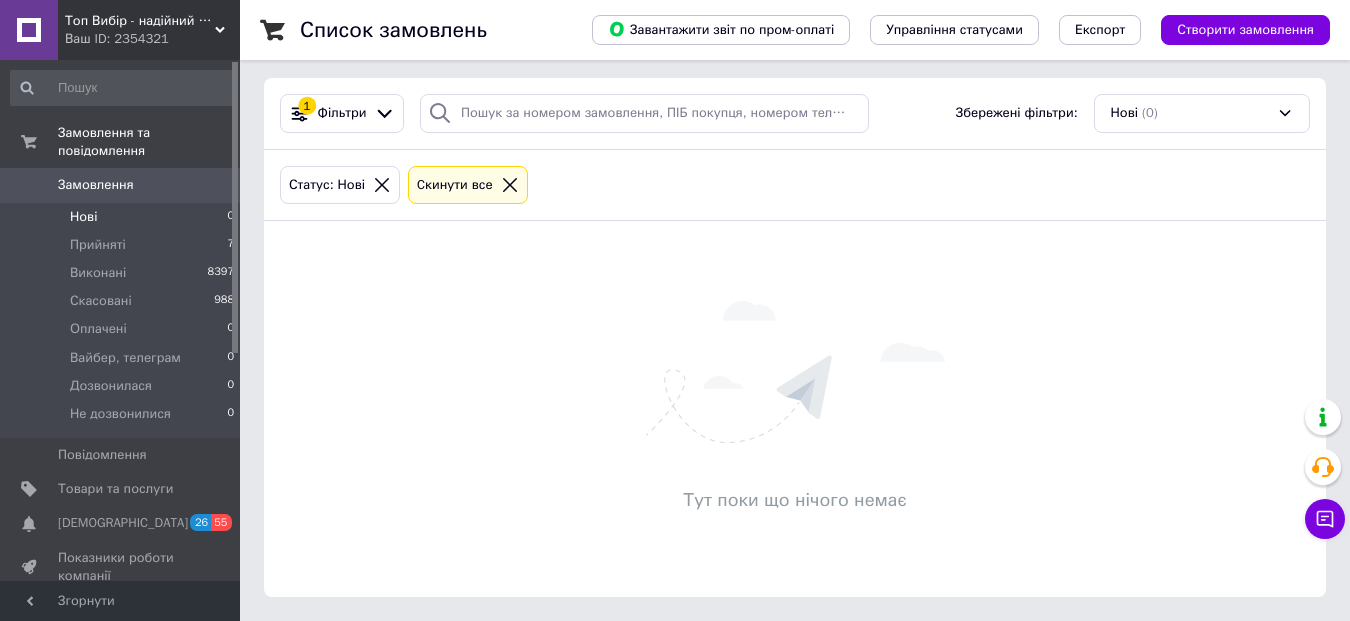 scroll, scrollTop: 0, scrollLeft: 0, axis: both 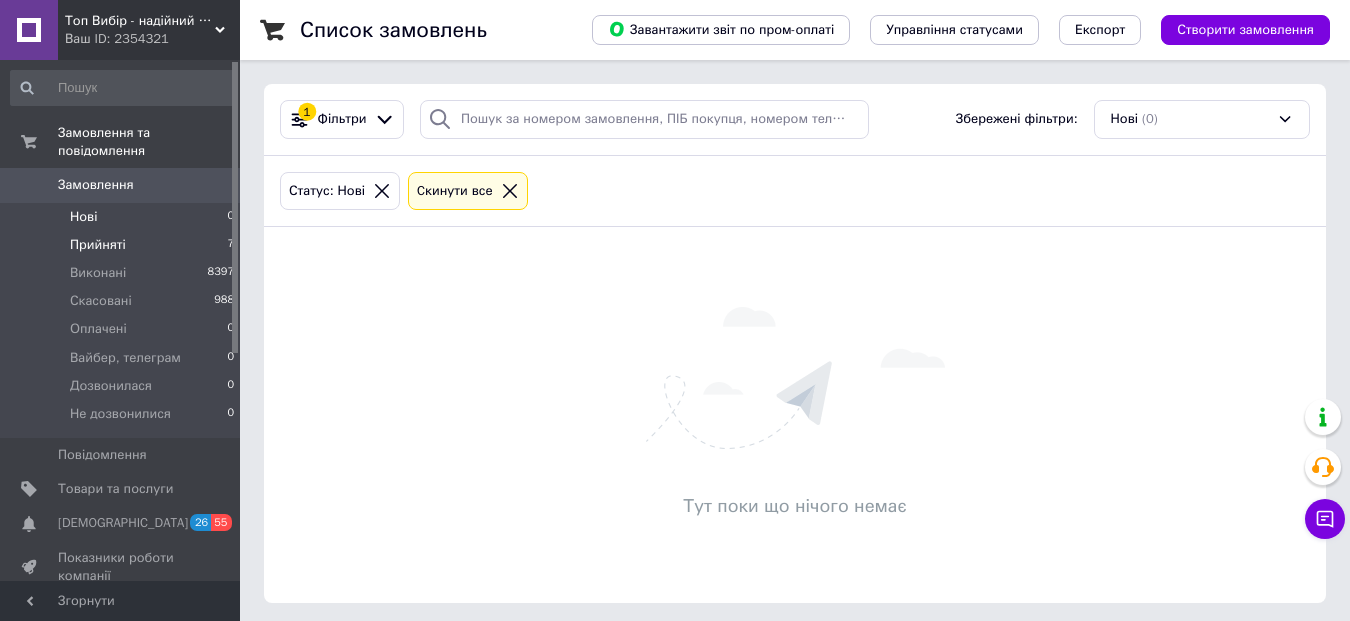 click on "Прийняті" at bounding box center [98, 245] 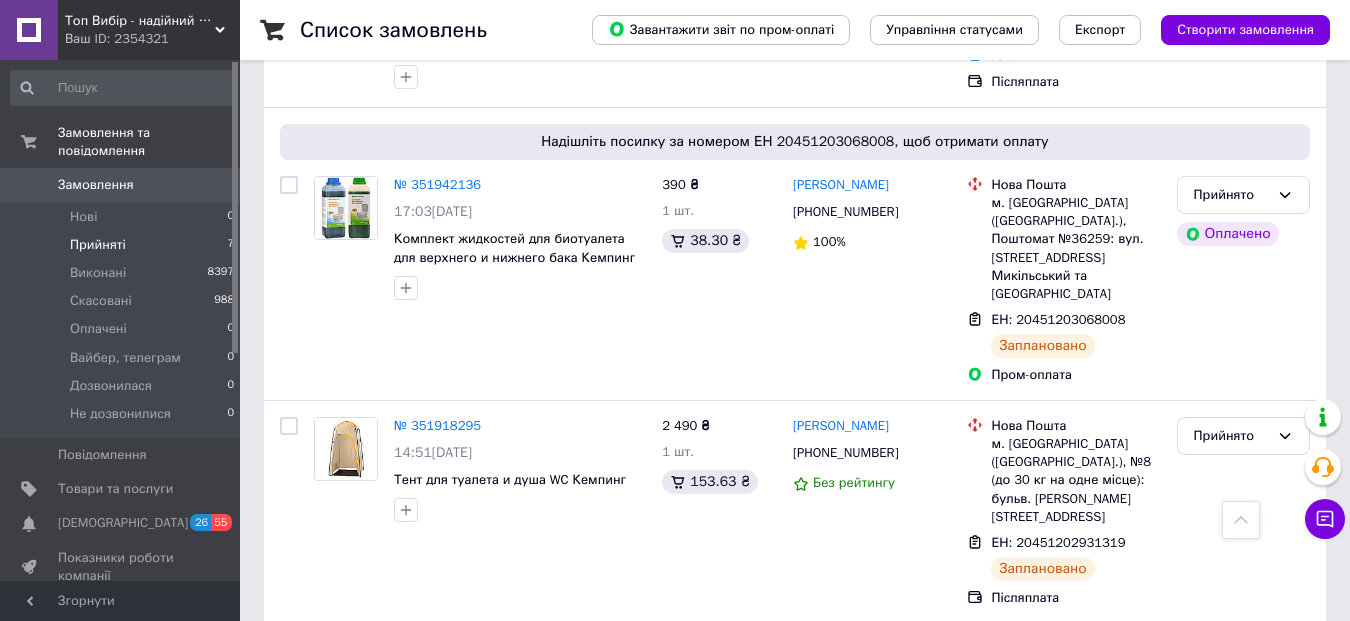 scroll, scrollTop: 883, scrollLeft: 0, axis: vertical 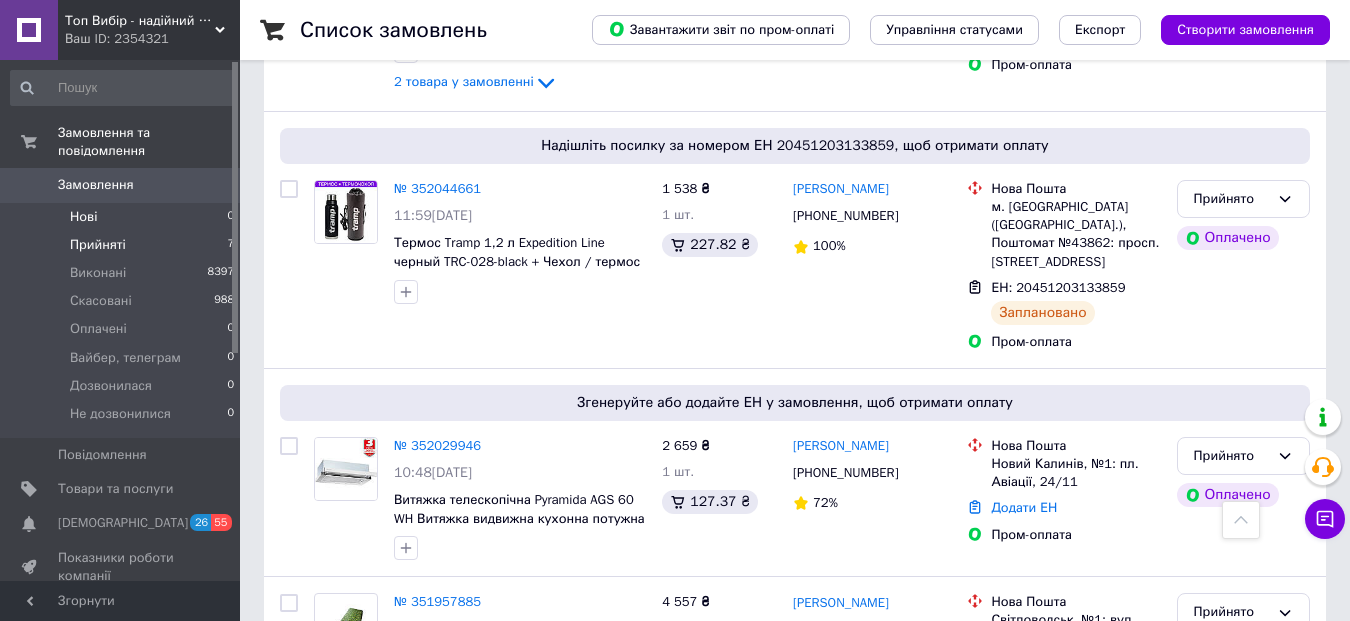 click on "Нові 0" at bounding box center (123, 217) 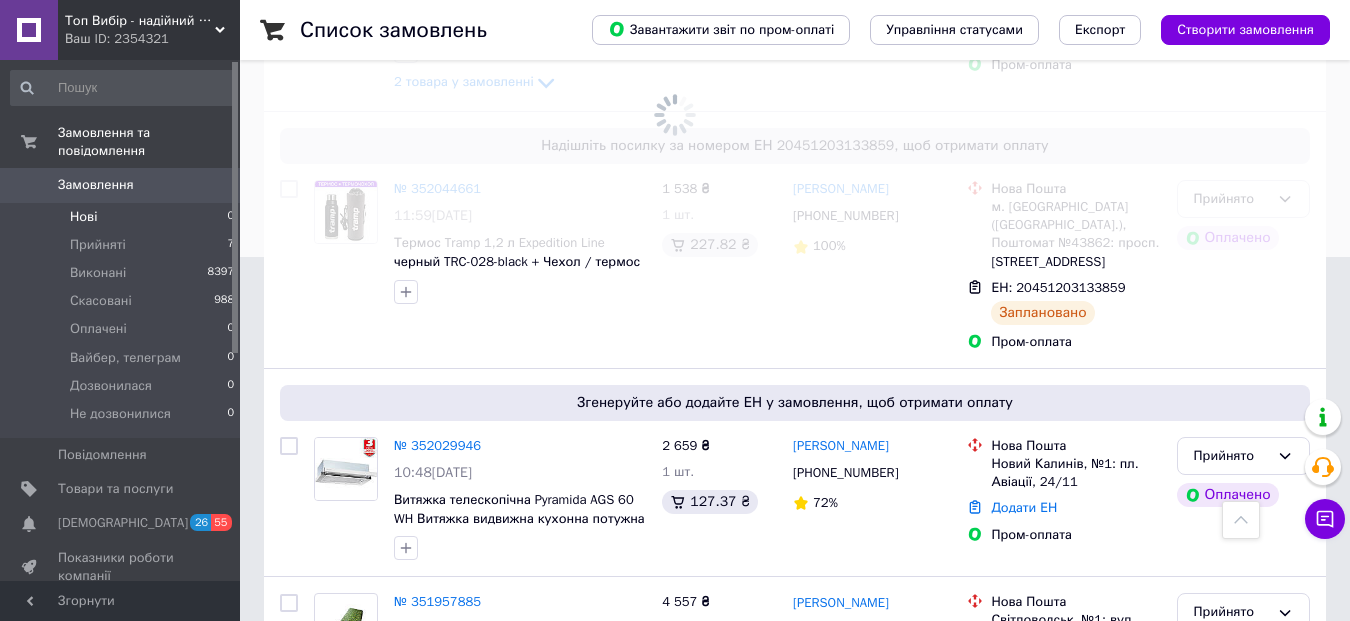 scroll, scrollTop: 0, scrollLeft: 0, axis: both 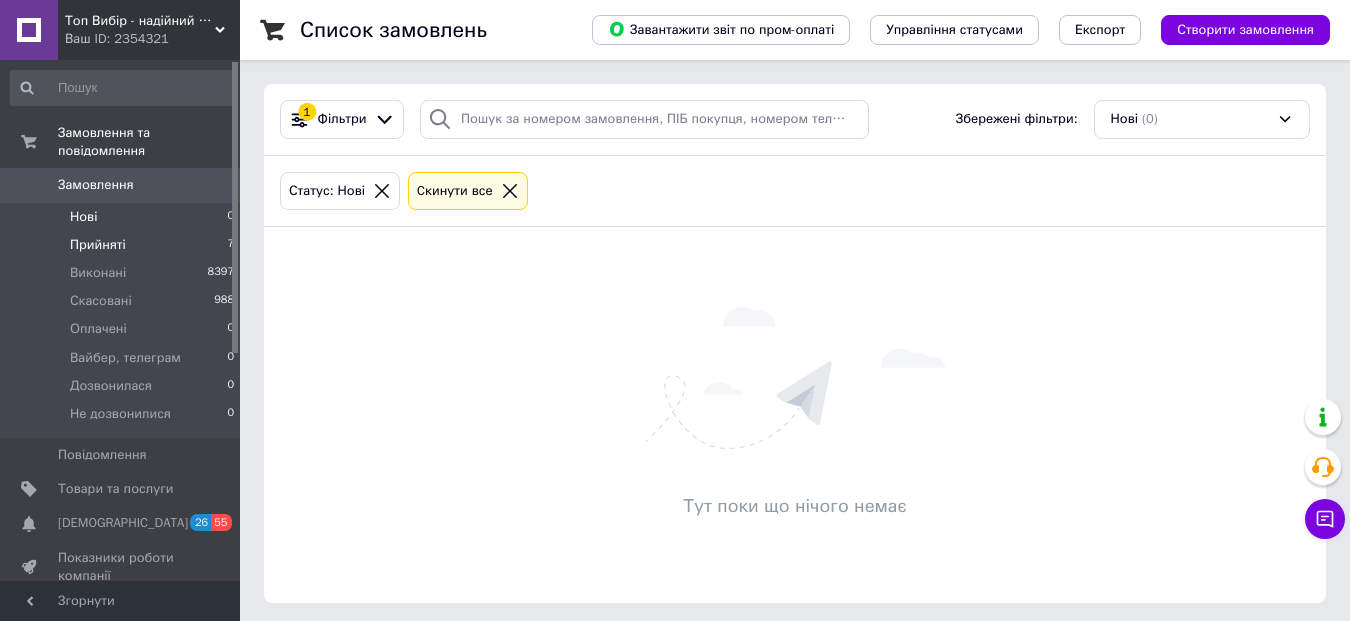 click on "Прийняті 7" at bounding box center (123, 245) 